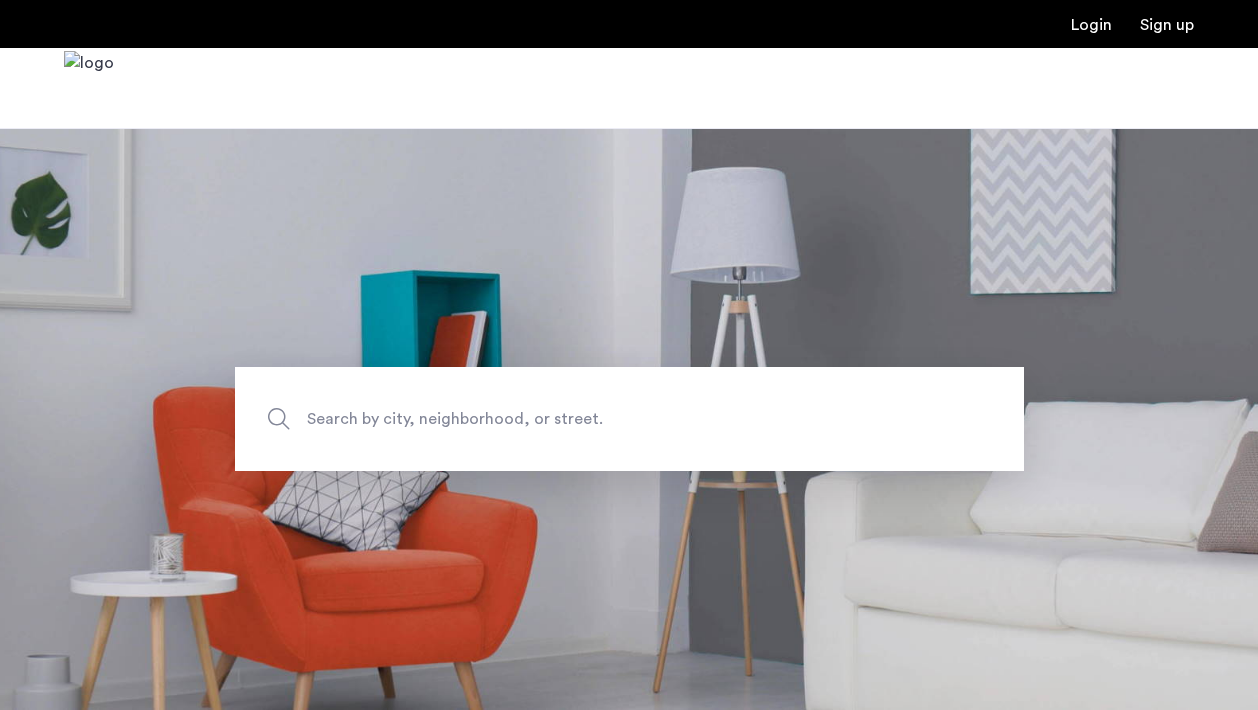 scroll, scrollTop: 0, scrollLeft: 0, axis: both 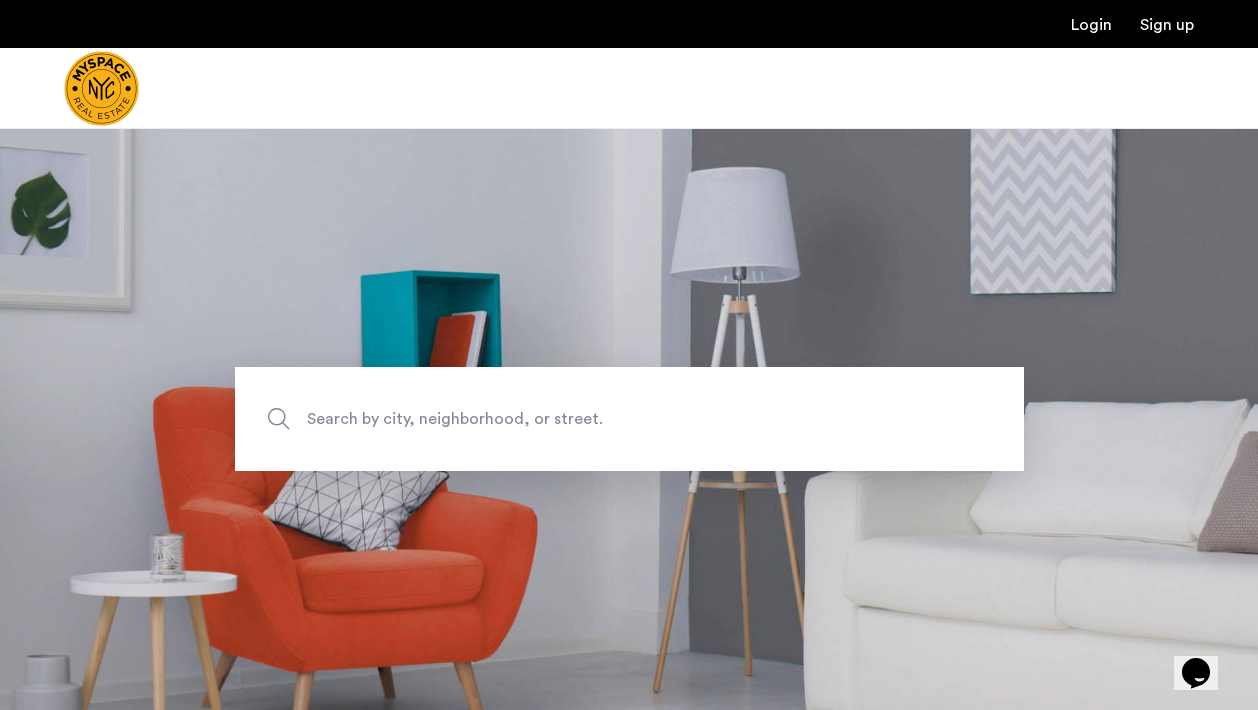 click on "Search by city, neighborhood, or street." 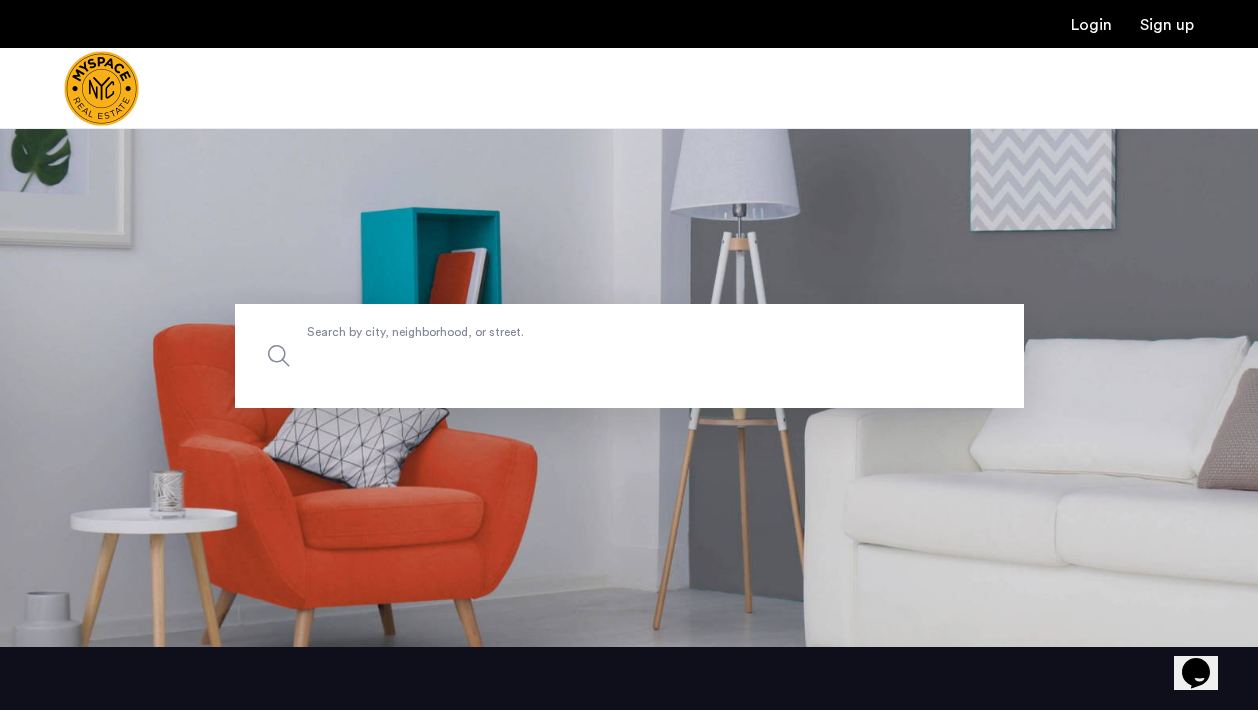 scroll, scrollTop: 63, scrollLeft: 0, axis: vertical 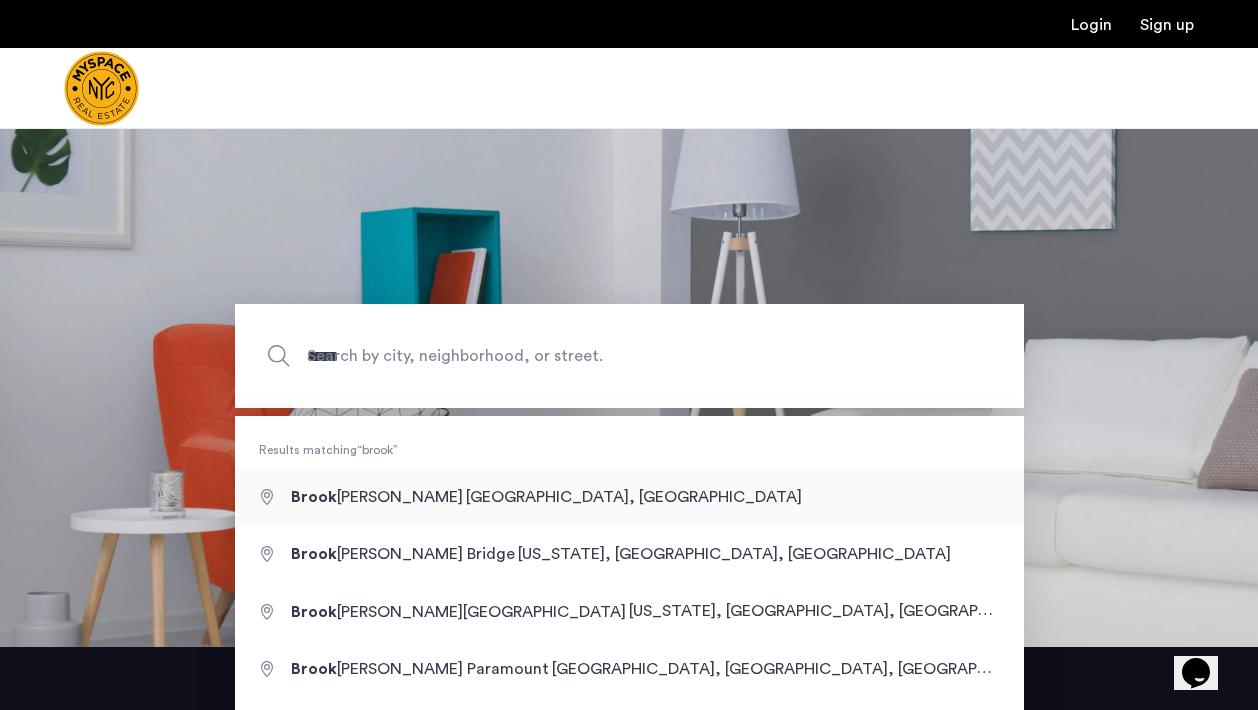 type on "**********" 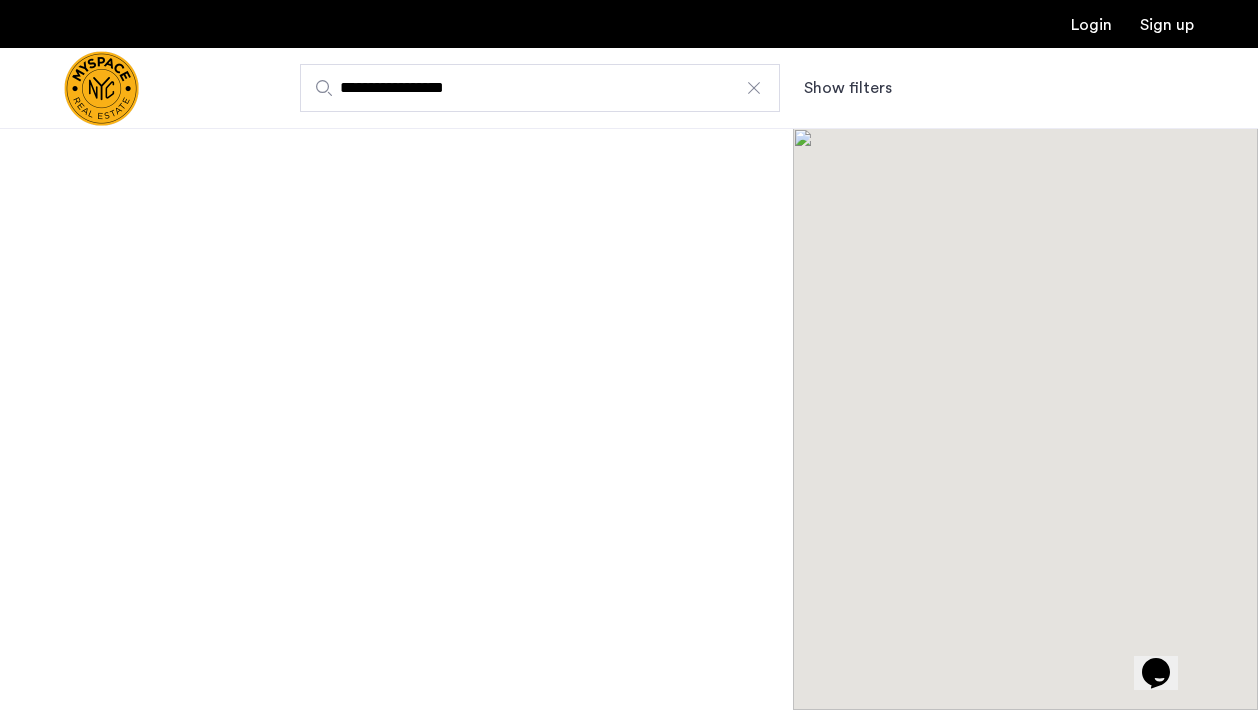 scroll, scrollTop: 0, scrollLeft: 0, axis: both 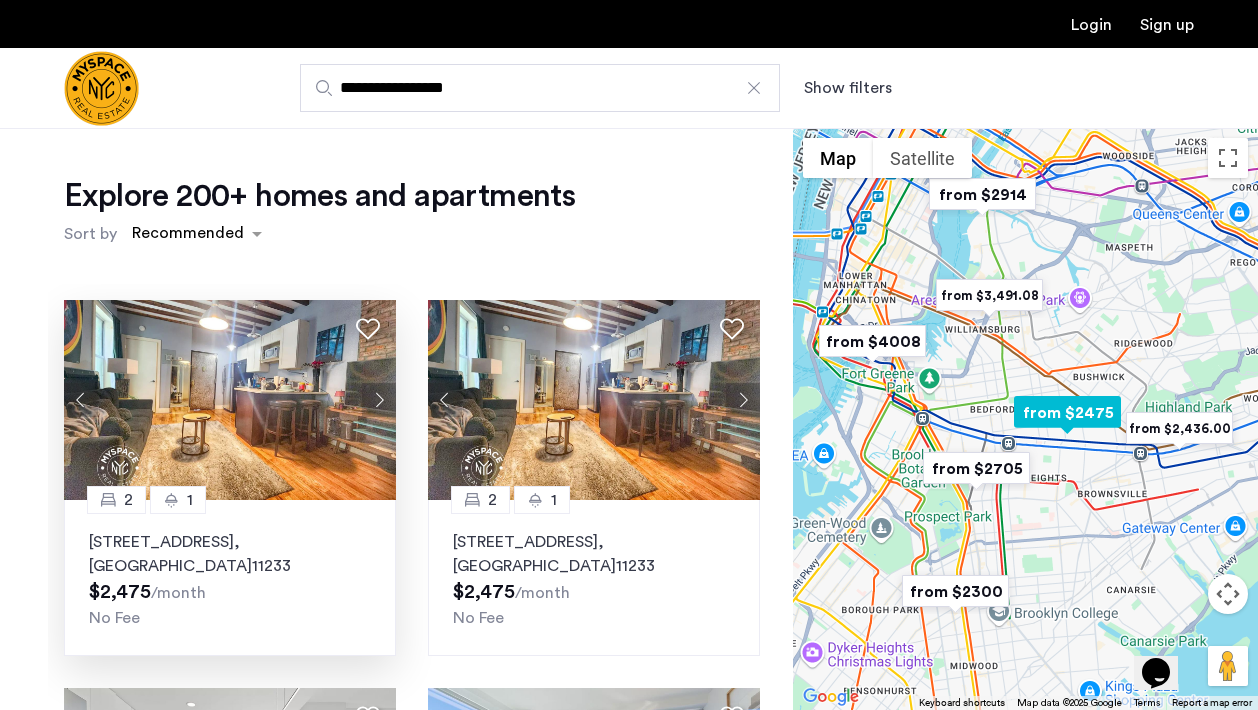 click 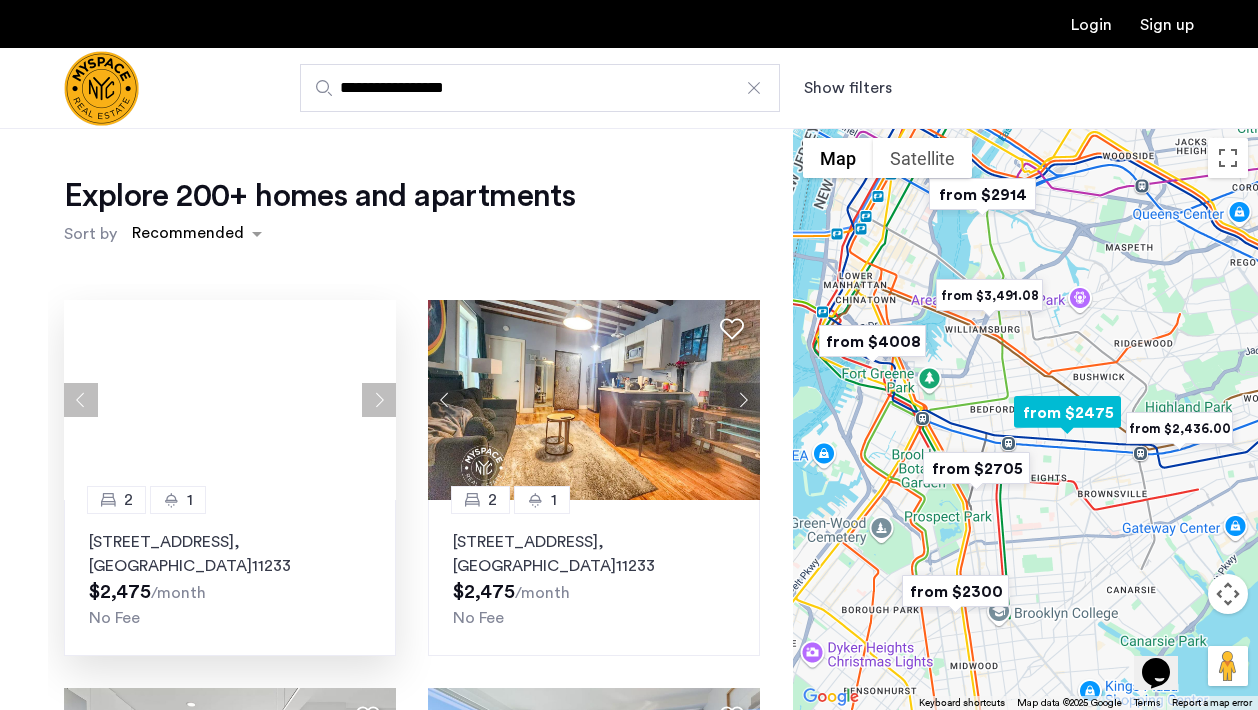 click 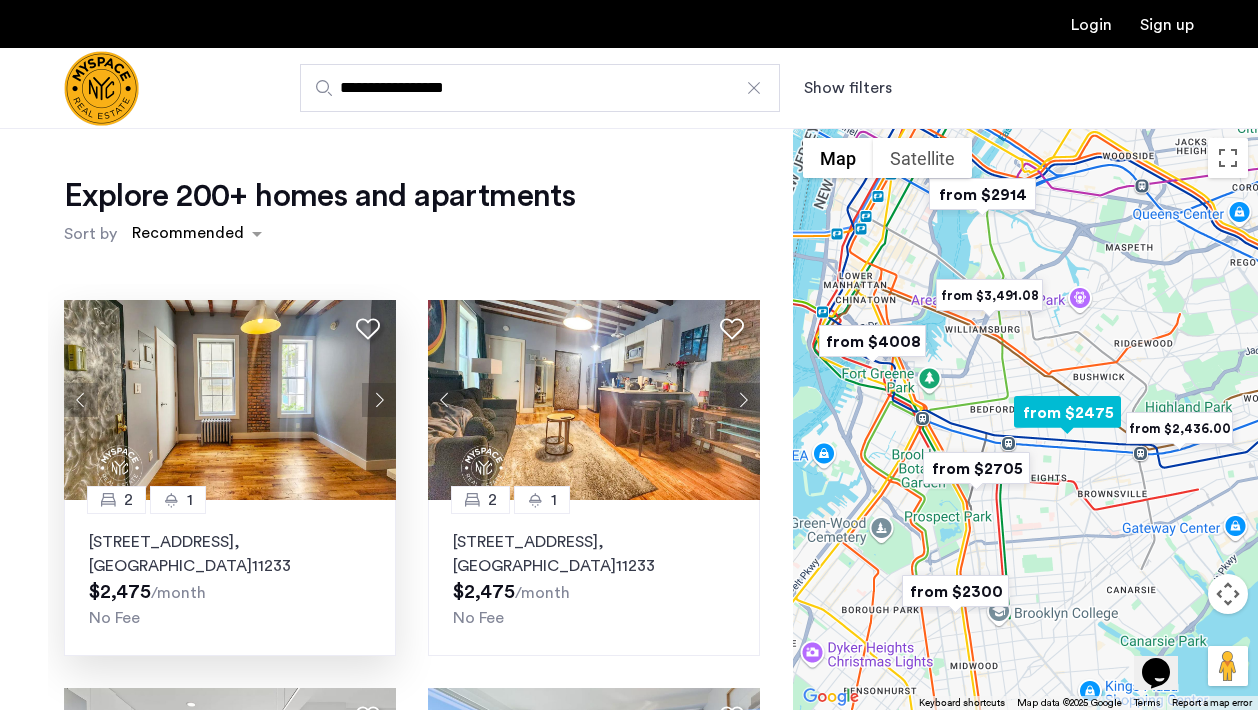 click 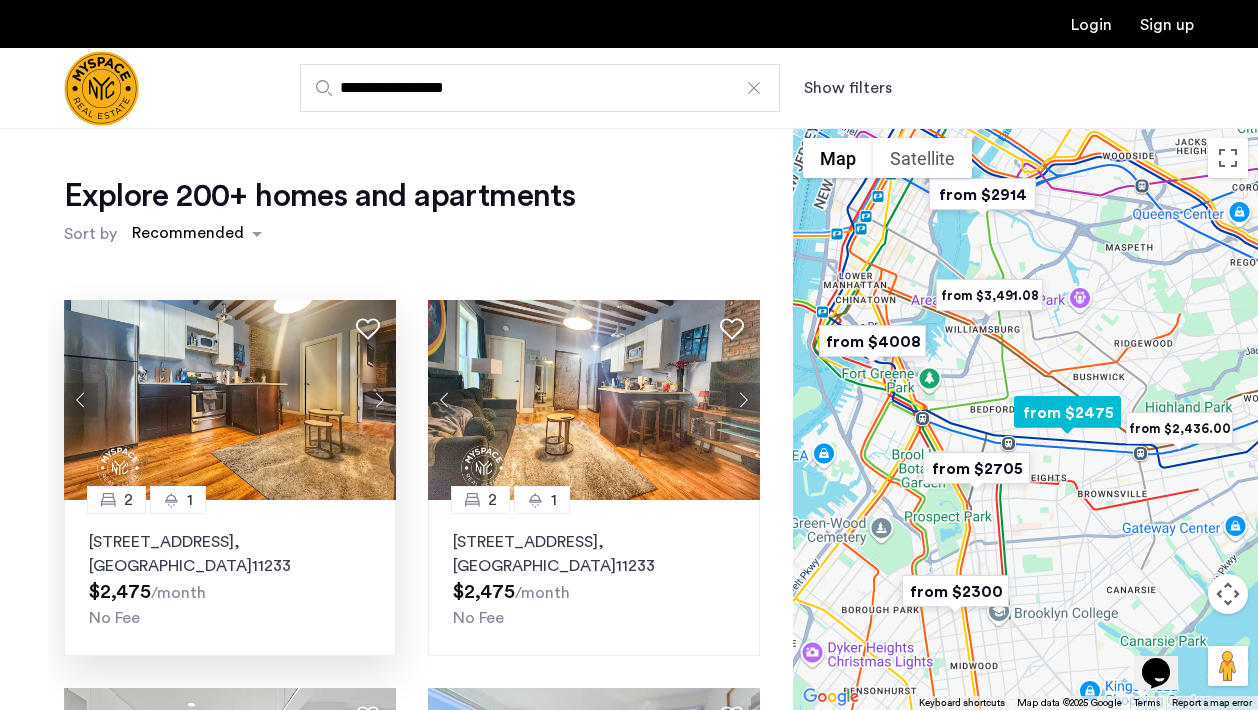 click 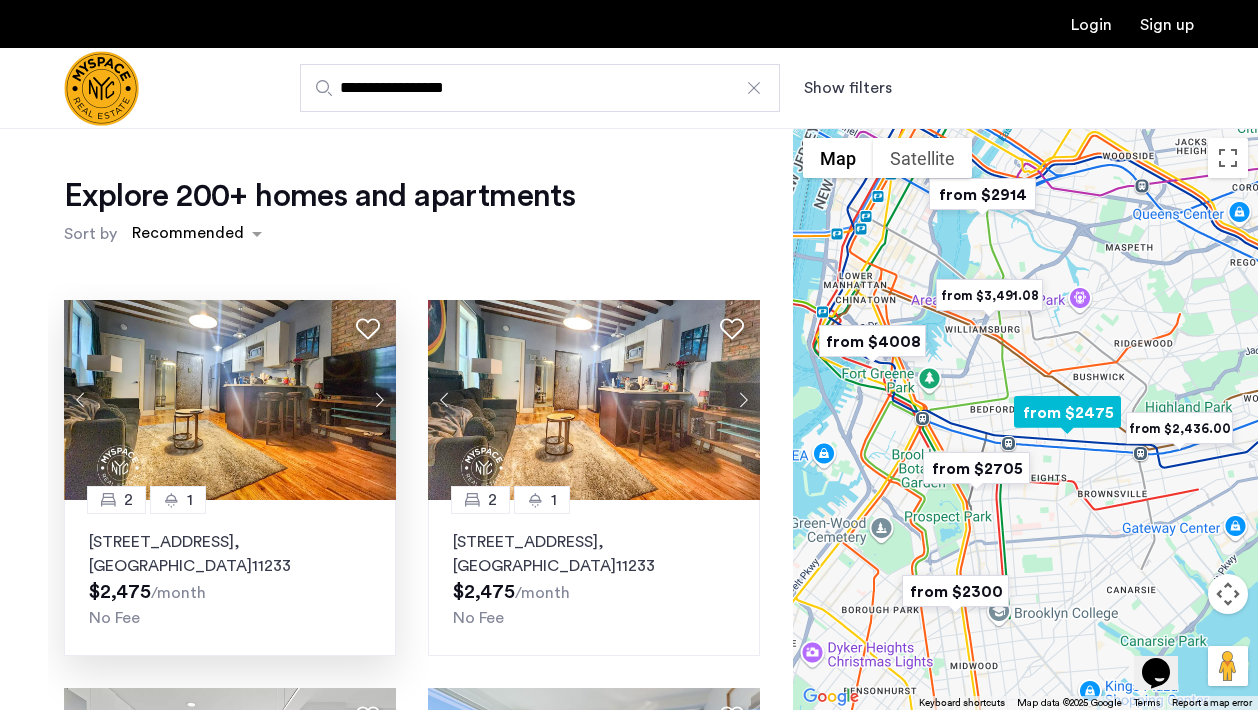 click 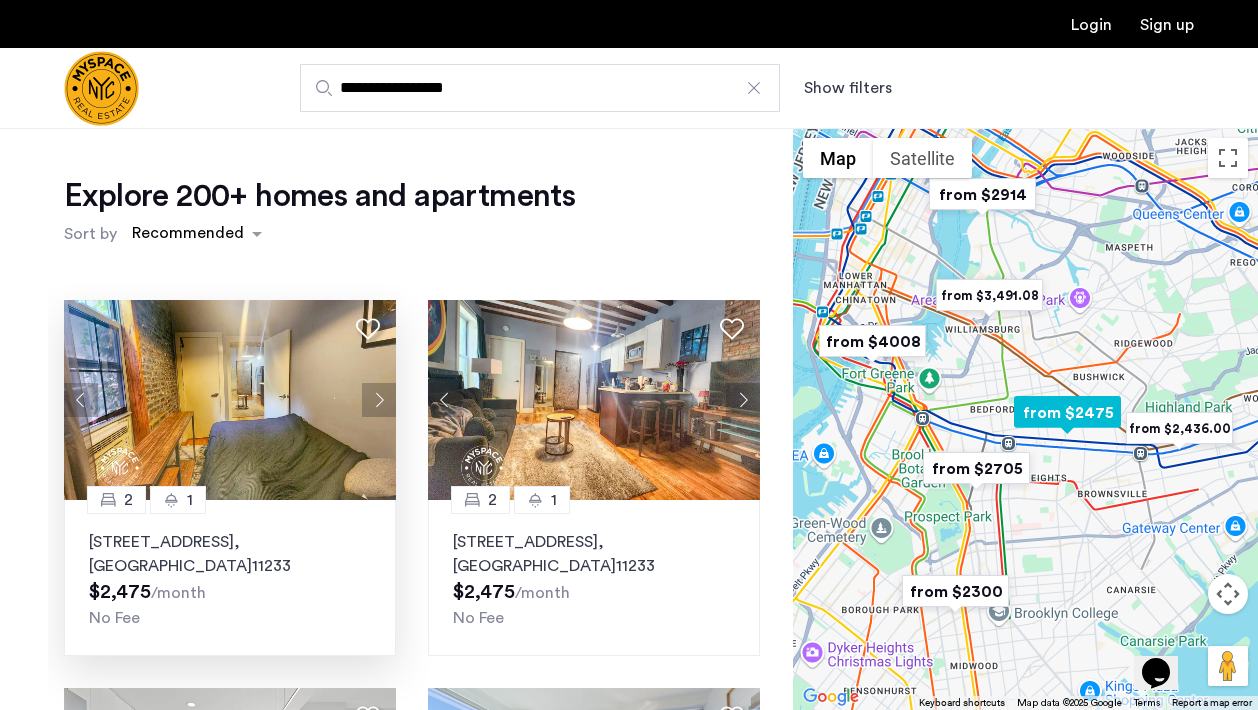click 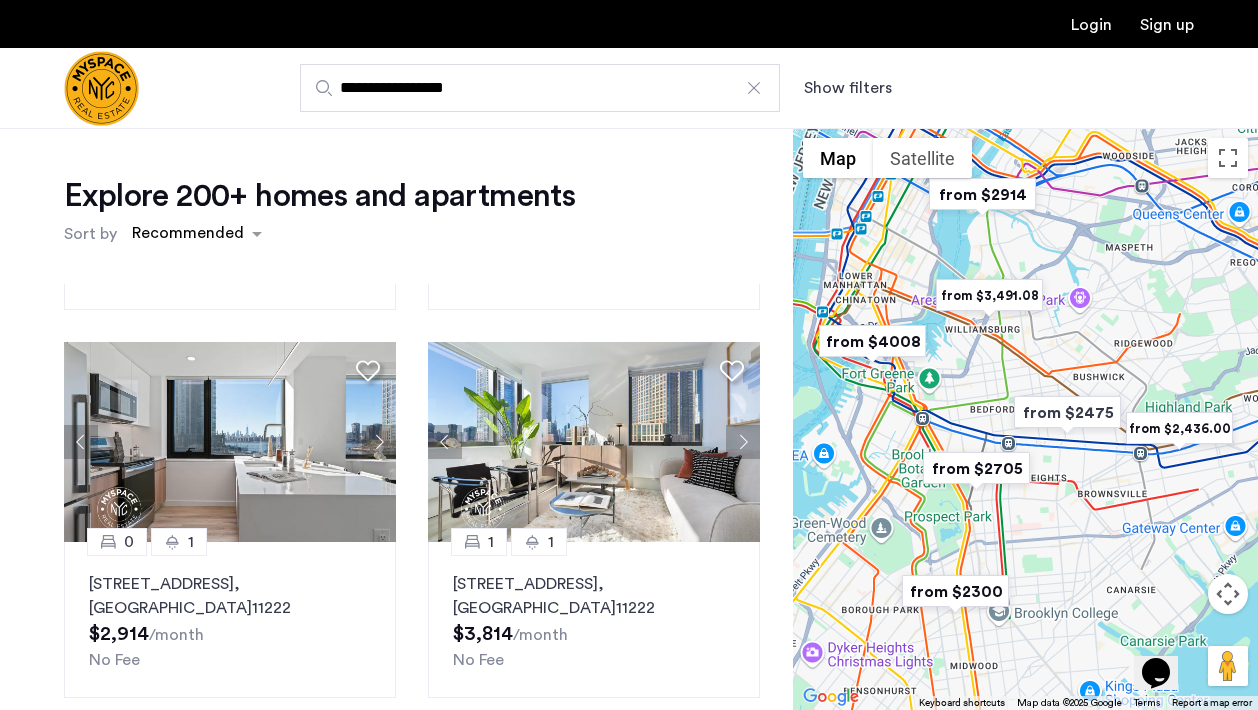scroll, scrollTop: 347, scrollLeft: 0, axis: vertical 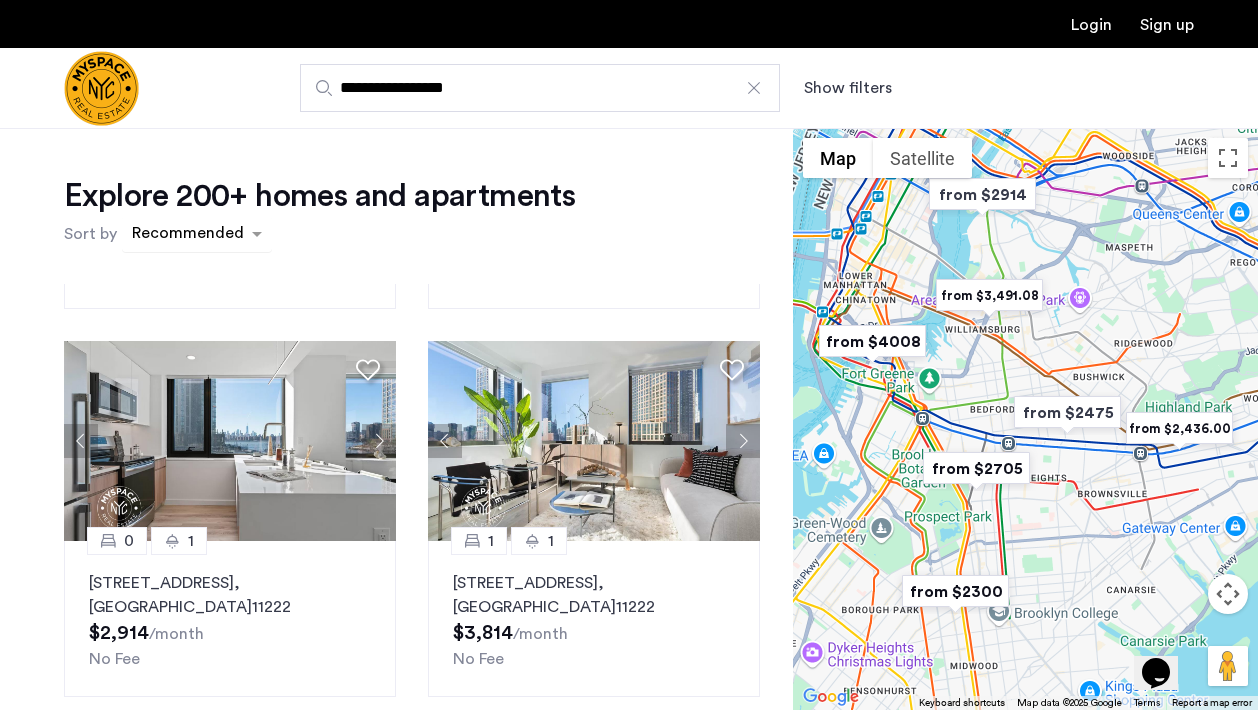 click 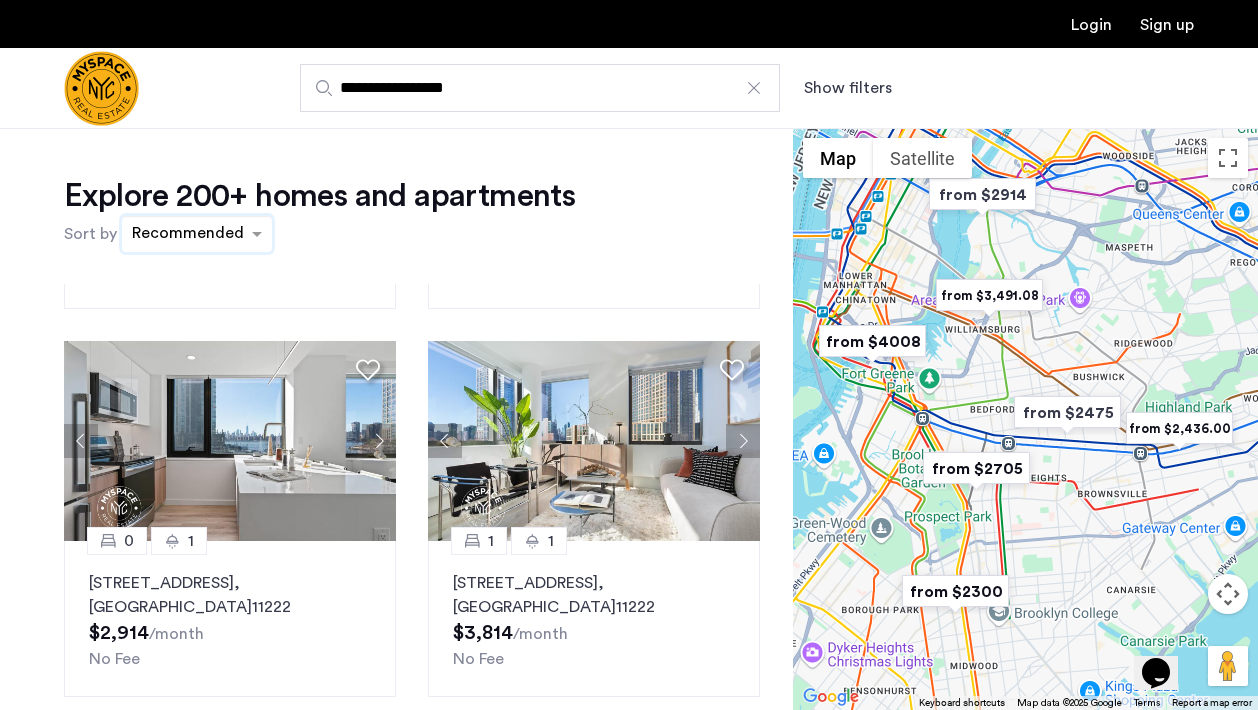 click 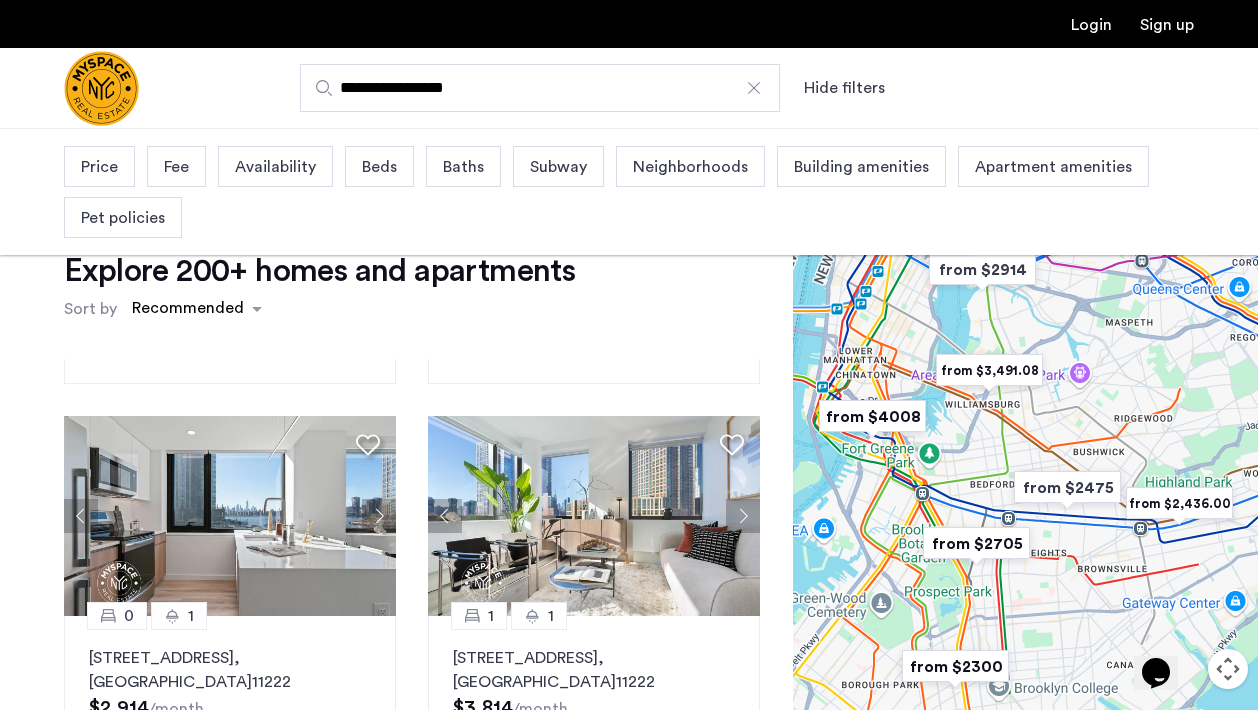 click on "Beds" at bounding box center [379, 166] 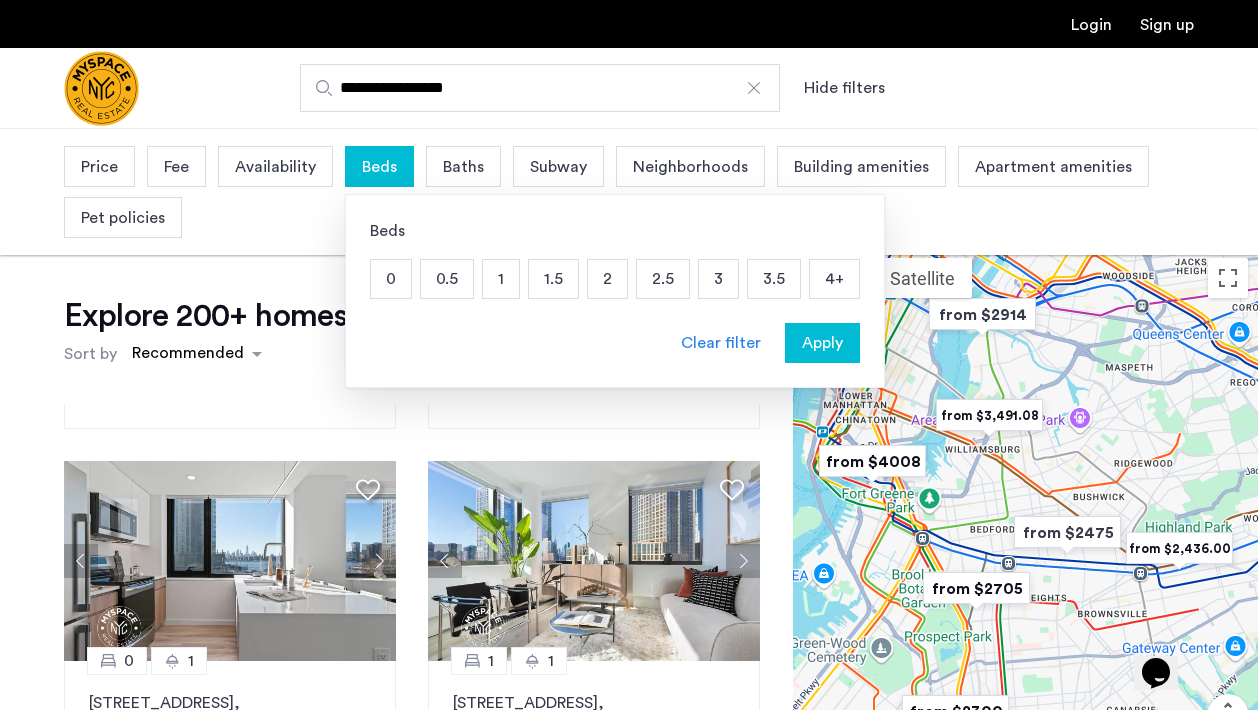 click on "2" at bounding box center [607, 279] 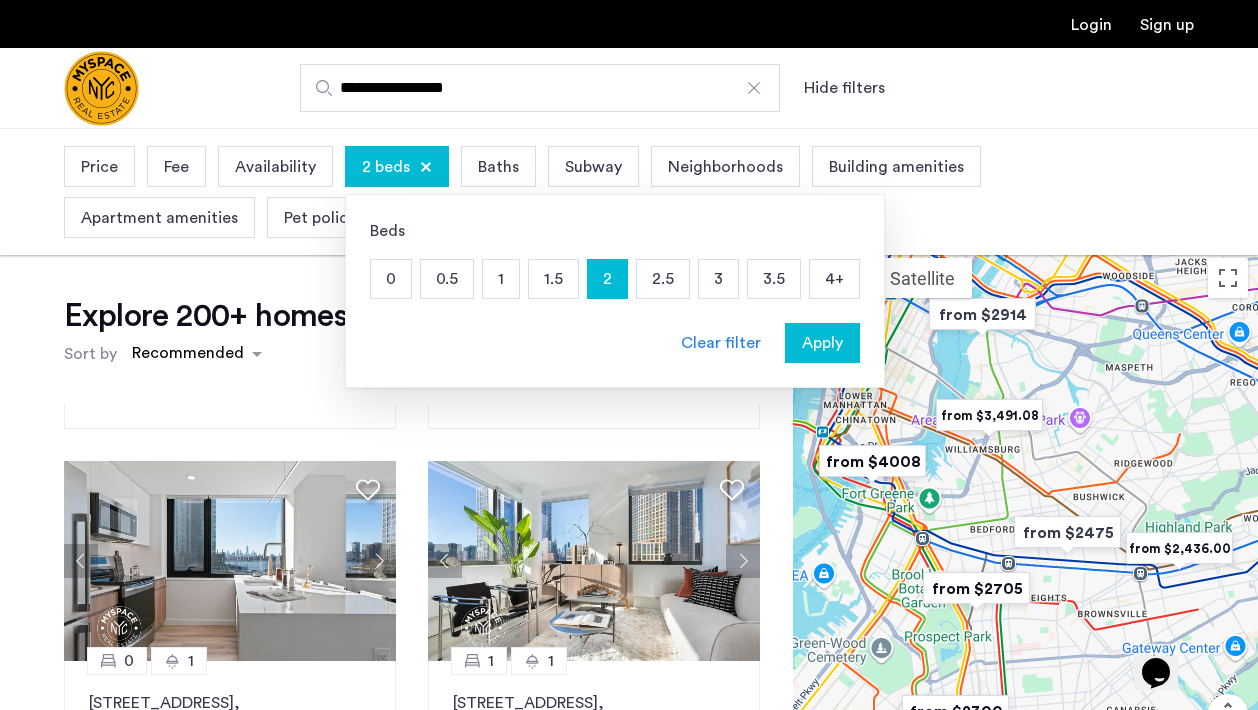 click on "Apply" at bounding box center [822, 343] 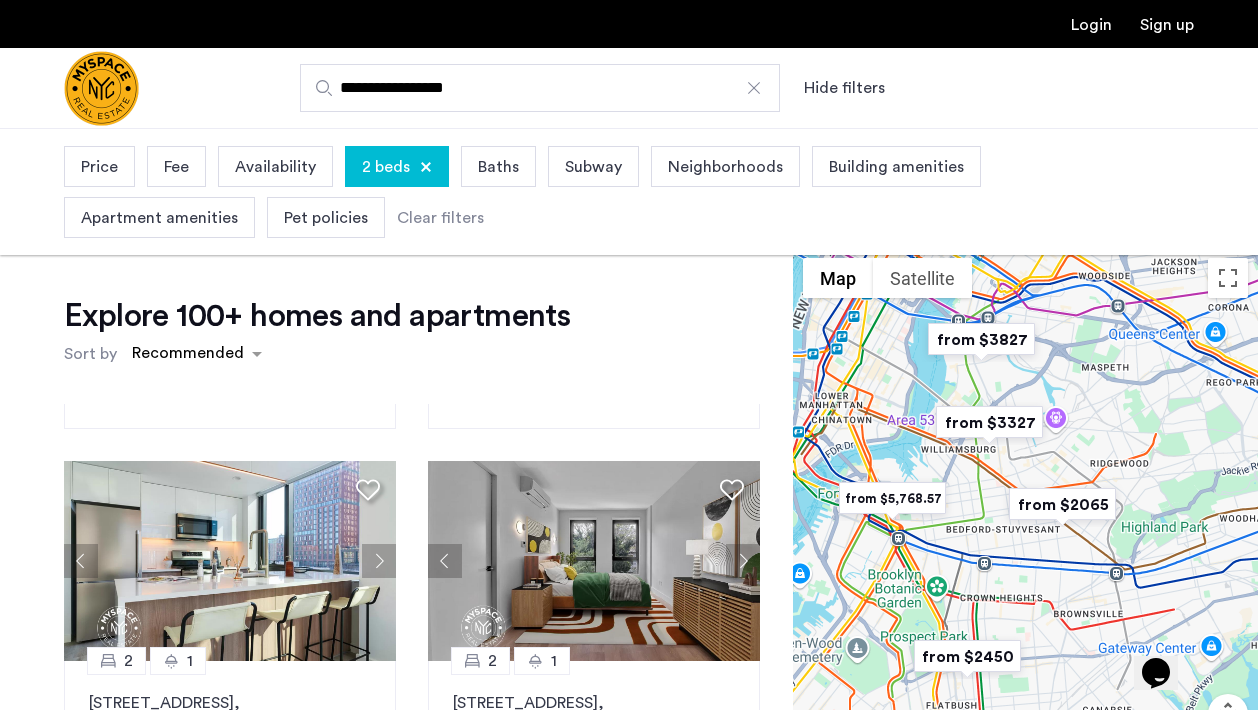 click on "Price" at bounding box center [99, 167] 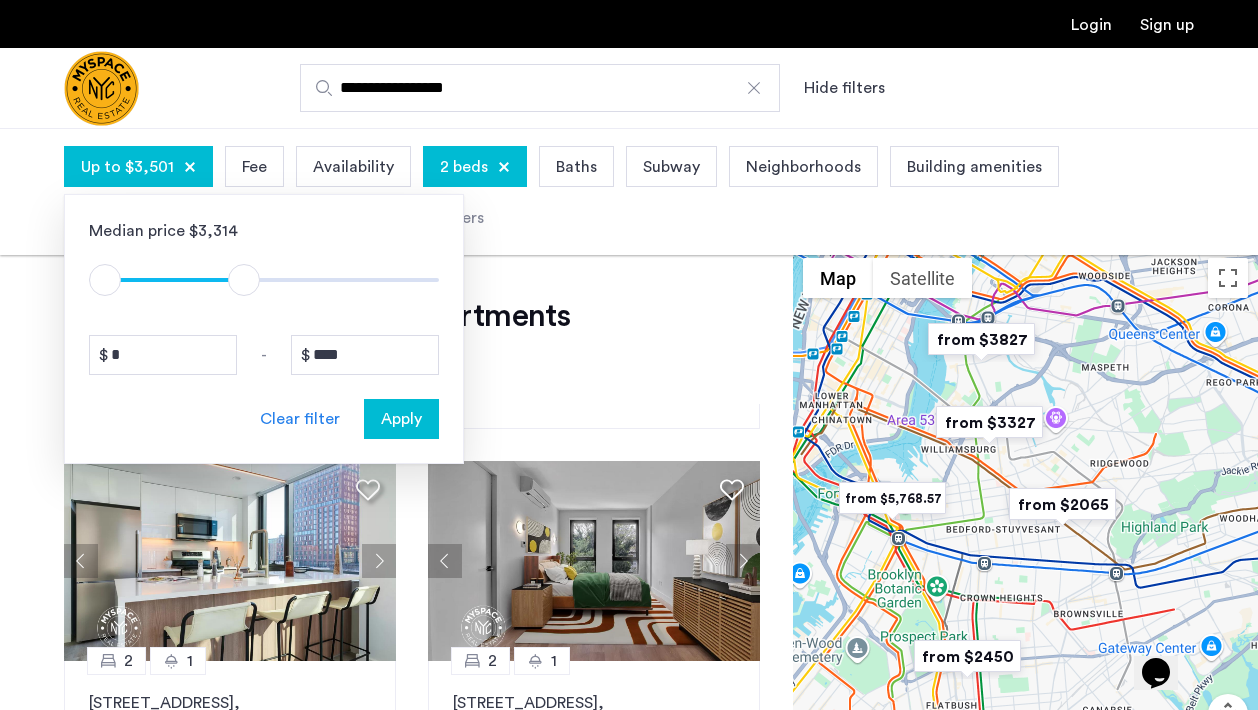 drag, startPoint x: 418, startPoint y: 281, endPoint x: 243, endPoint y: 289, distance: 175.18275 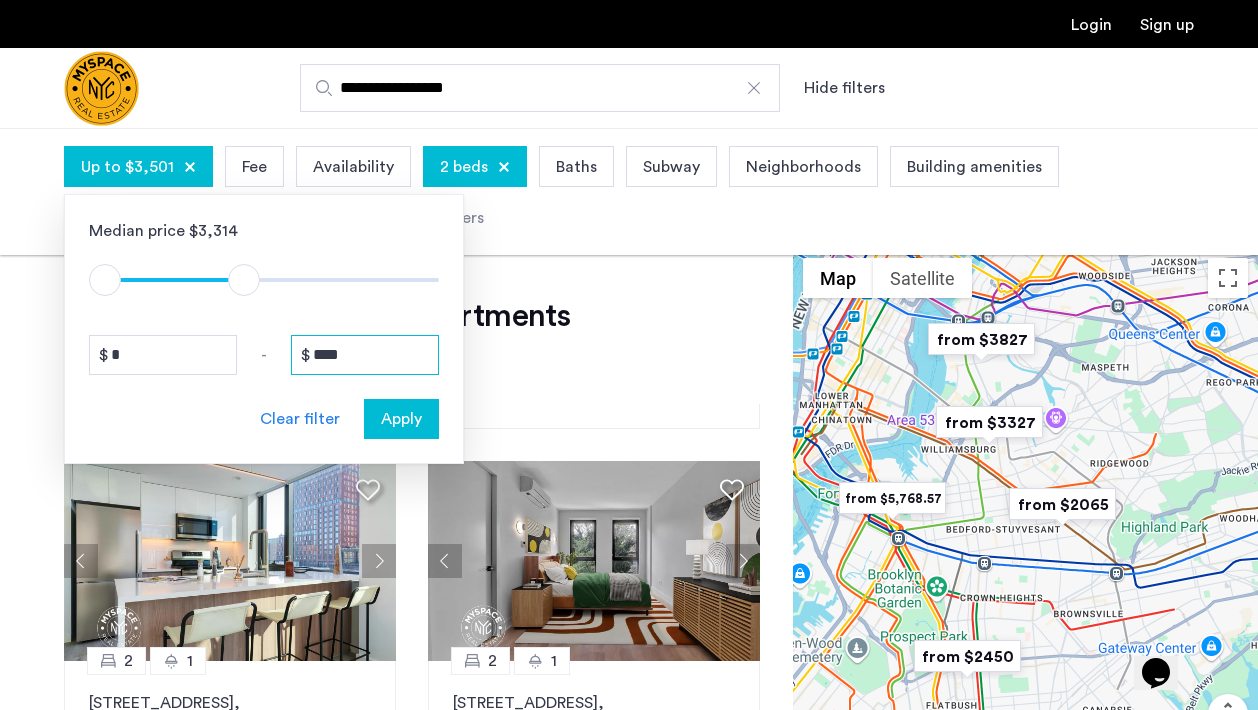 click on "****" at bounding box center [365, 355] 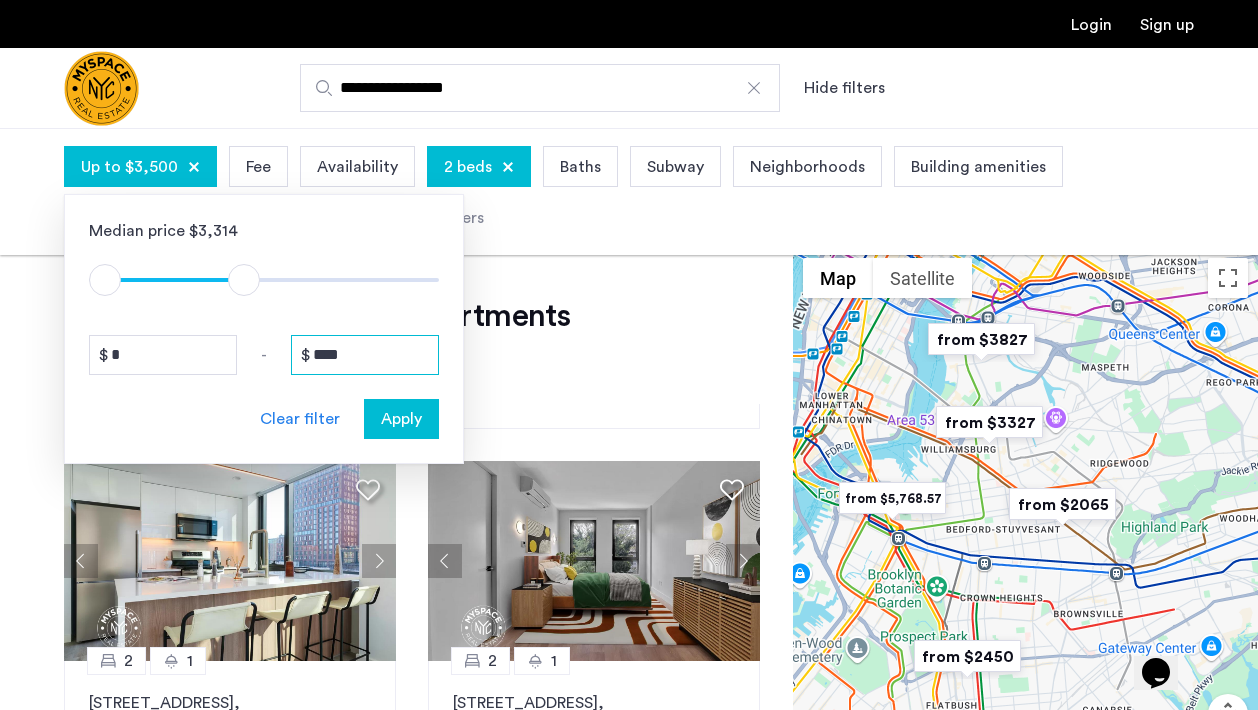 type on "****" 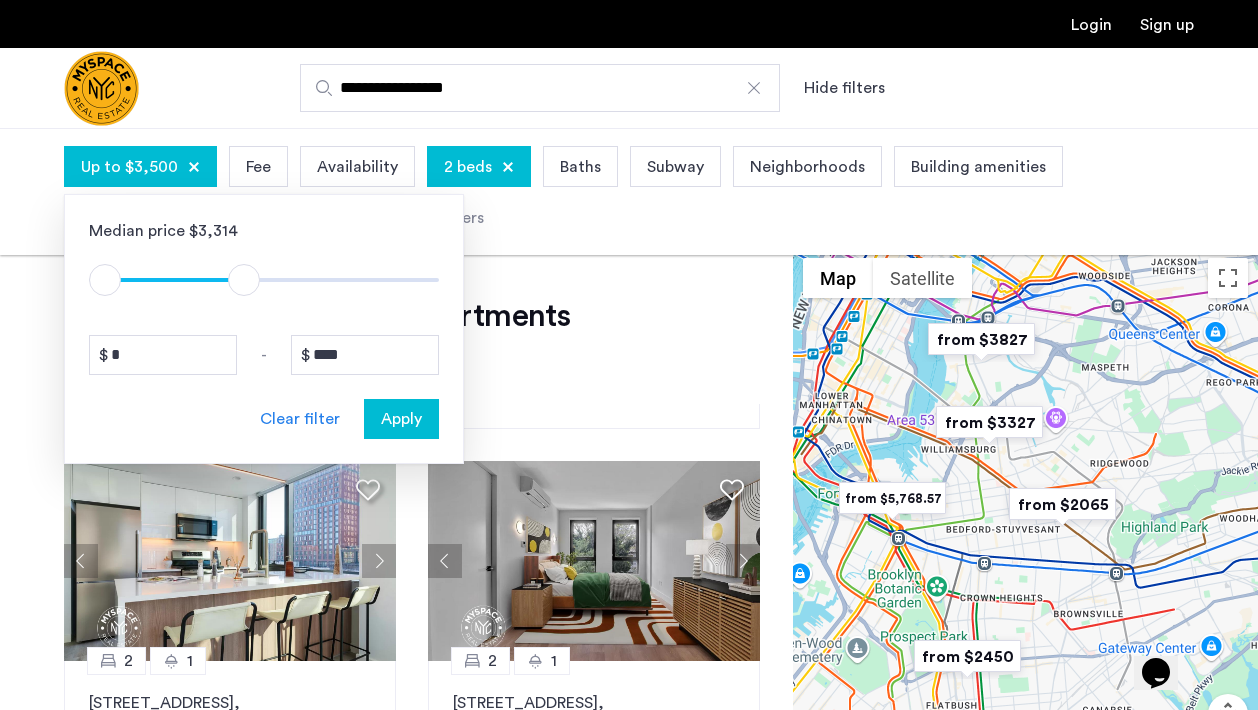 click on "Median price $3,314  $1 $8000 $1 $3501 * - **** Clear filter Apply" at bounding box center (264, 329) 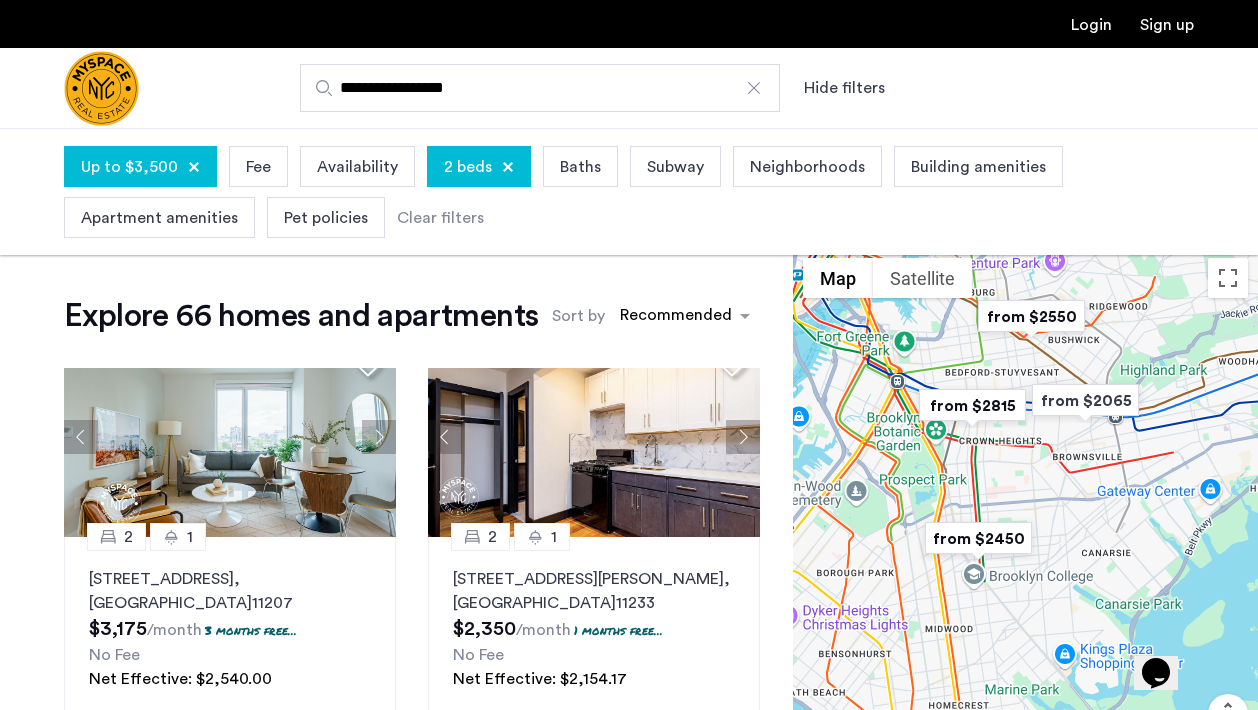 scroll, scrollTop: 25, scrollLeft: 0, axis: vertical 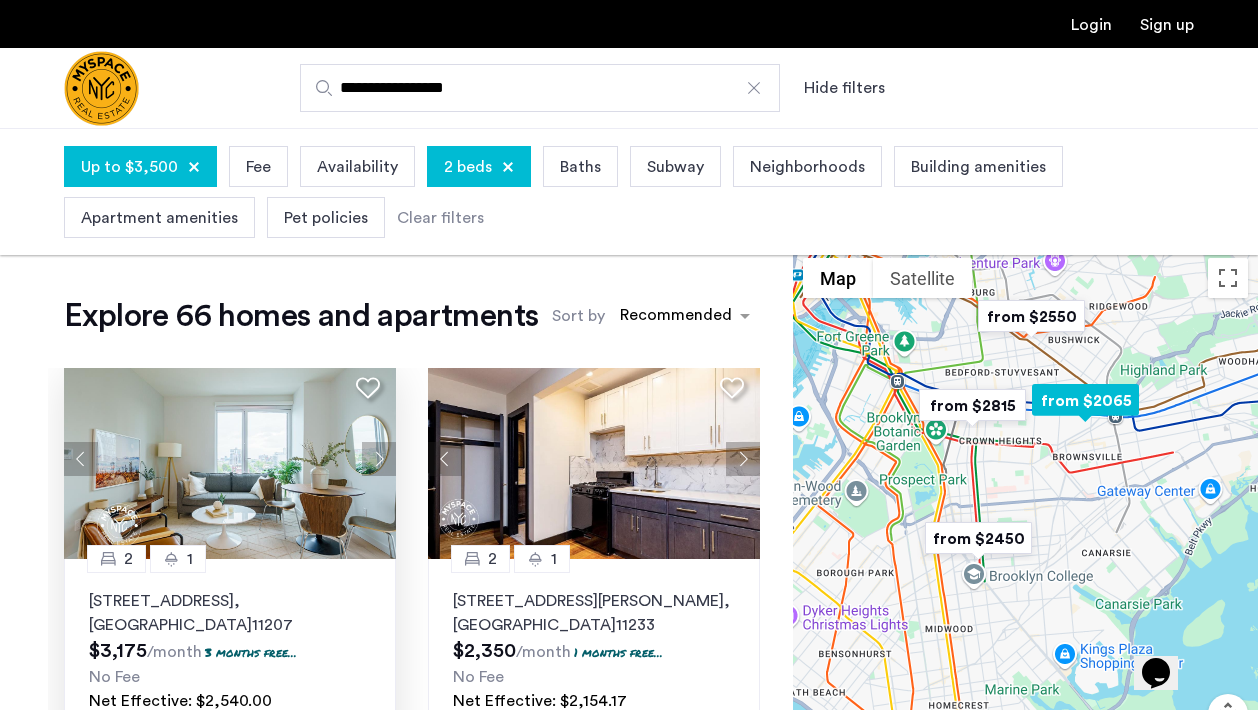 click 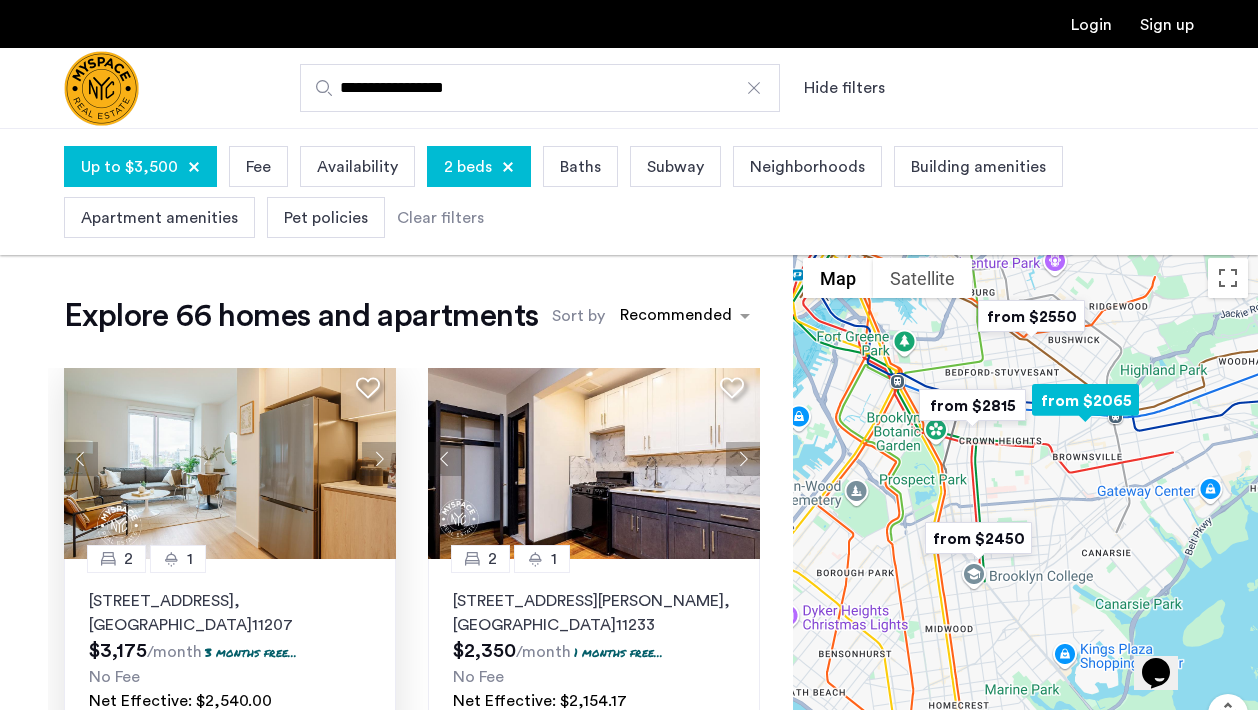 click 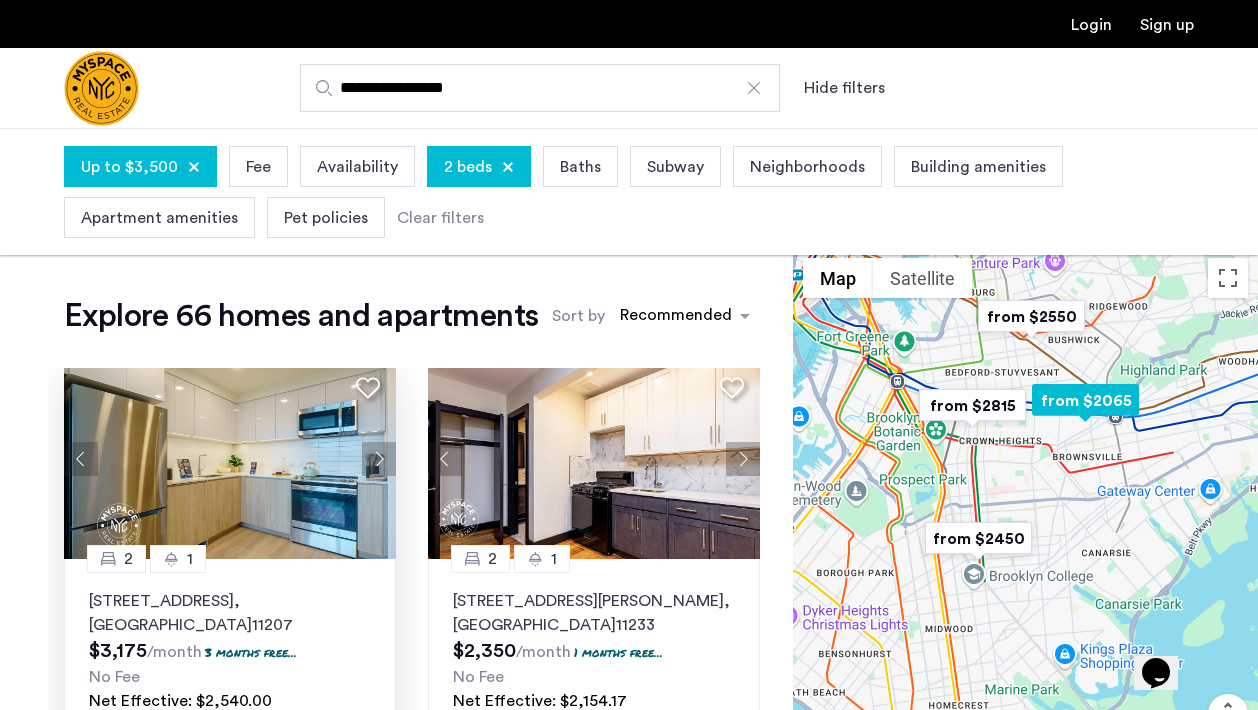 click 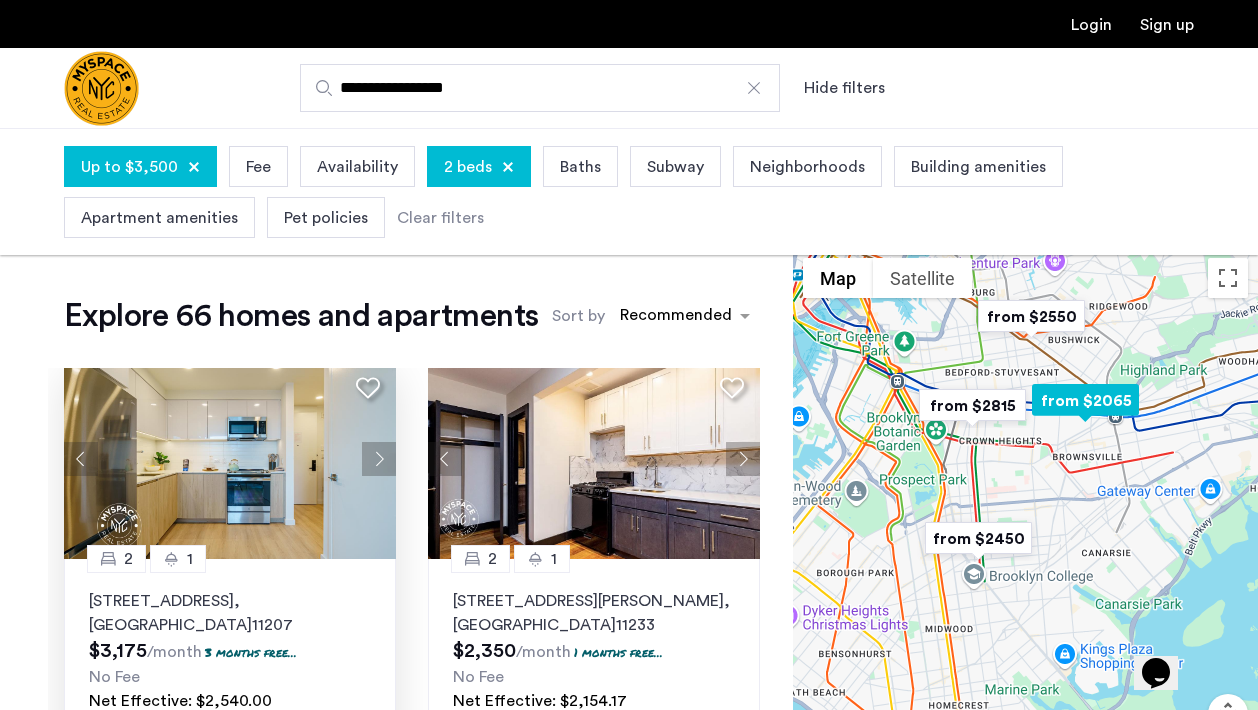 click 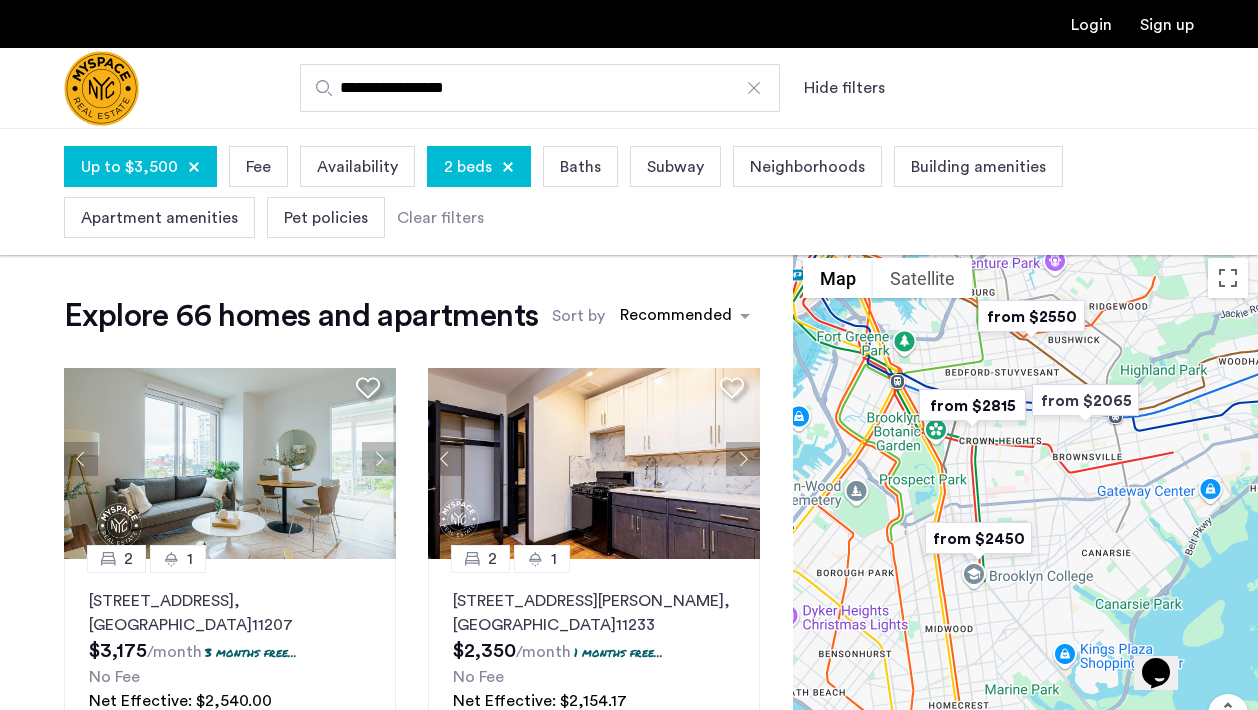 click on "Building amenities" at bounding box center (978, 166) 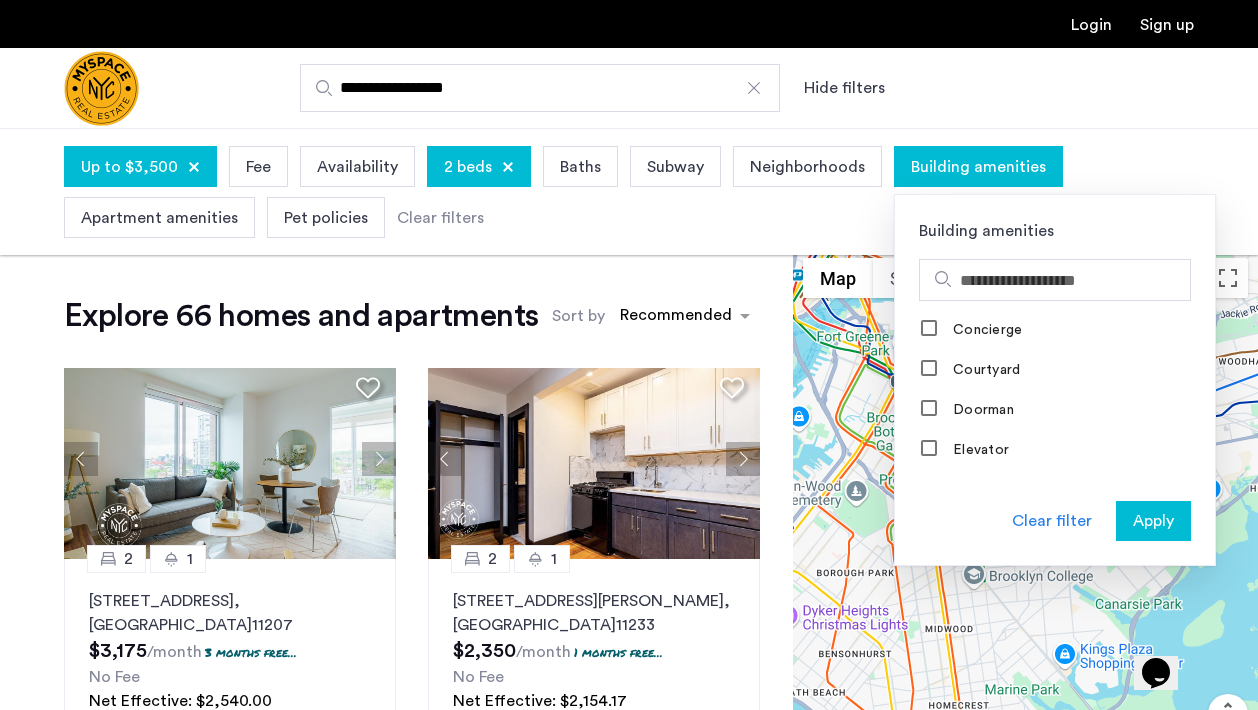 scroll, scrollTop: 236, scrollLeft: 0, axis: vertical 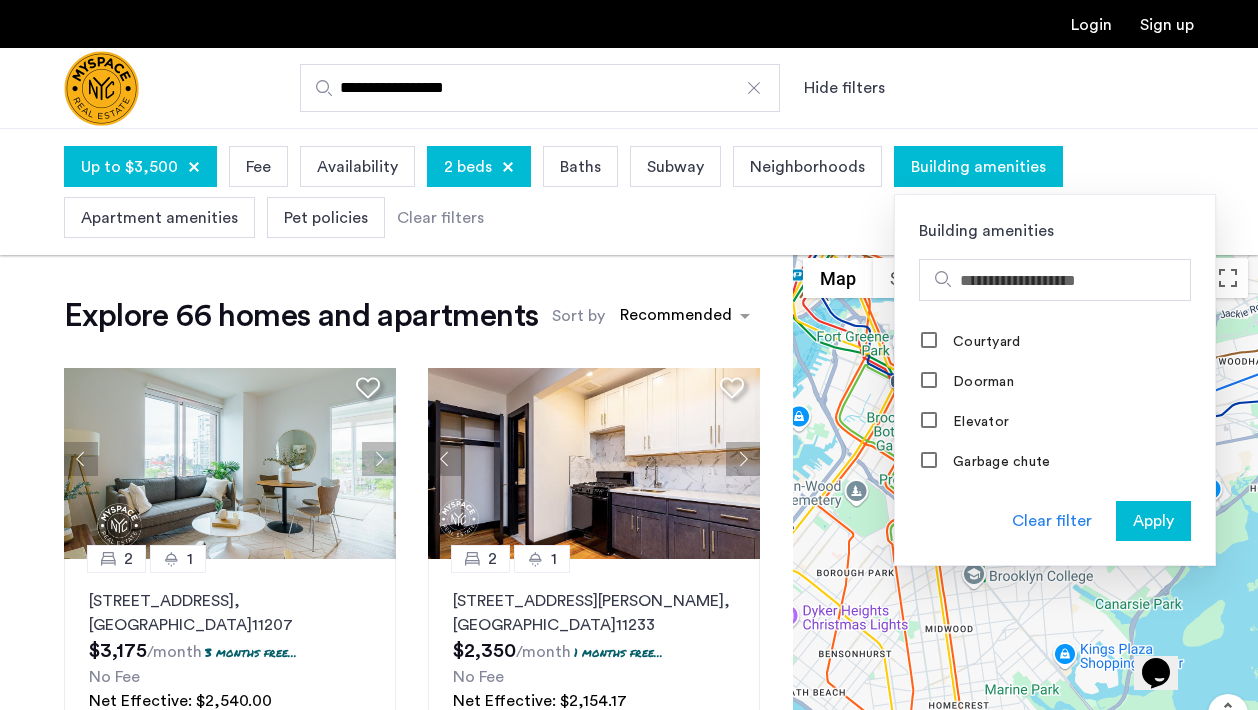 click on "Up to $3,500 Fee  Availability   2 beds  Baths Subway Neighborhoods Building amenities Building amenities  Laundry In Building   Gym   Parking   Bike Room   Business center   Concierge   Courtyard   Doorman   Elevator   Garbage chute   Garden   Green building   Guarantors Welcome   Live In Super   Media Room   On site super   Package Room   Pool   Resident Lounge   Roof Deck   Security cameras   Smoke free property   Storage   Verizon Fios   Virtual Doorman   Covered parking   Screening room   Pet spa   Children's Play Room   Yoga studio   Roof Access   Cold Storage   Fitness Center   Garage Parking   Locker Rooms   Non Smoking Building   Outdoor Spaces   Recreation   Valet   Wheelchair Access  Clear filter Apply Apartment amenities Pet policies Clear filters" at bounding box center [629, 192] 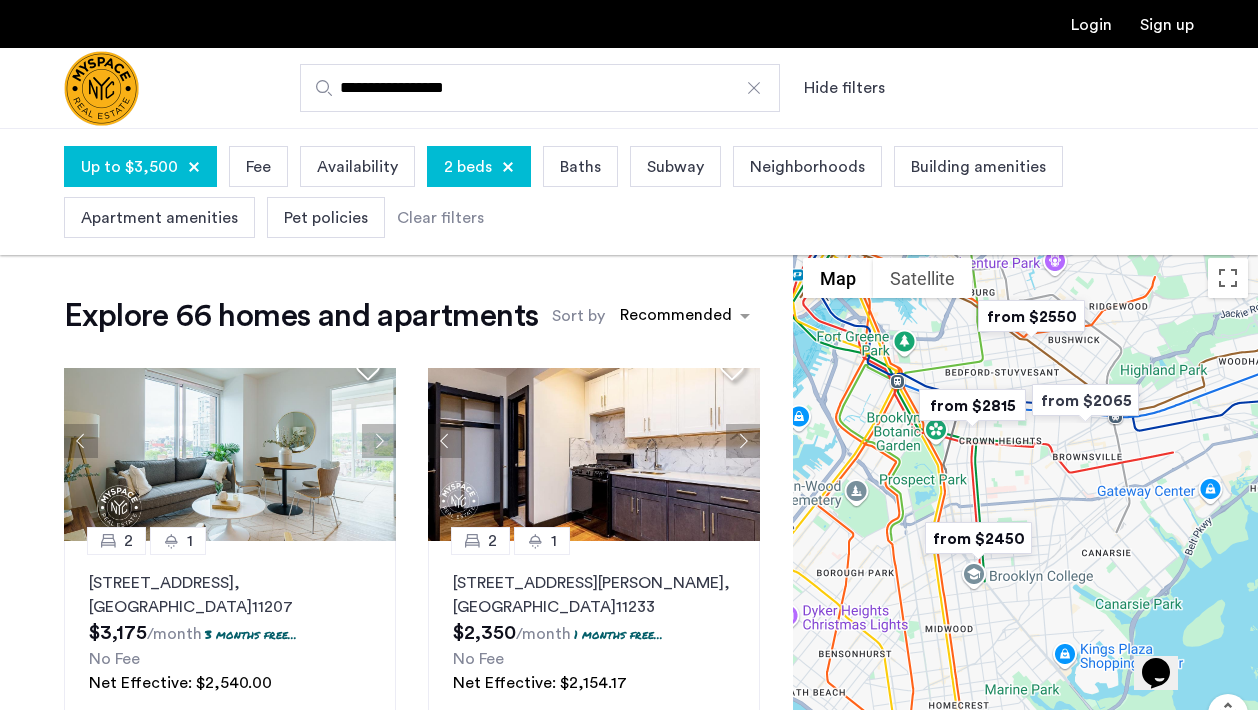 scroll, scrollTop: 30, scrollLeft: 0, axis: vertical 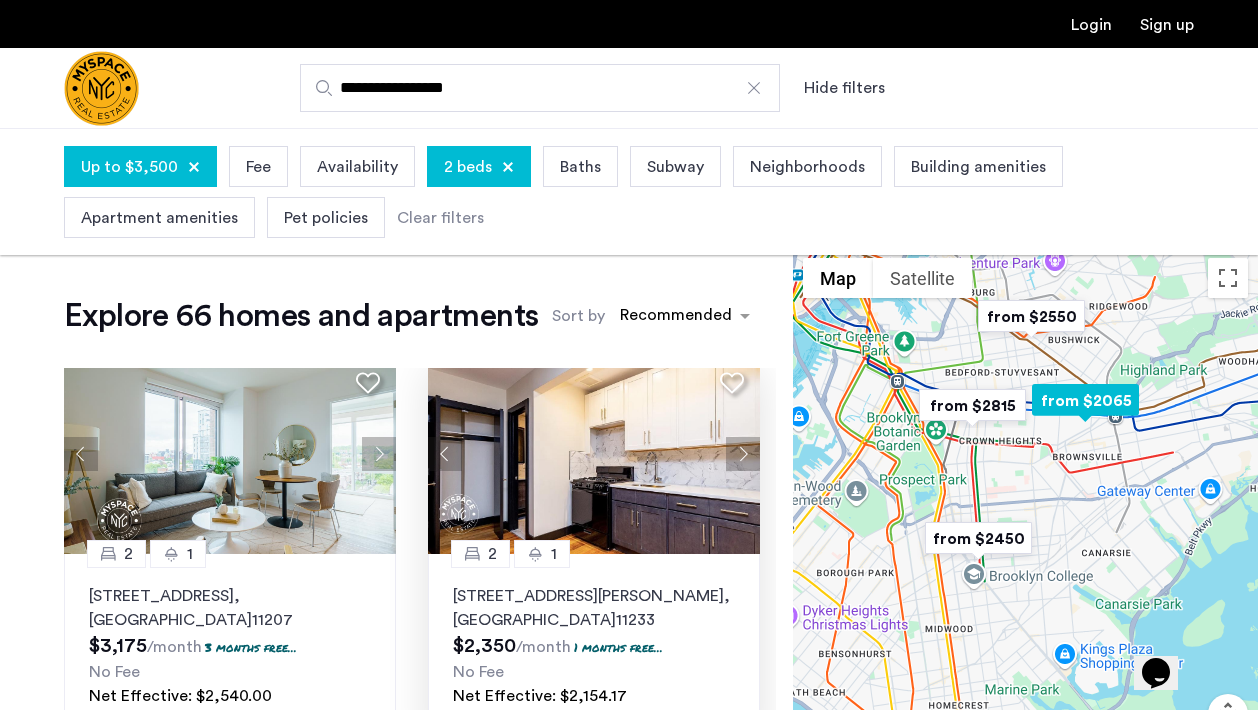 click 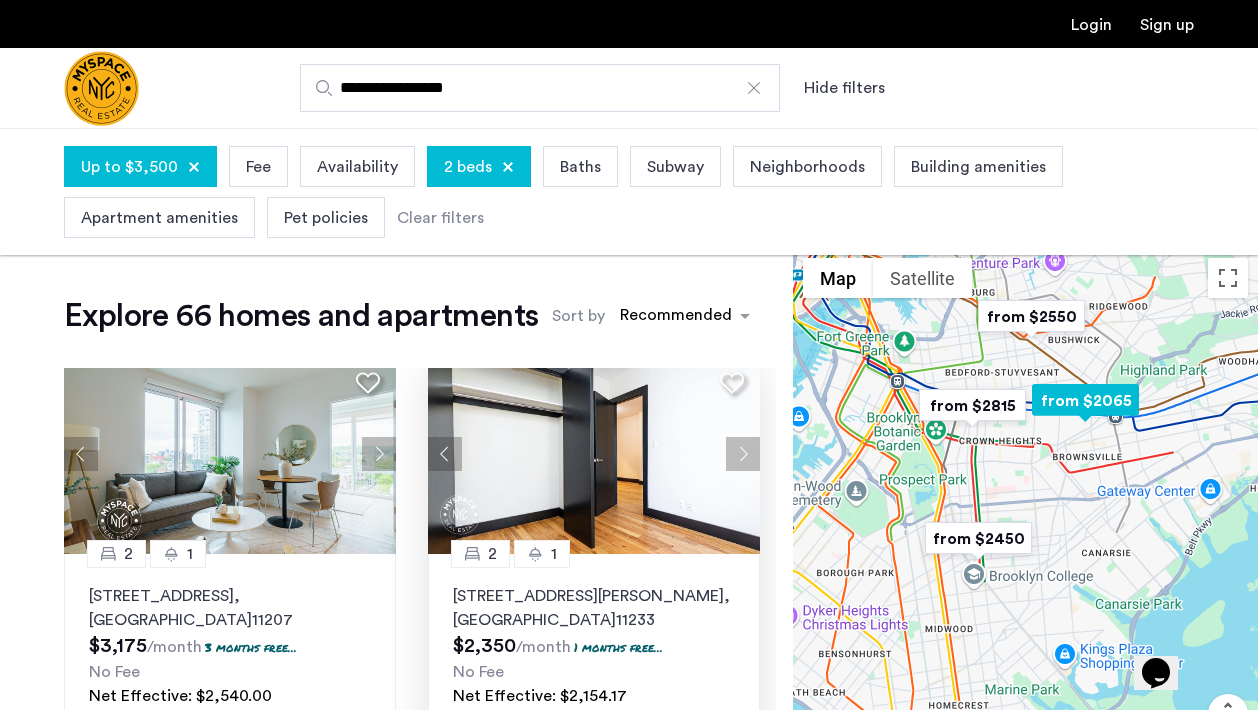 click 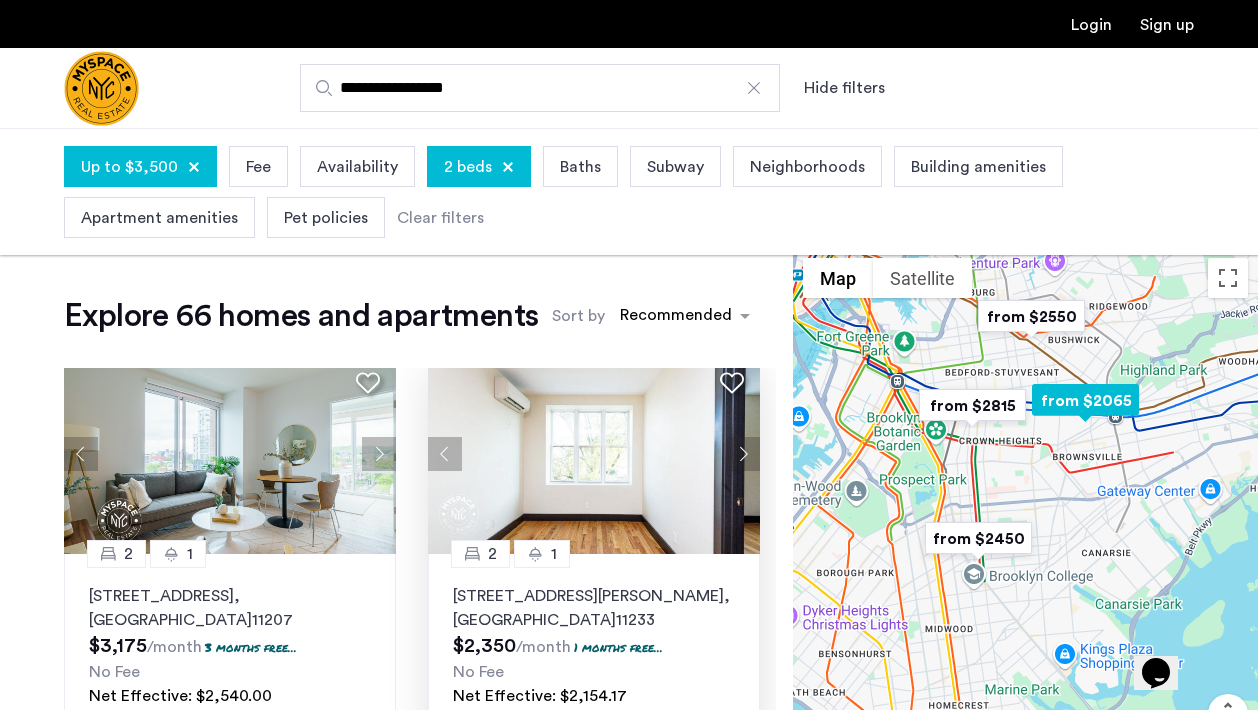 click 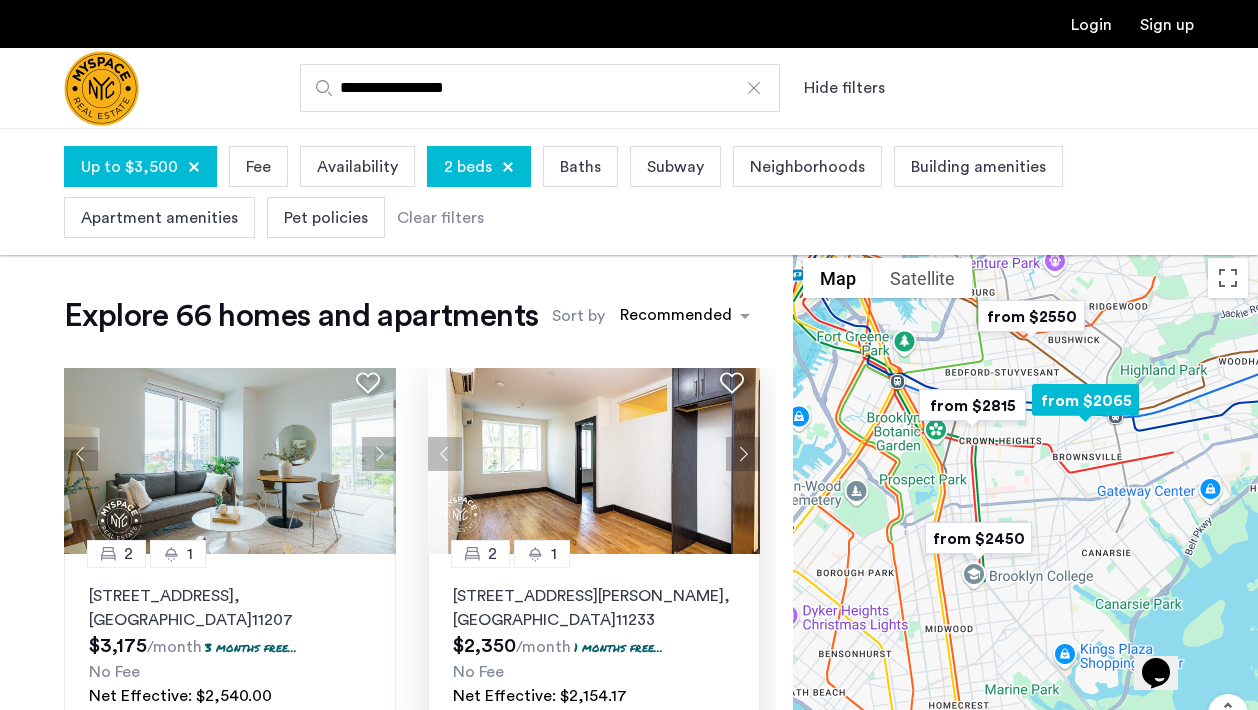 click 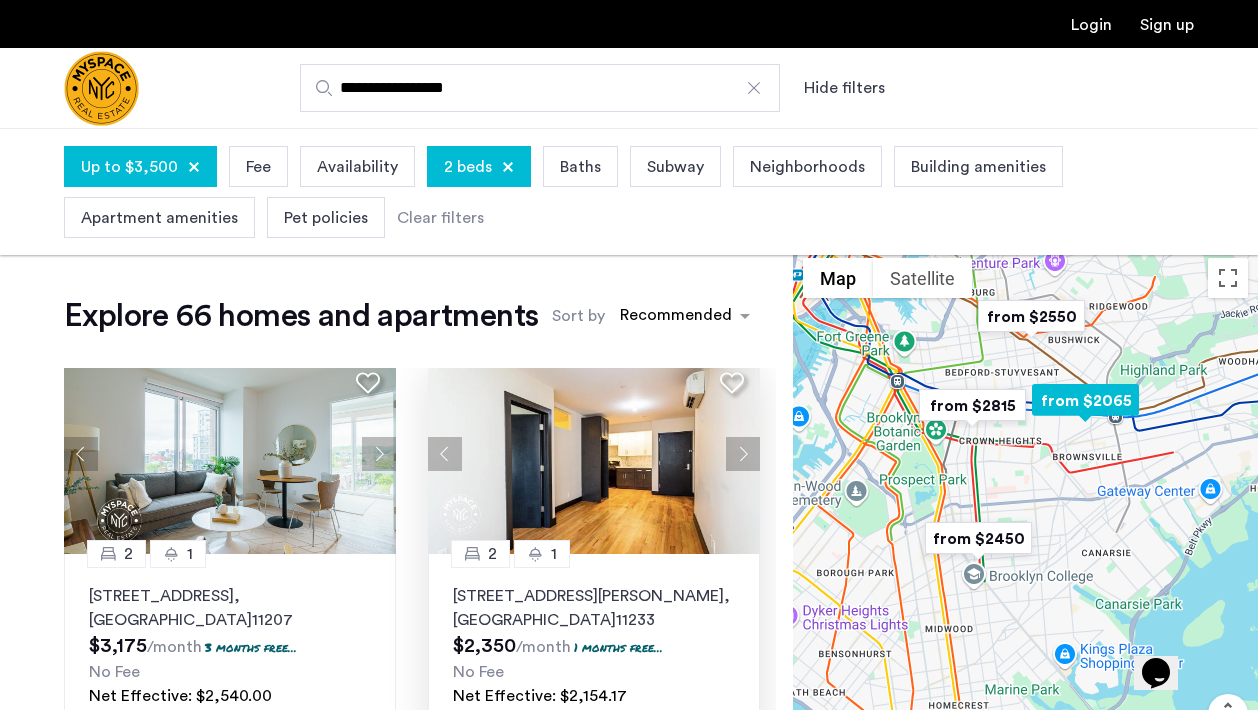 click 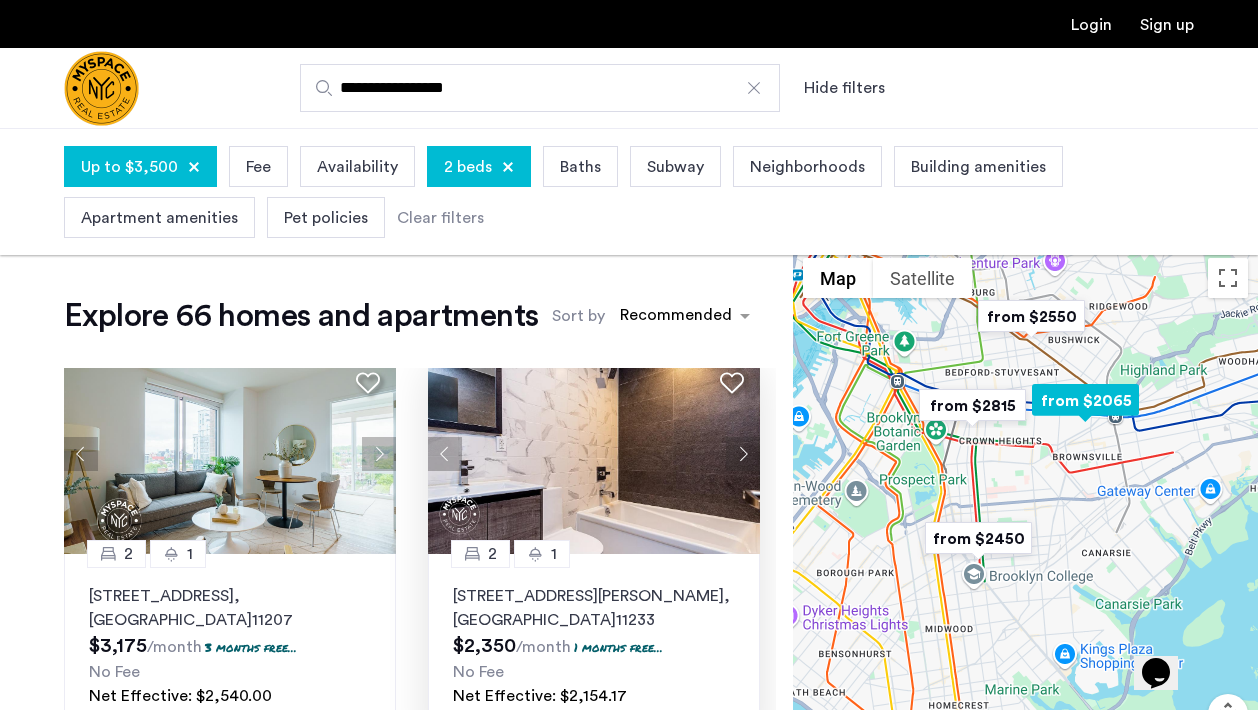 click 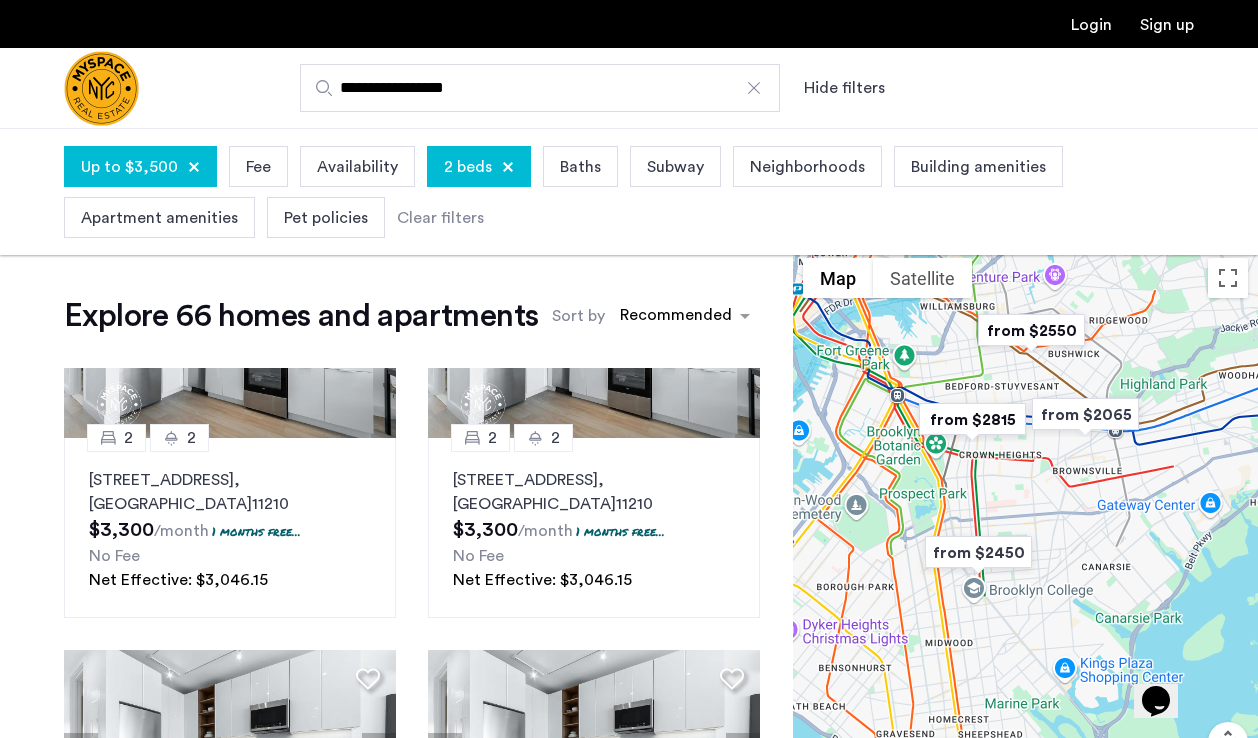 scroll, scrollTop: 1801, scrollLeft: 0, axis: vertical 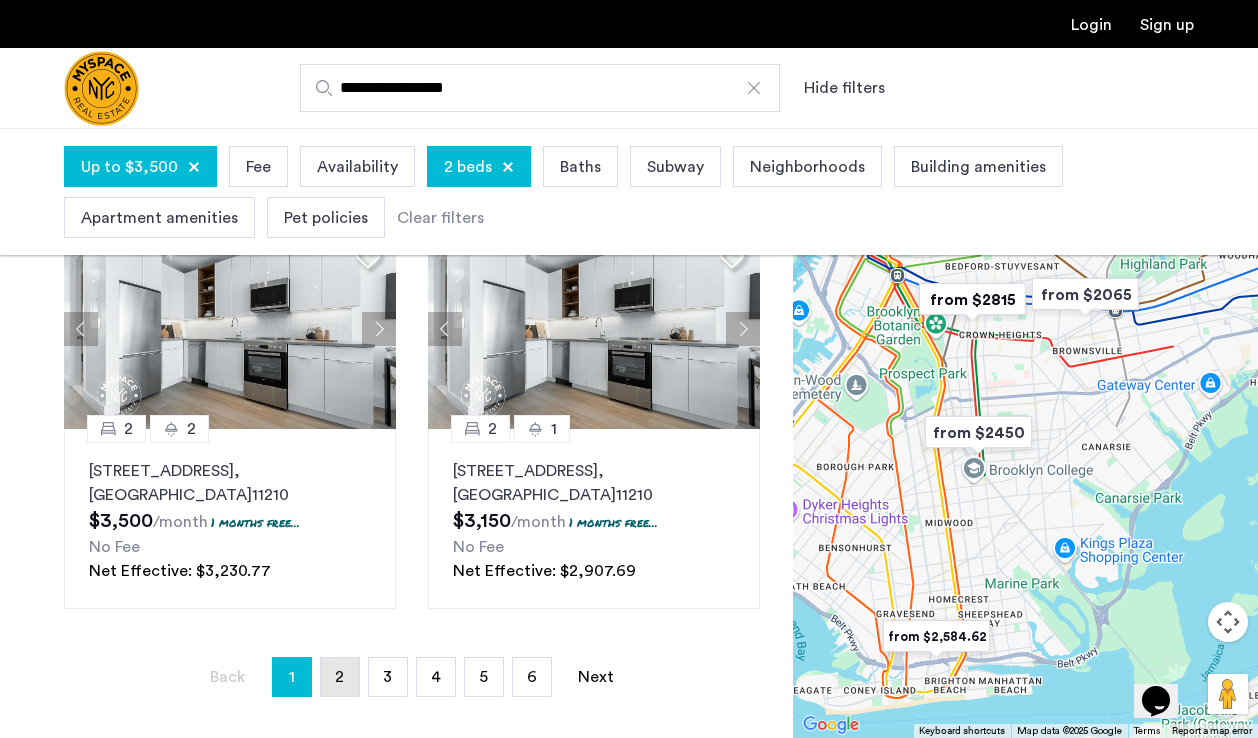 click on "page  2" at bounding box center [340, 677] 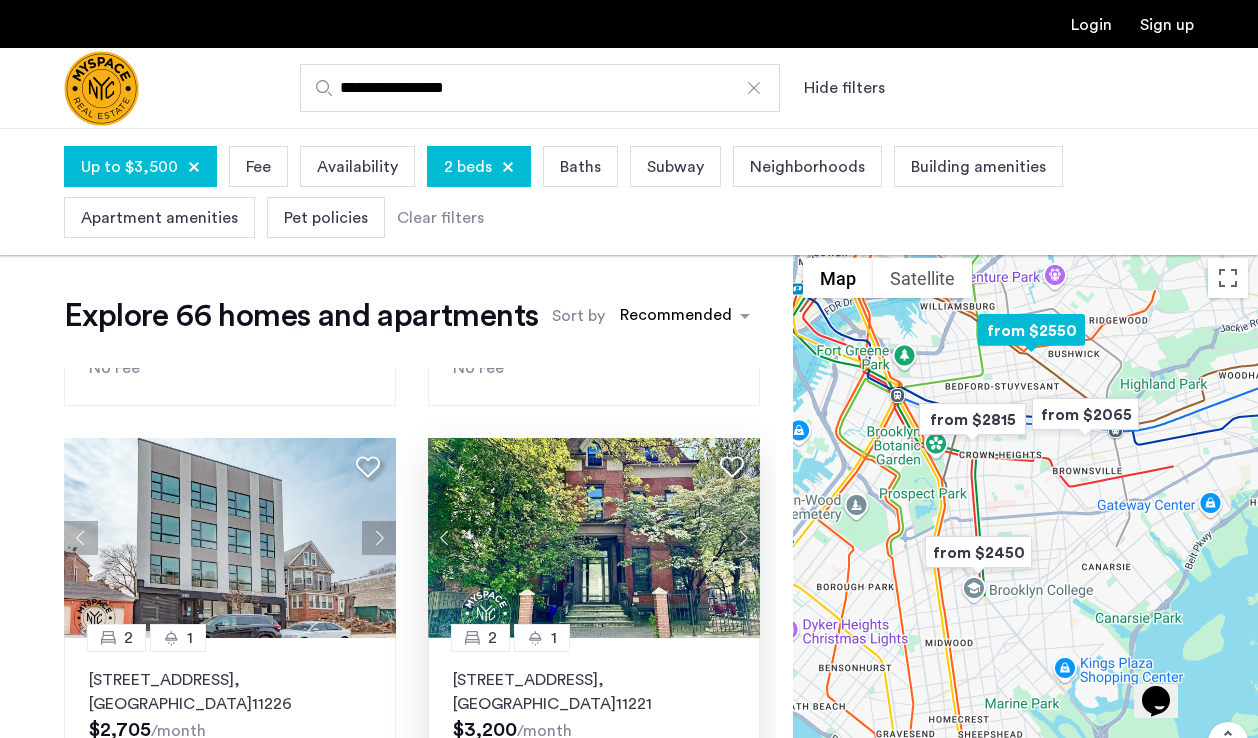 scroll, scrollTop: 1530, scrollLeft: 0, axis: vertical 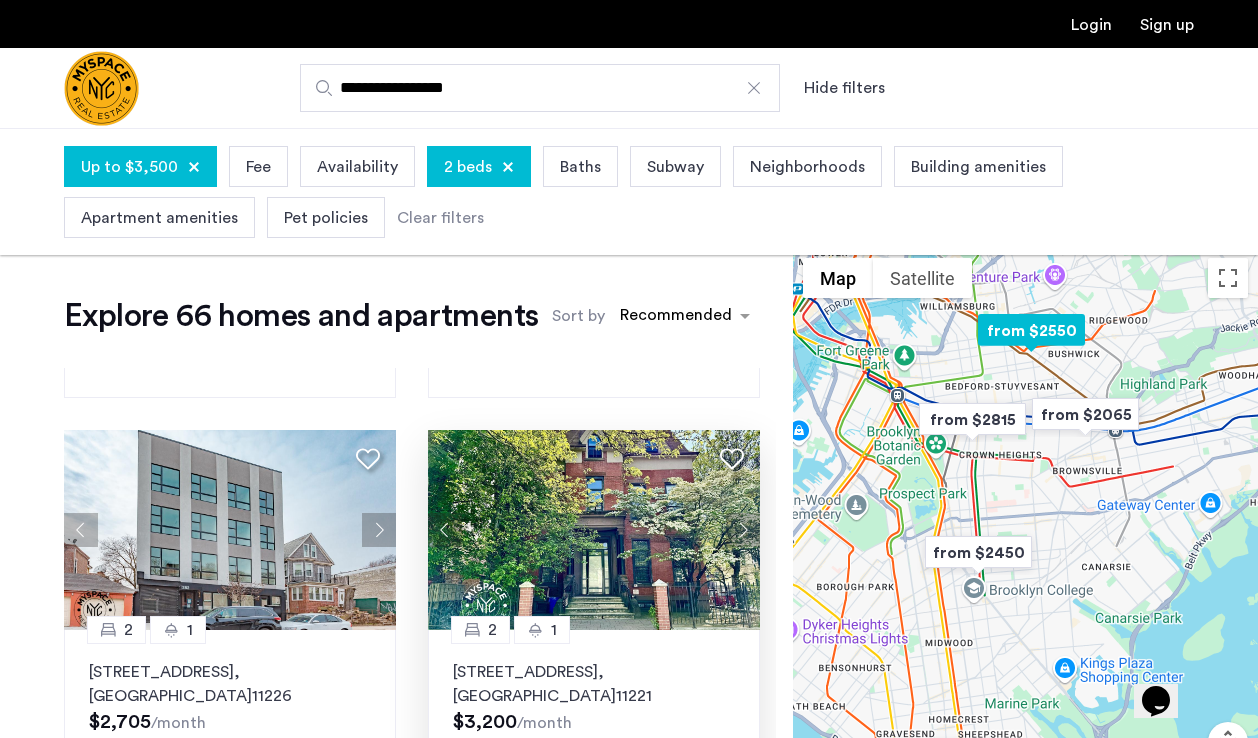click 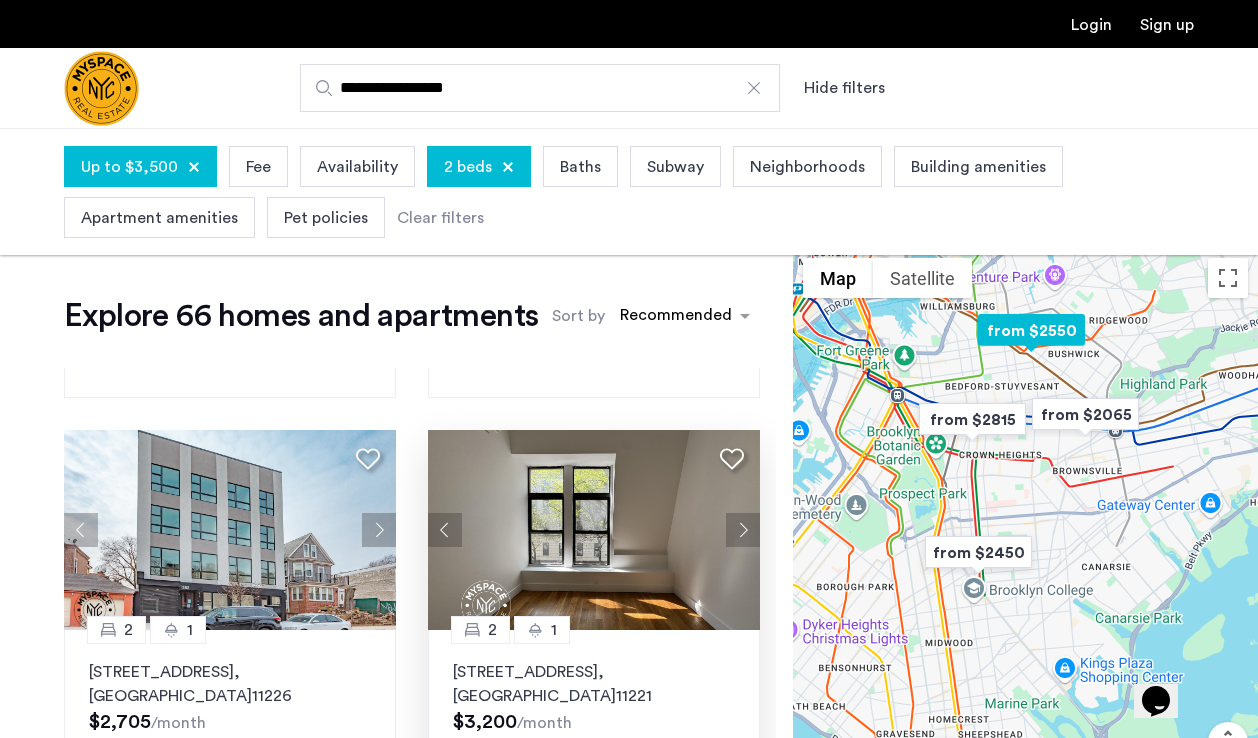 click 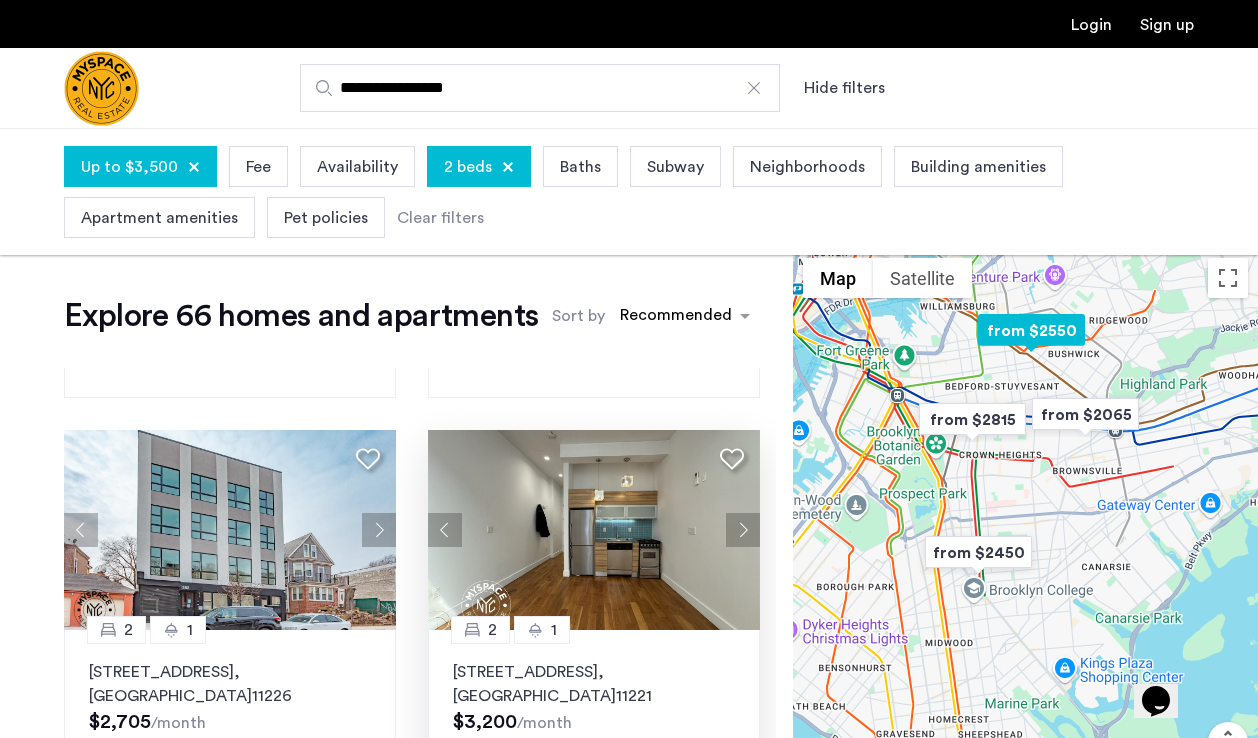click 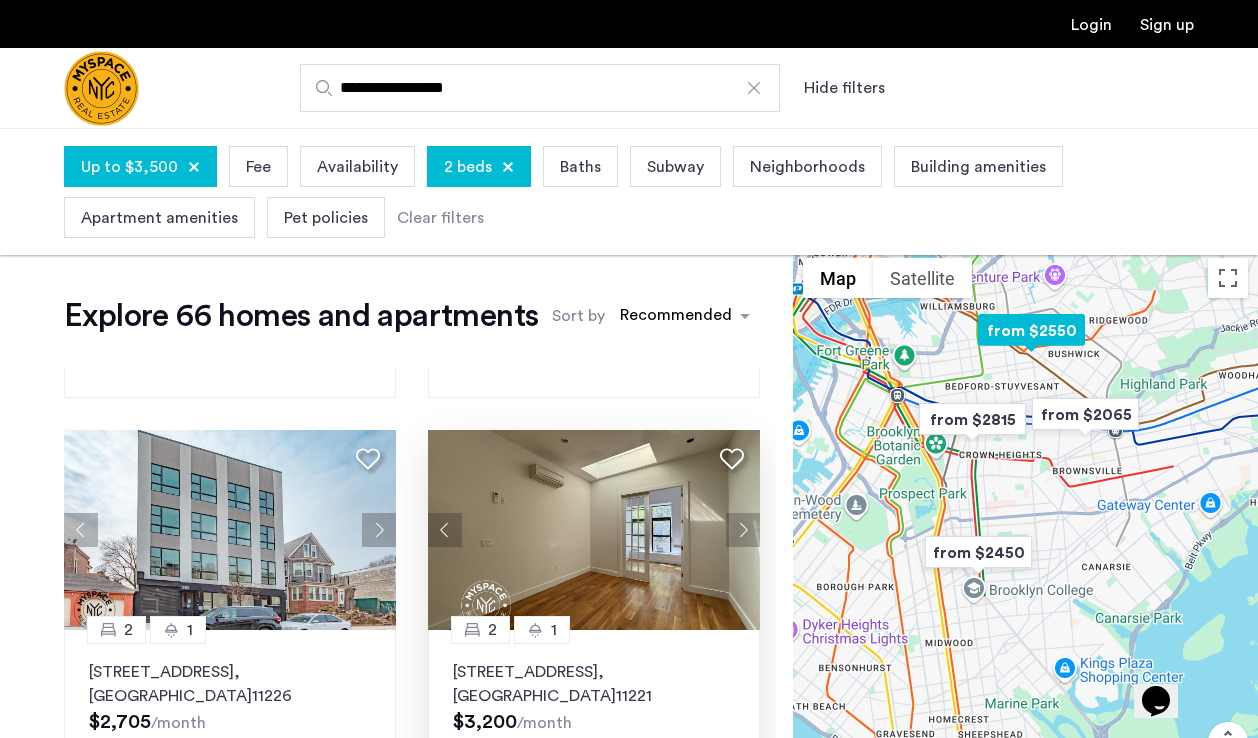 click 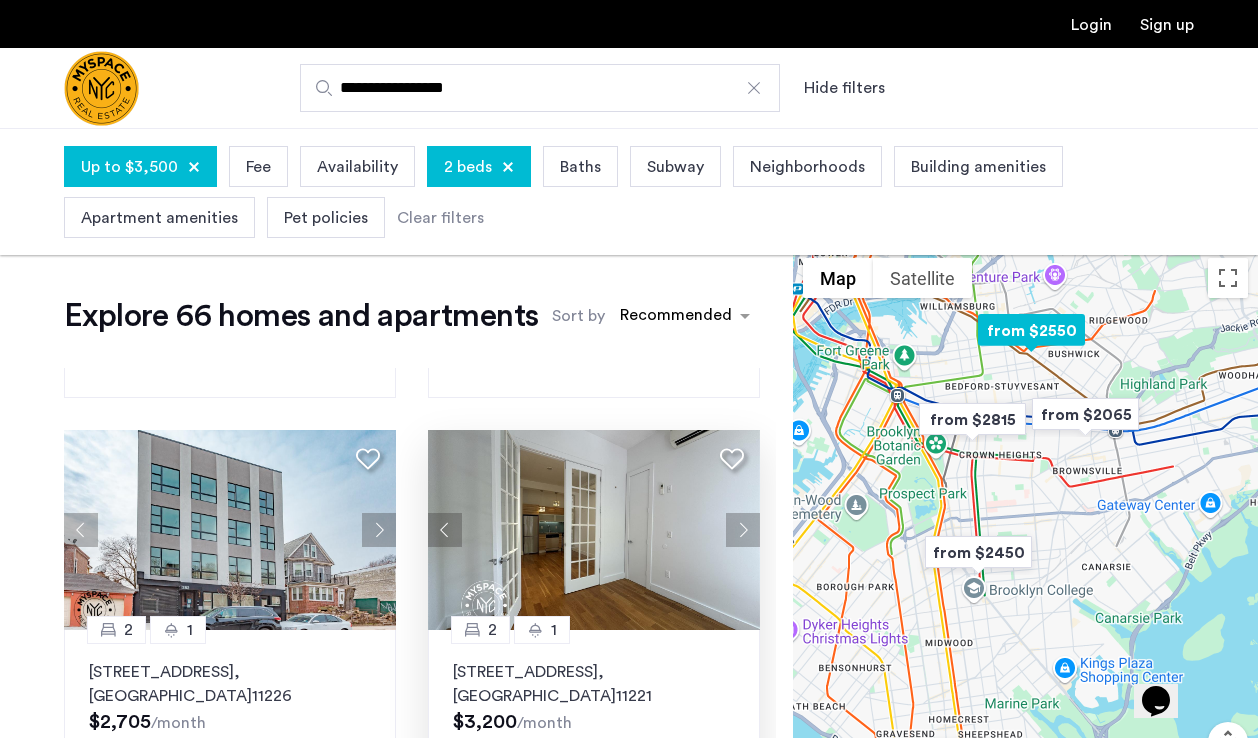 click 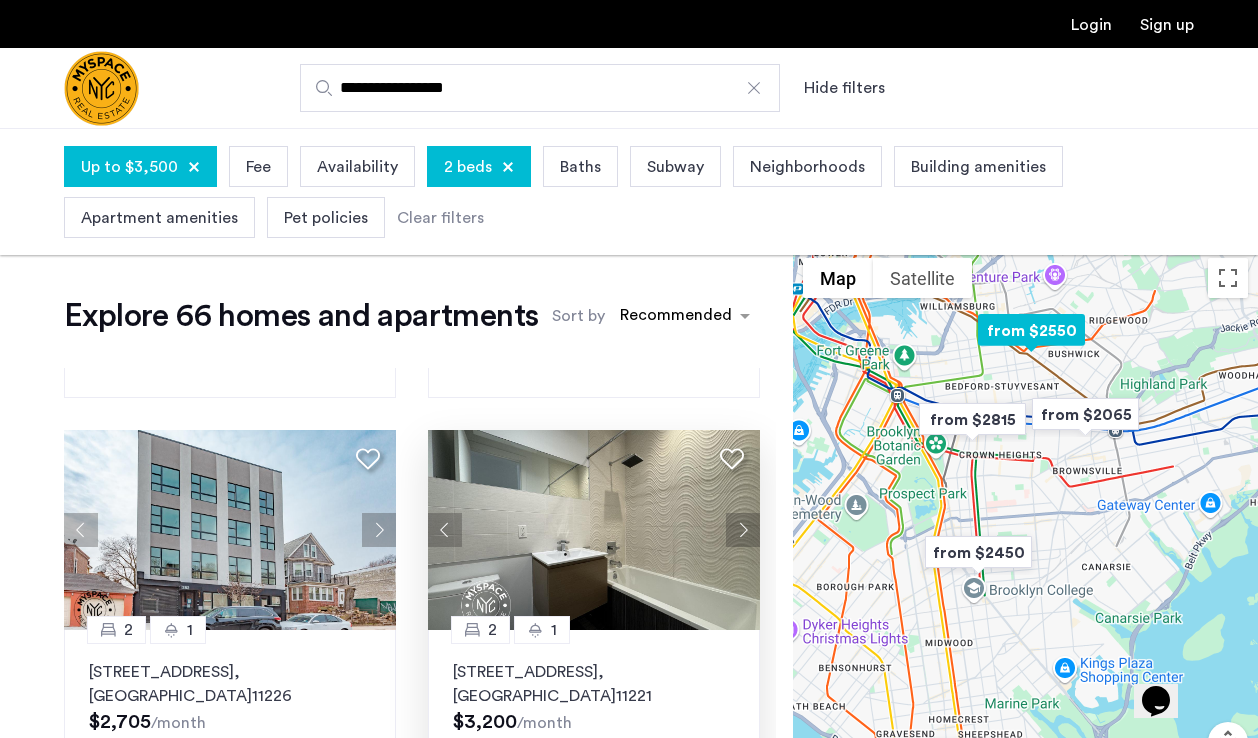 click 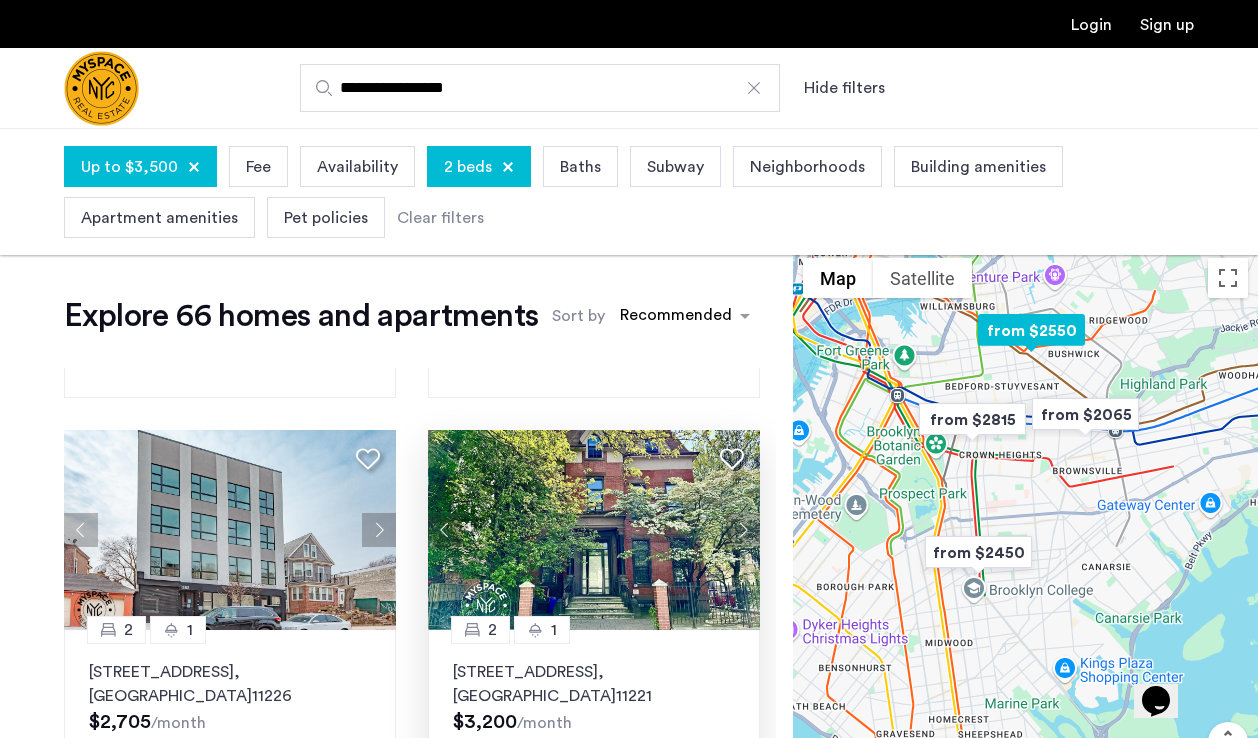 click 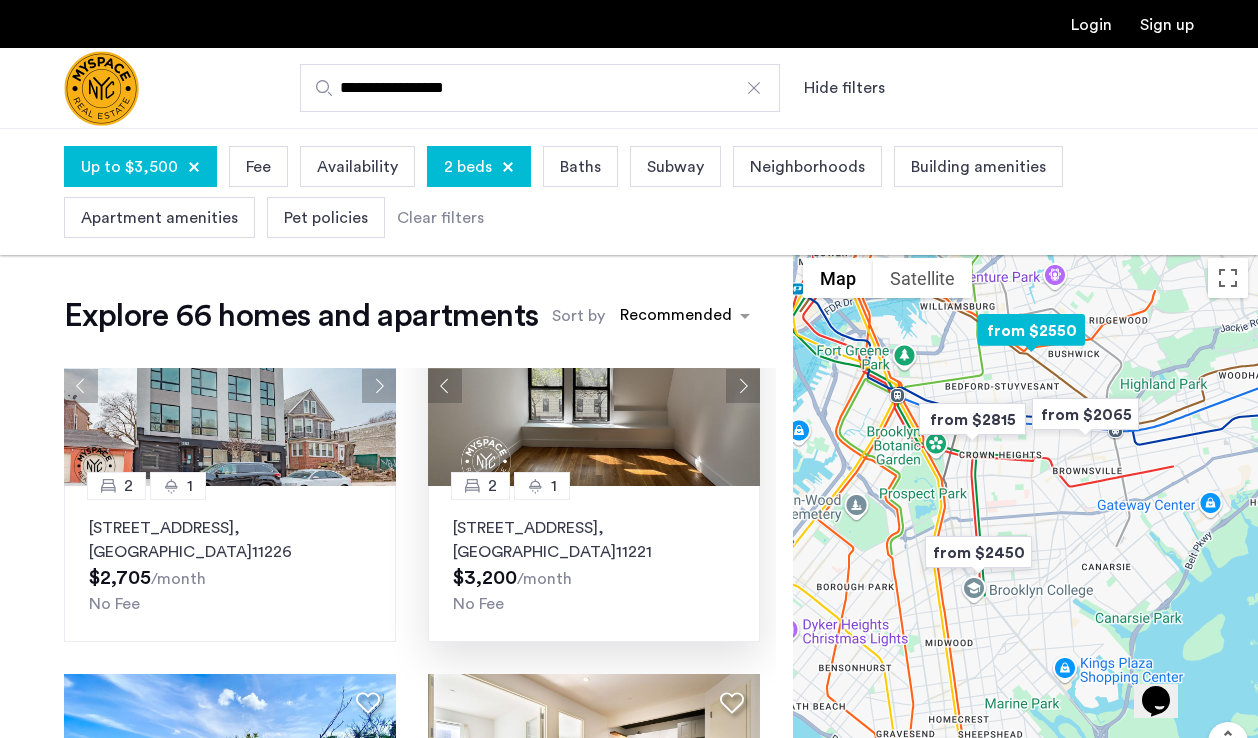 scroll, scrollTop: 1676, scrollLeft: 0, axis: vertical 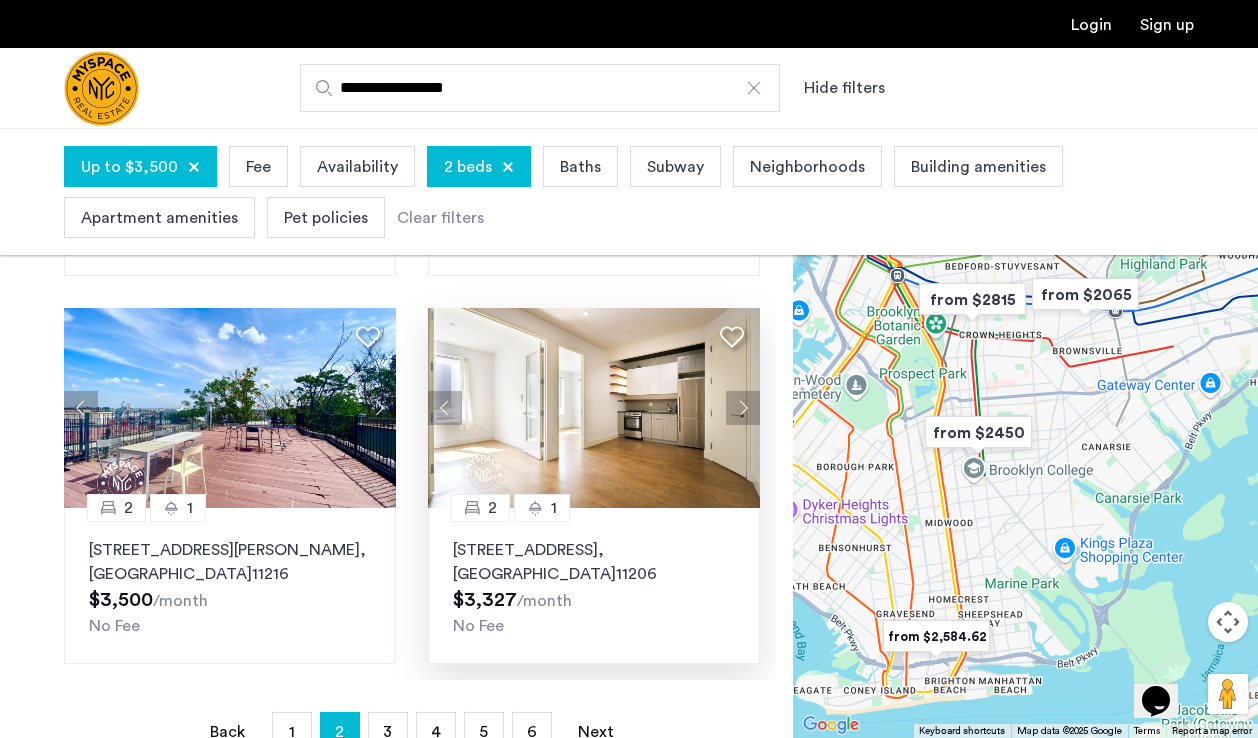 click 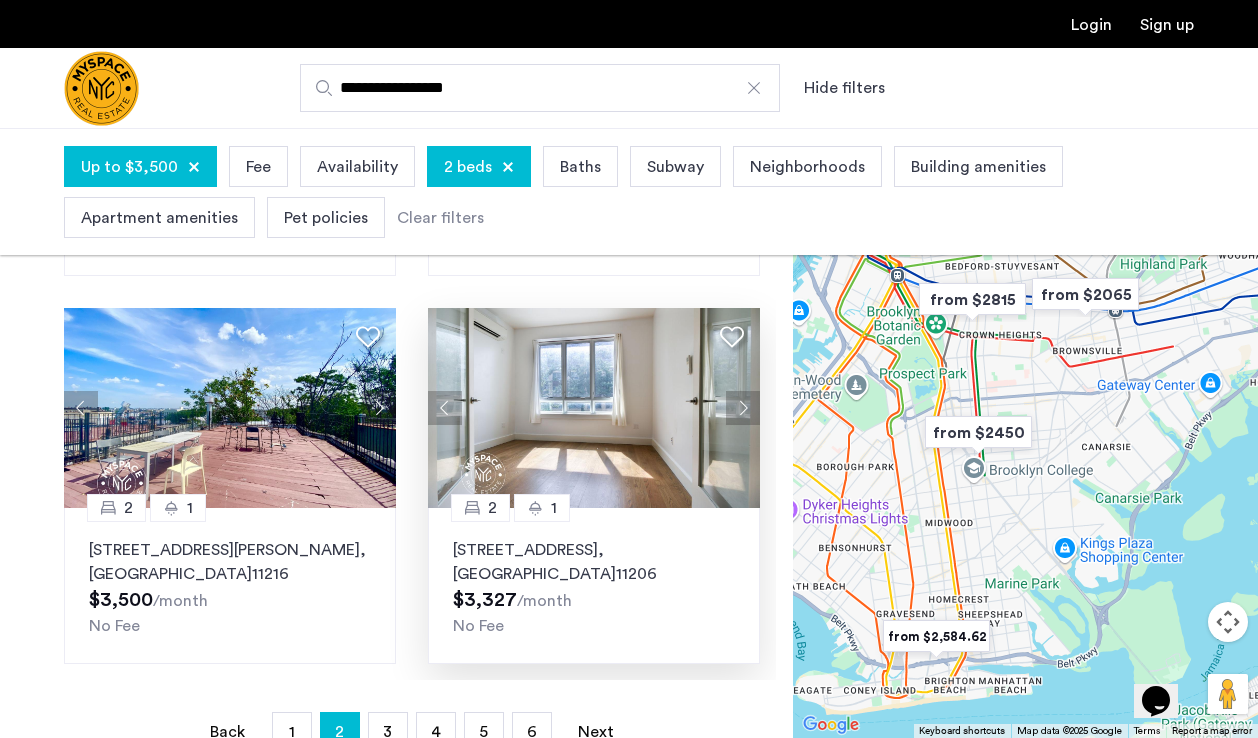 click 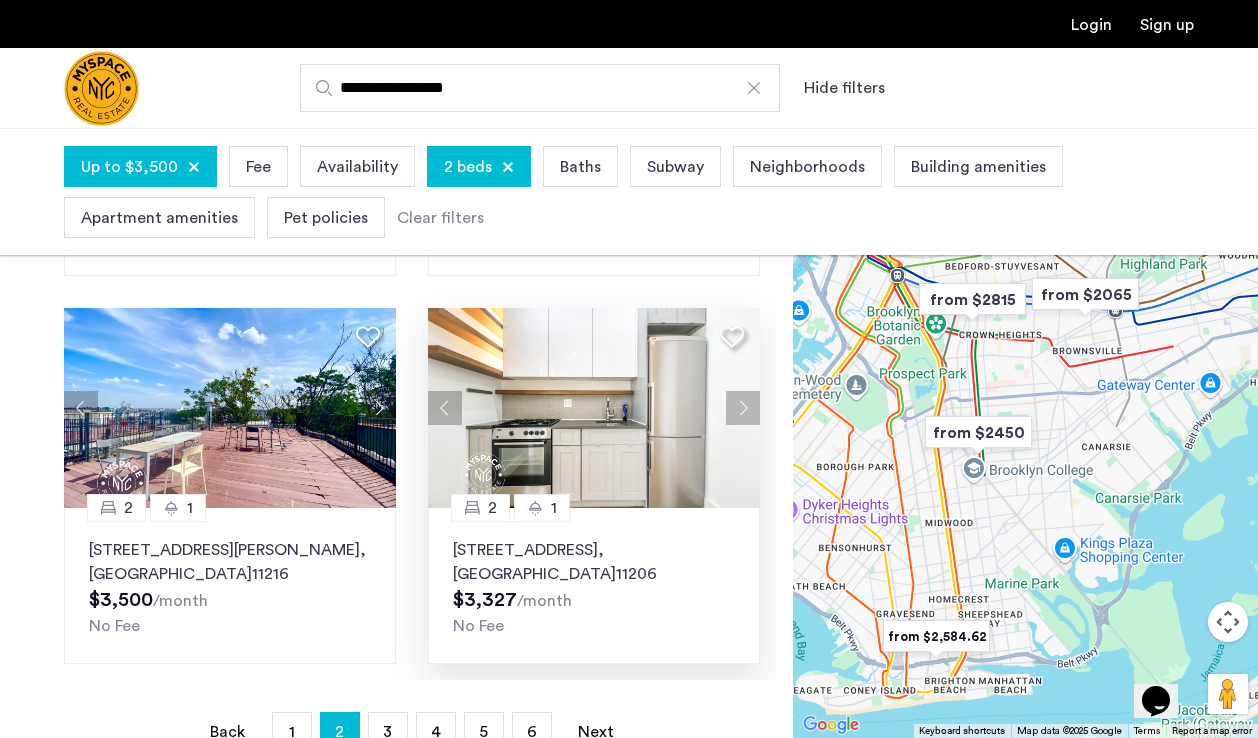 click 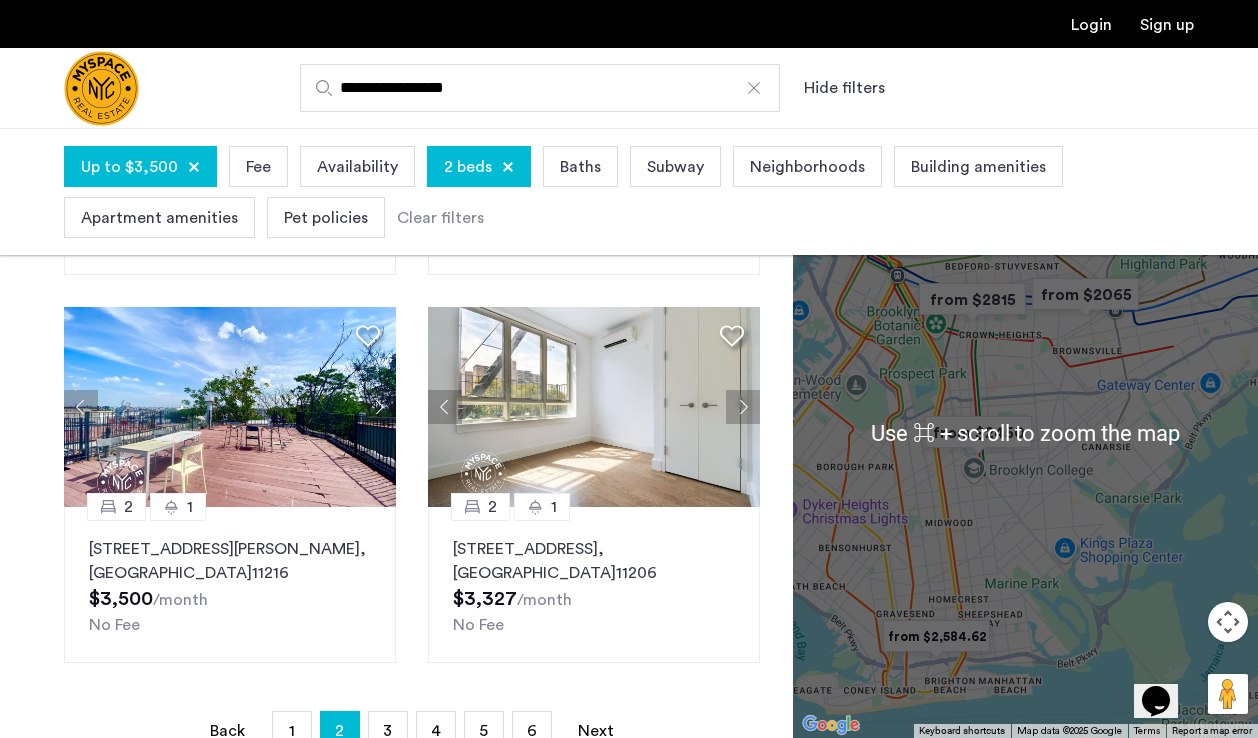 scroll, scrollTop: 369, scrollLeft: 0, axis: vertical 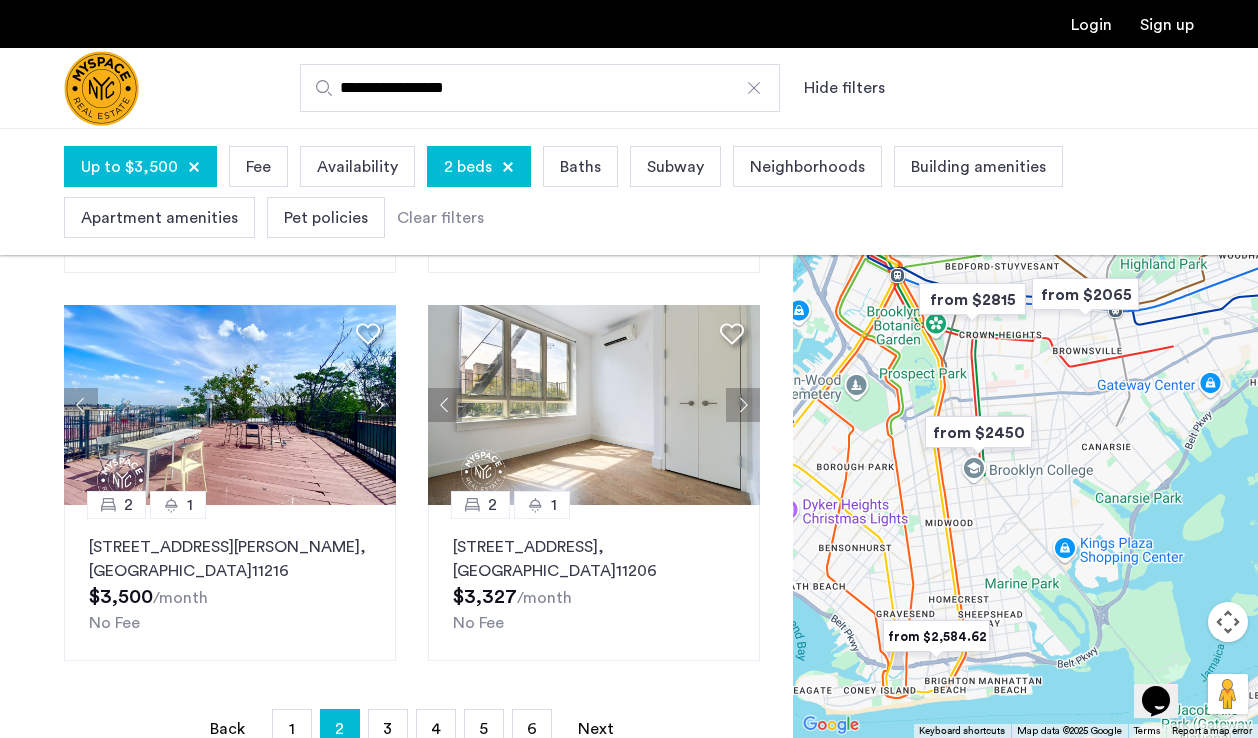 click at bounding box center [1228, 622] 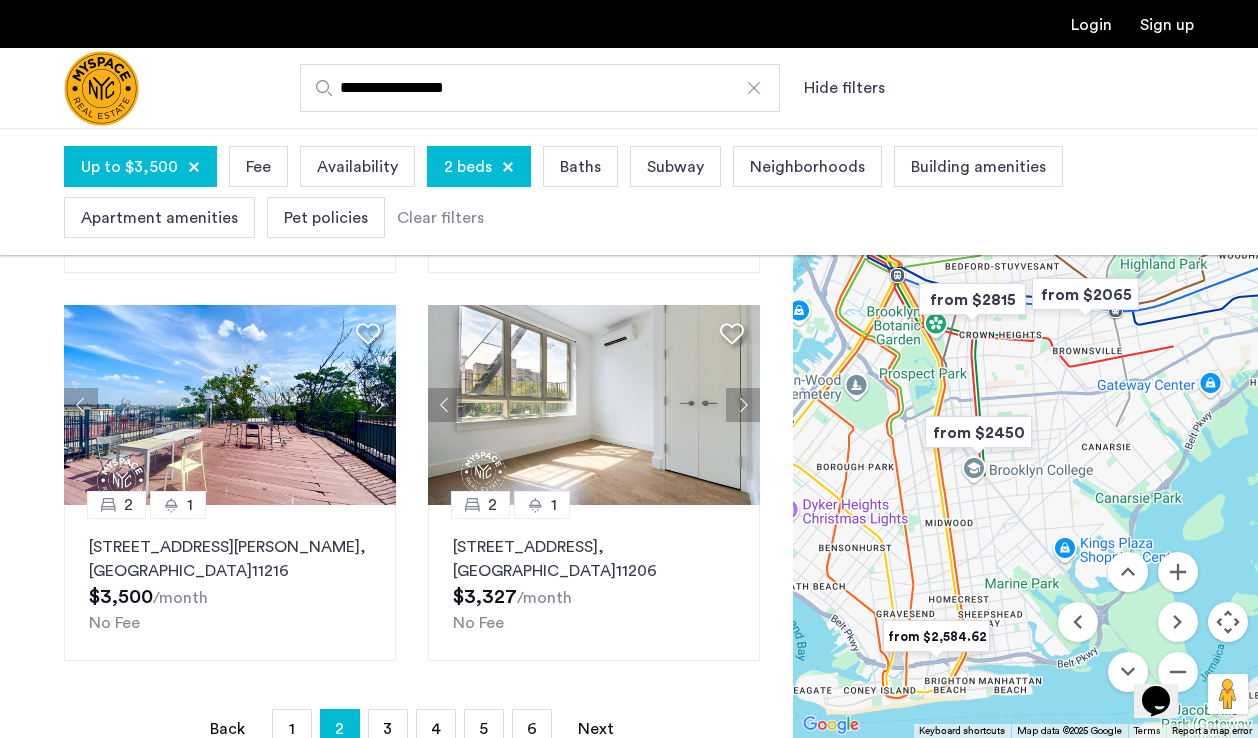 click at bounding box center [1228, 622] 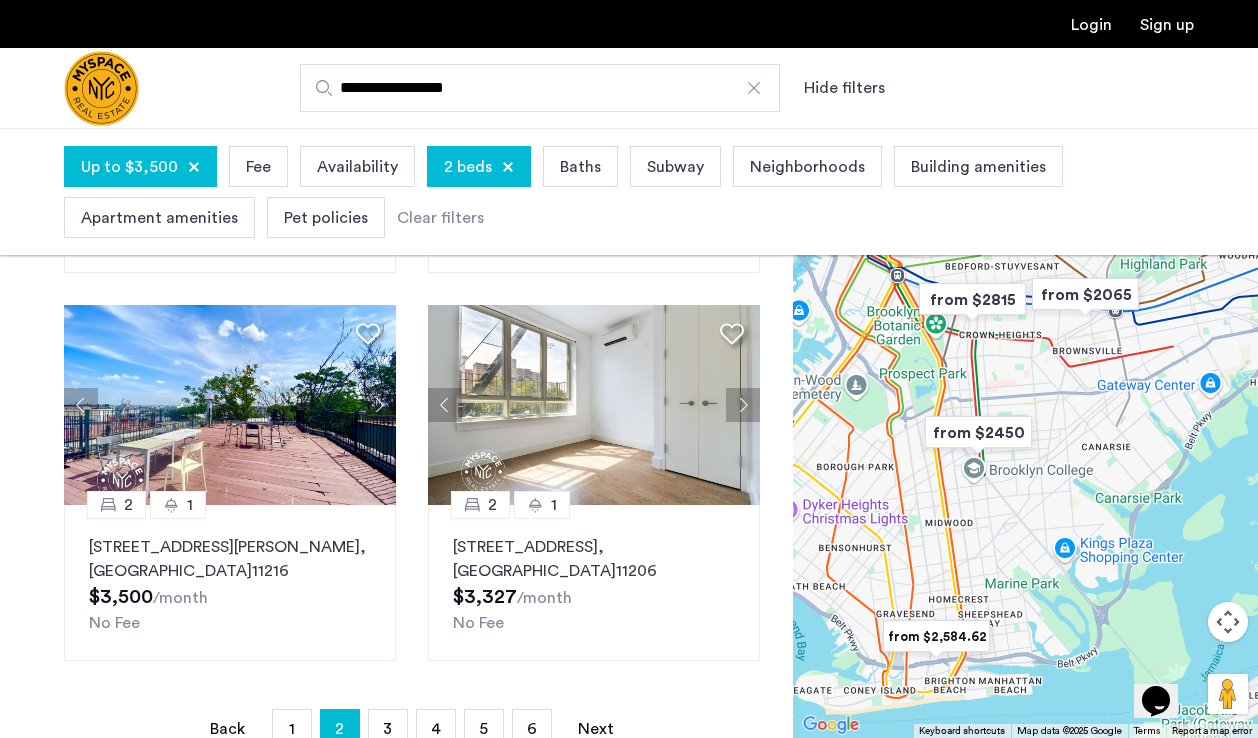 click at bounding box center [1228, 622] 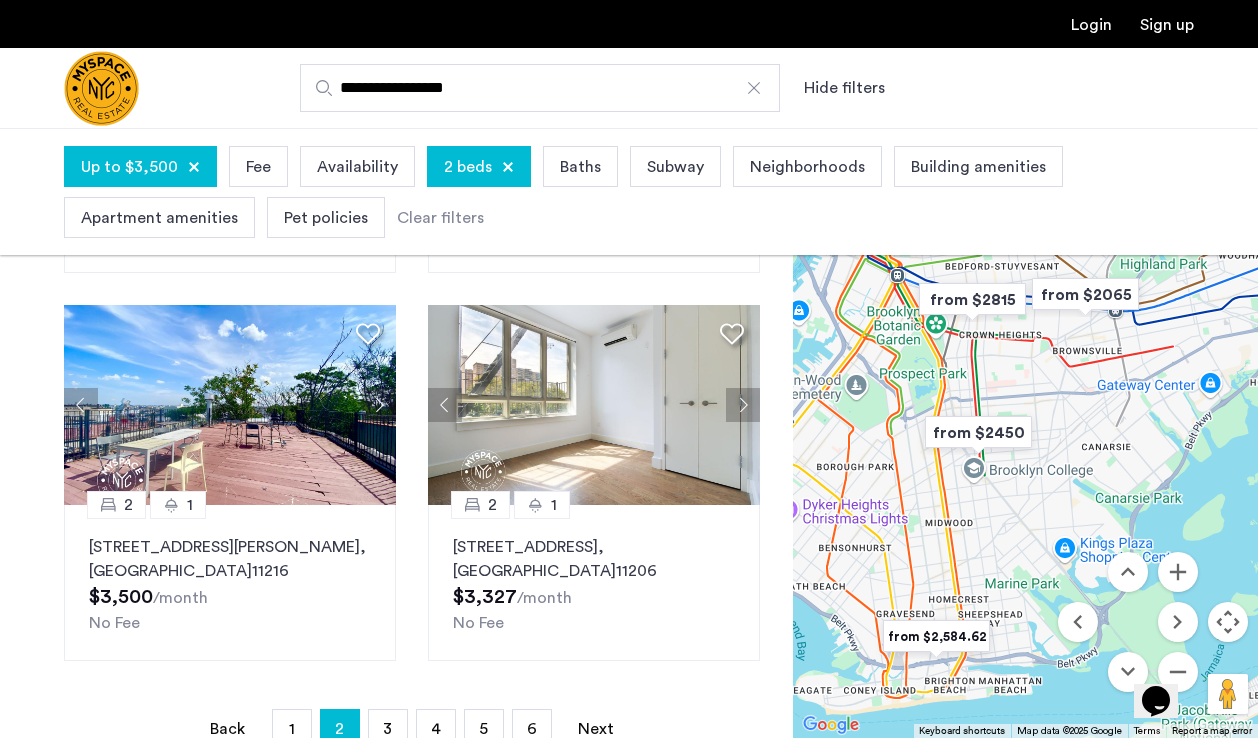 click on "Opens Chat This icon Opens the chat window." at bounding box center (1166, 666) 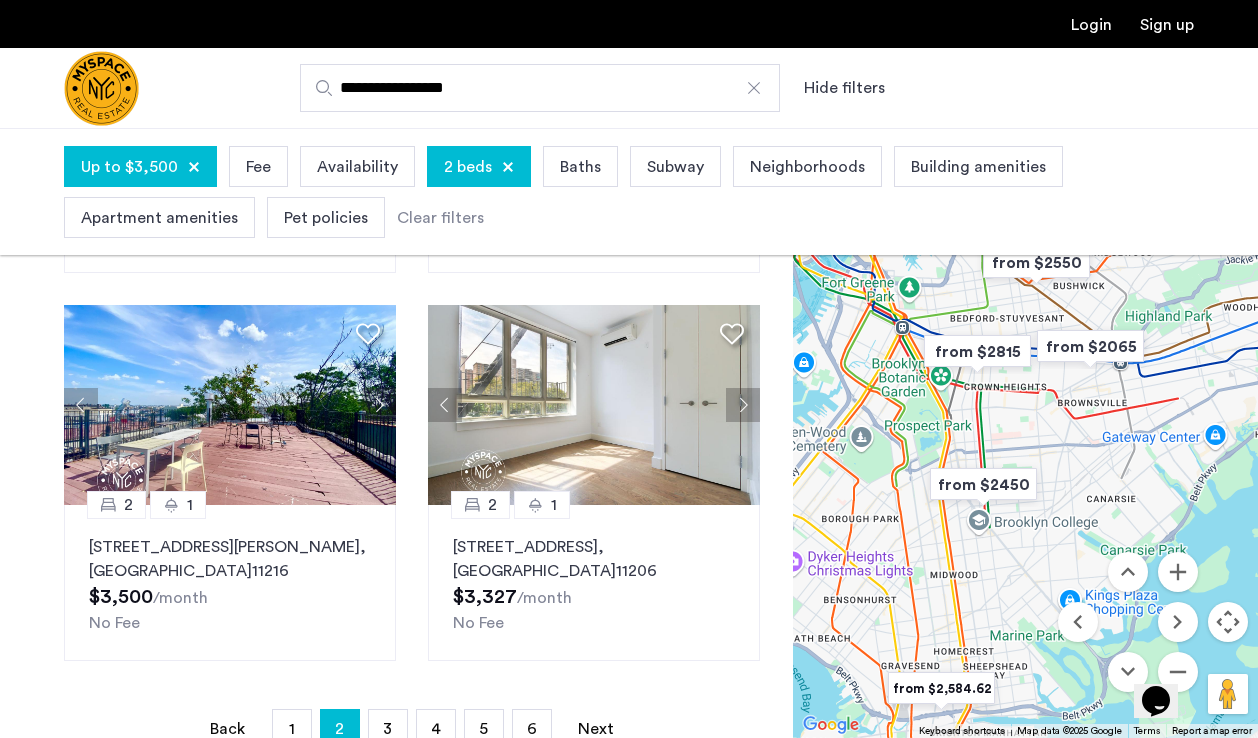 drag, startPoint x: 1072, startPoint y: 405, endPoint x: 1093, endPoint y: 551, distance: 147.50255 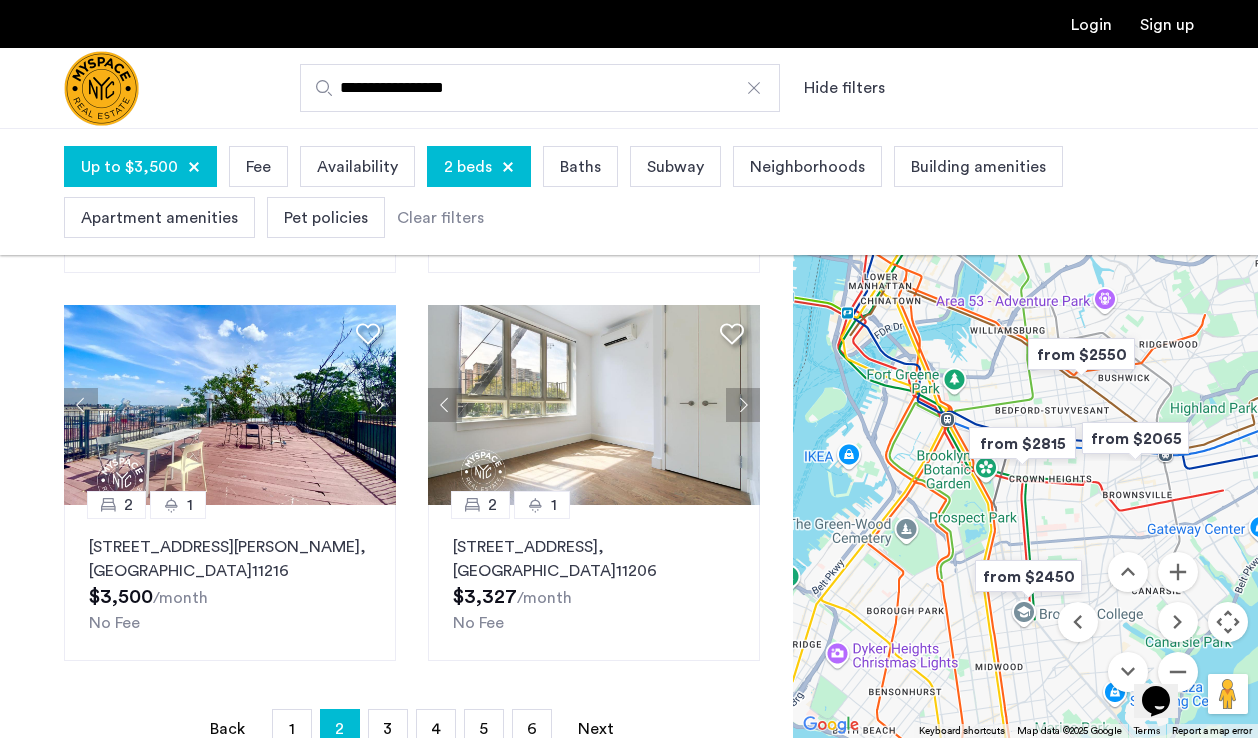 drag, startPoint x: 1064, startPoint y: 499, endPoint x: 1088, endPoint y: 447, distance: 57.271286 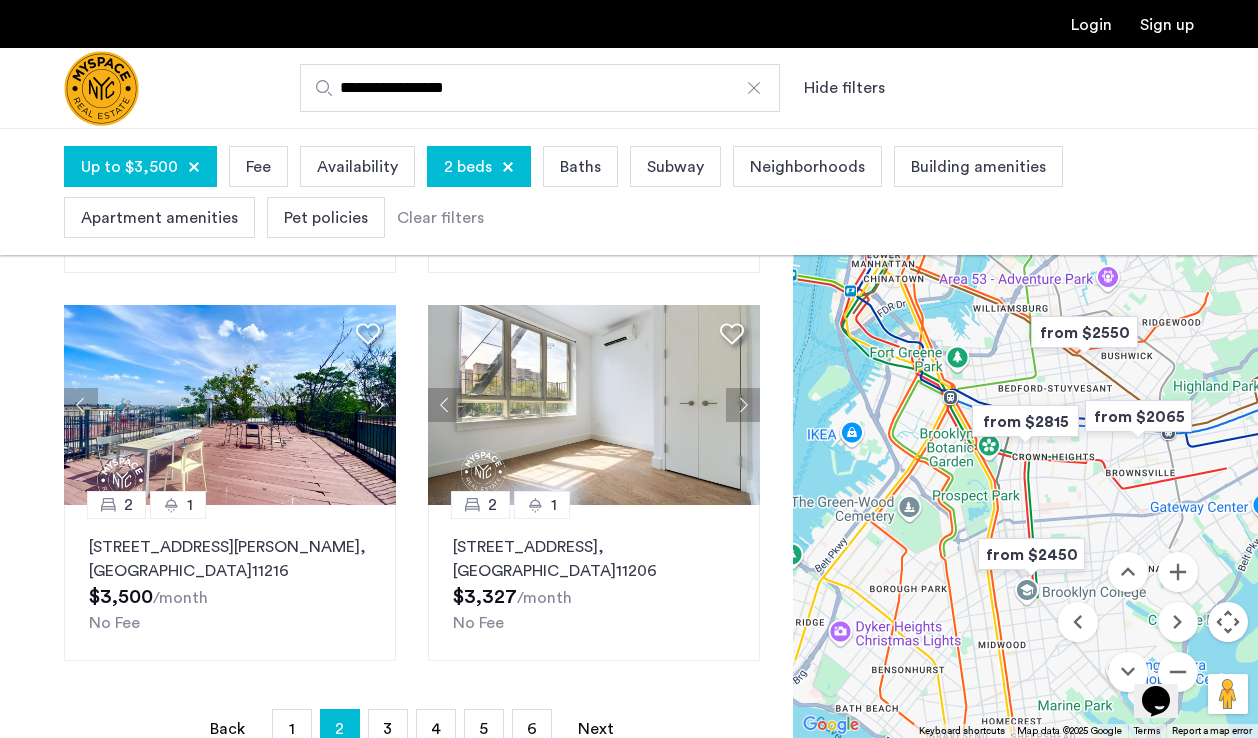 click at bounding box center [1025, 421] 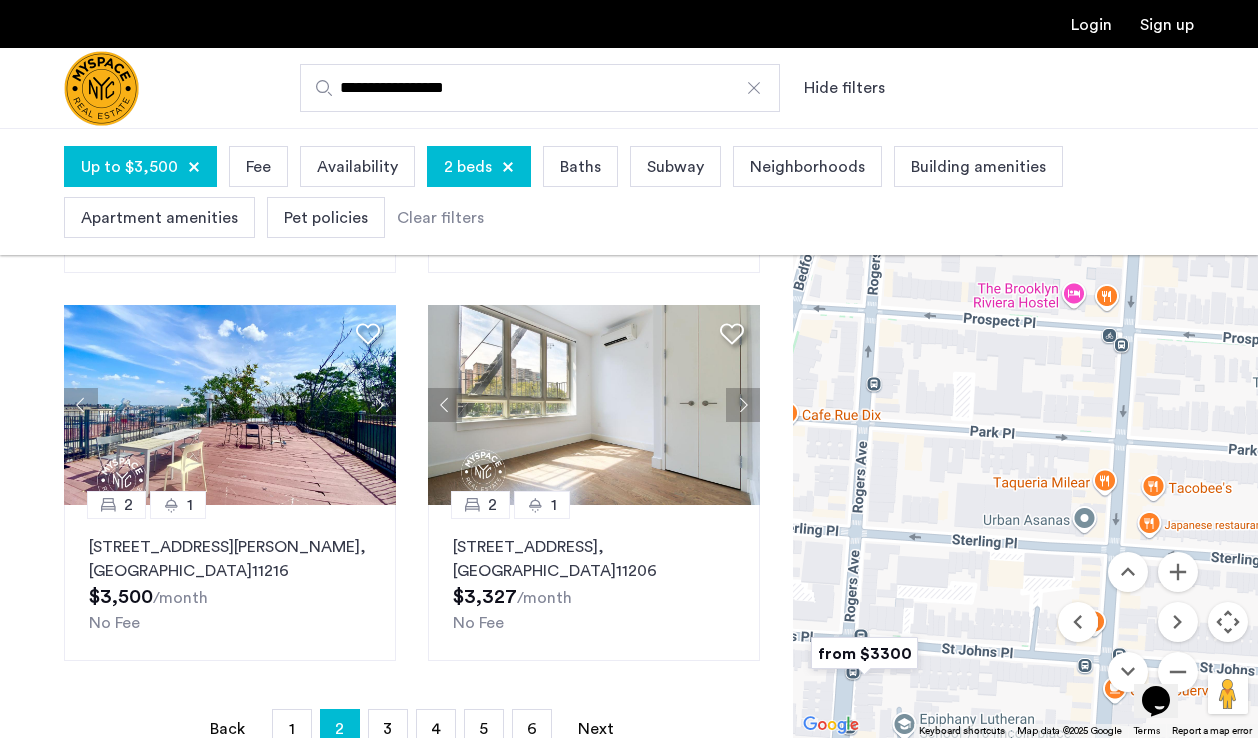 click at bounding box center (864, 653) 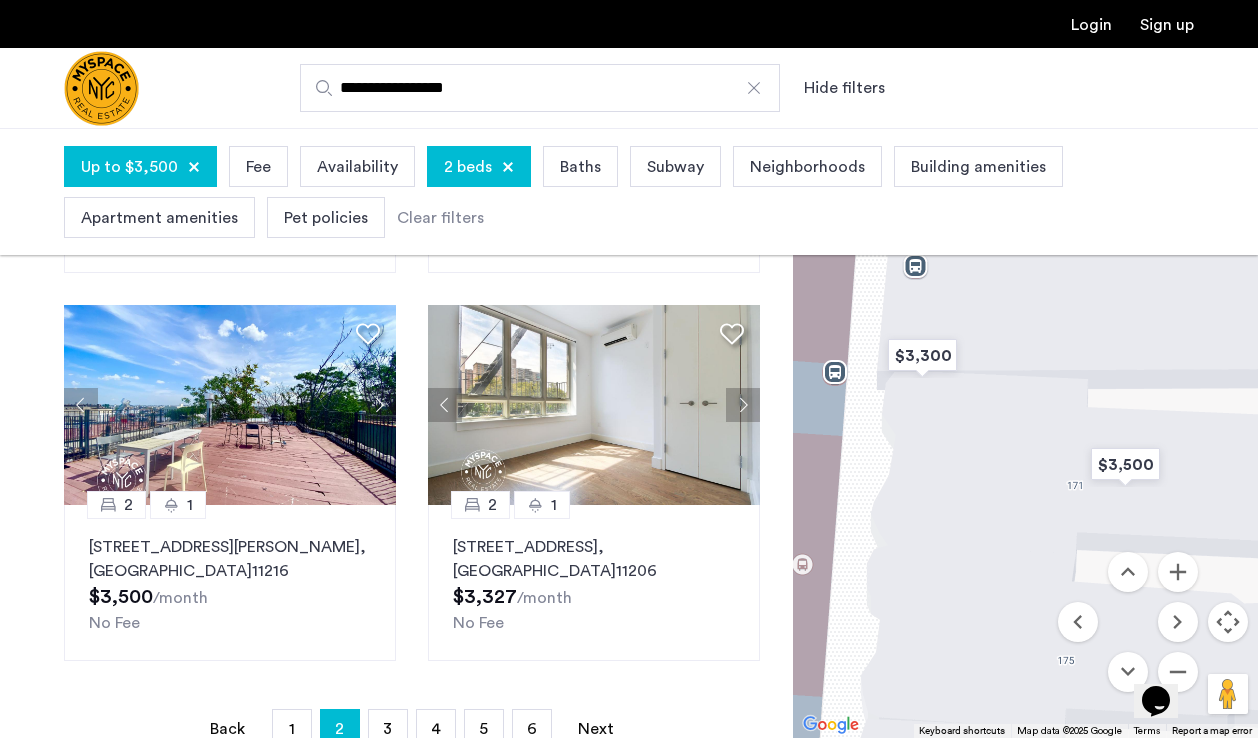click on "Opens Chat This icon Opens the chat window." at bounding box center [1156, 701] 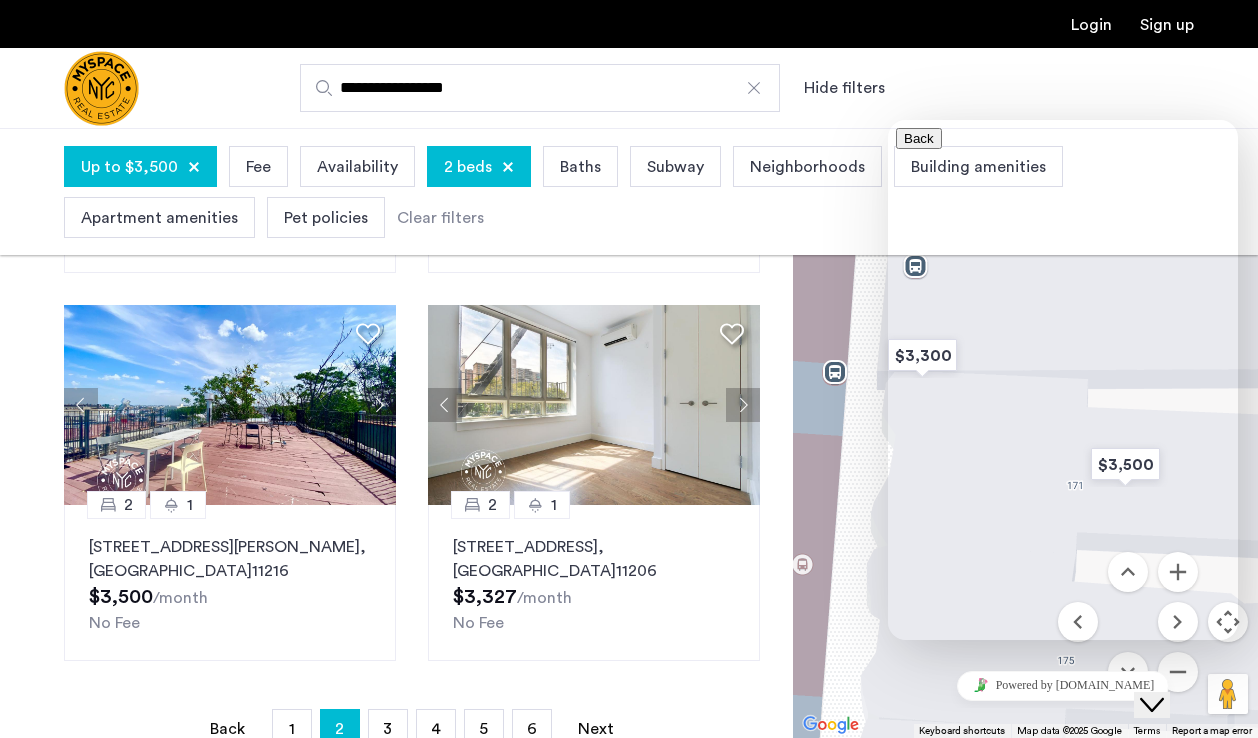 click on "Close Chat This icon closes the chat window." at bounding box center (1166, 666) 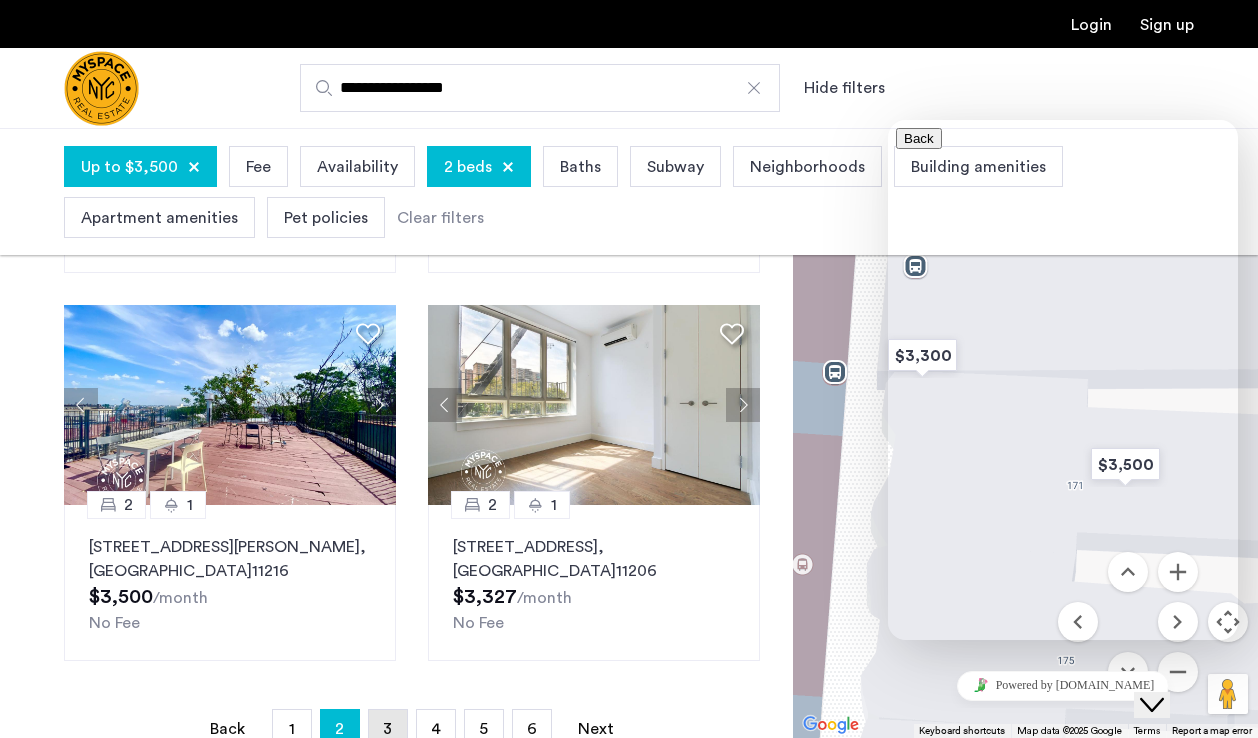 click on "page  3" at bounding box center [388, 729] 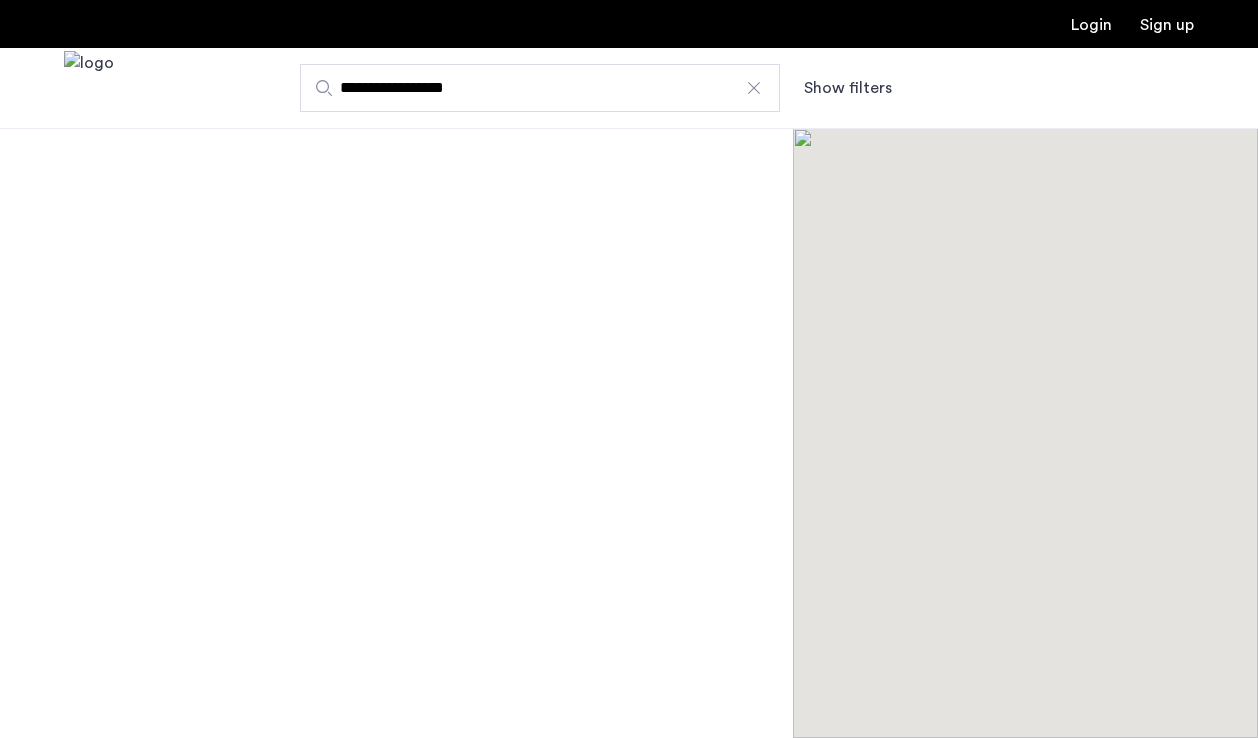 scroll, scrollTop: 0, scrollLeft: 0, axis: both 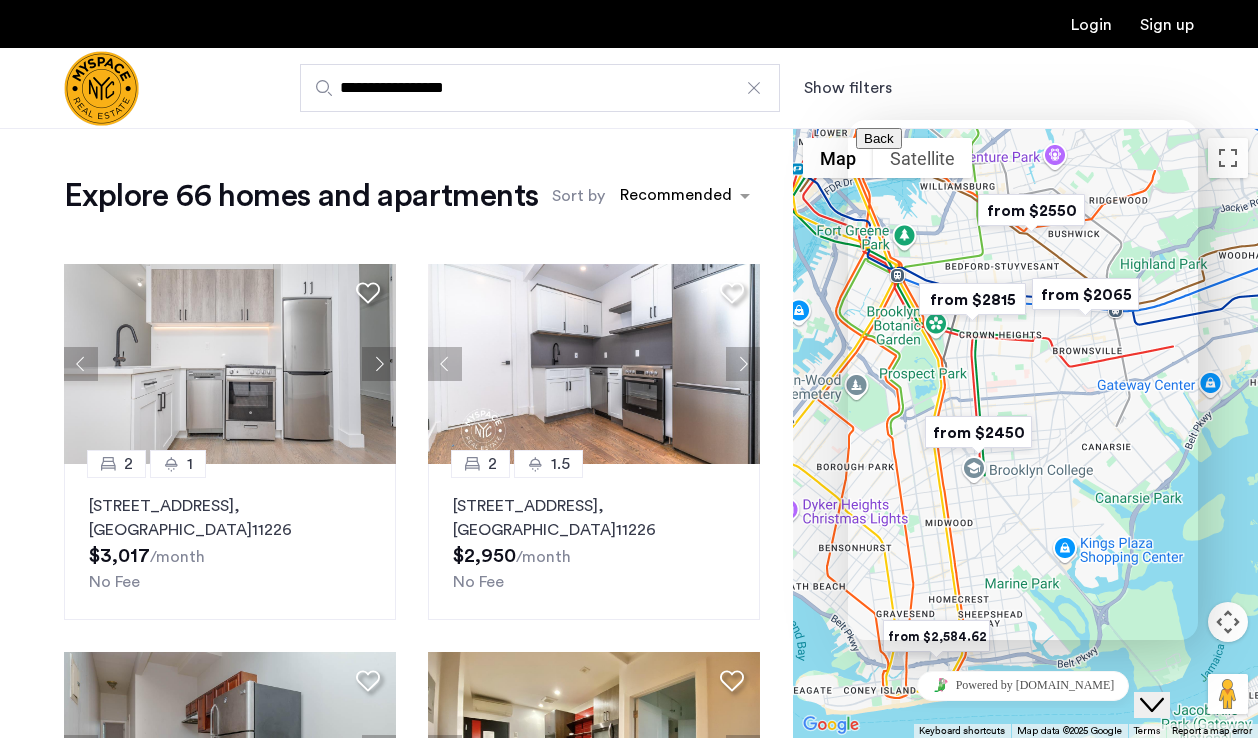 click on "Close Chat This icon closes the chat window." at bounding box center [1152, 705] 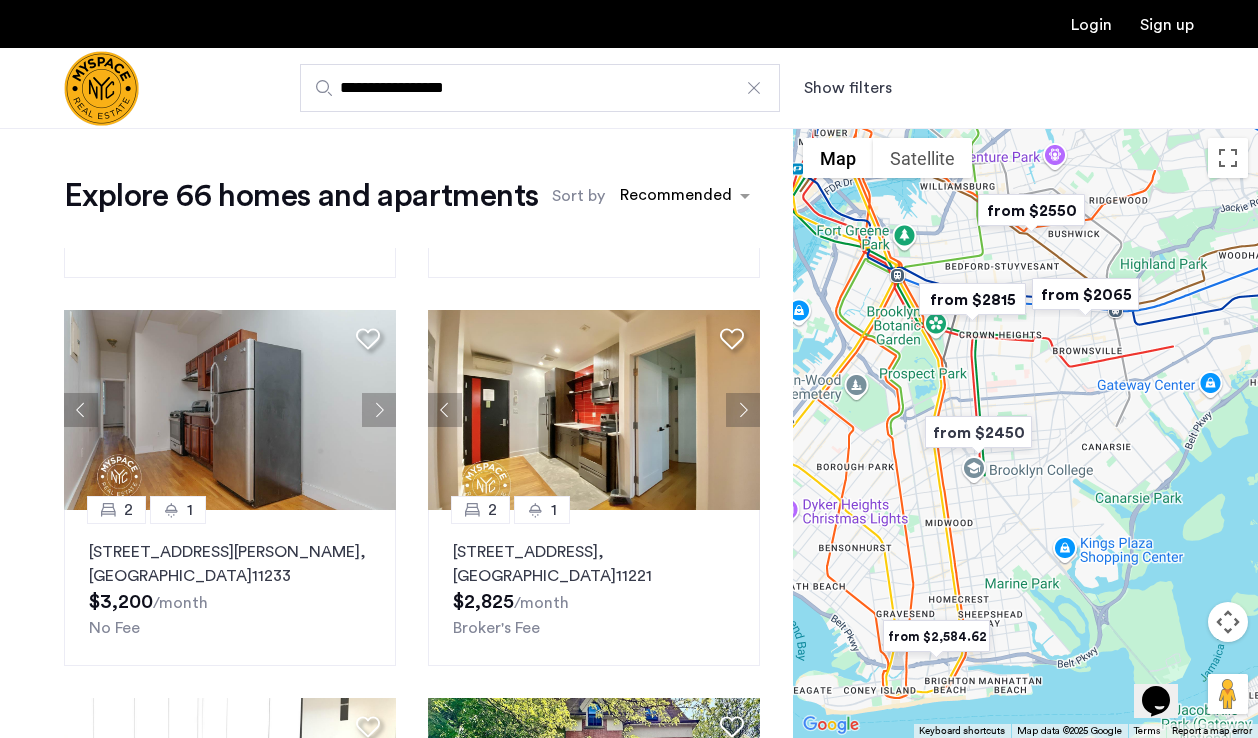 scroll, scrollTop: 343, scrollLeft: 0, axis: vertical 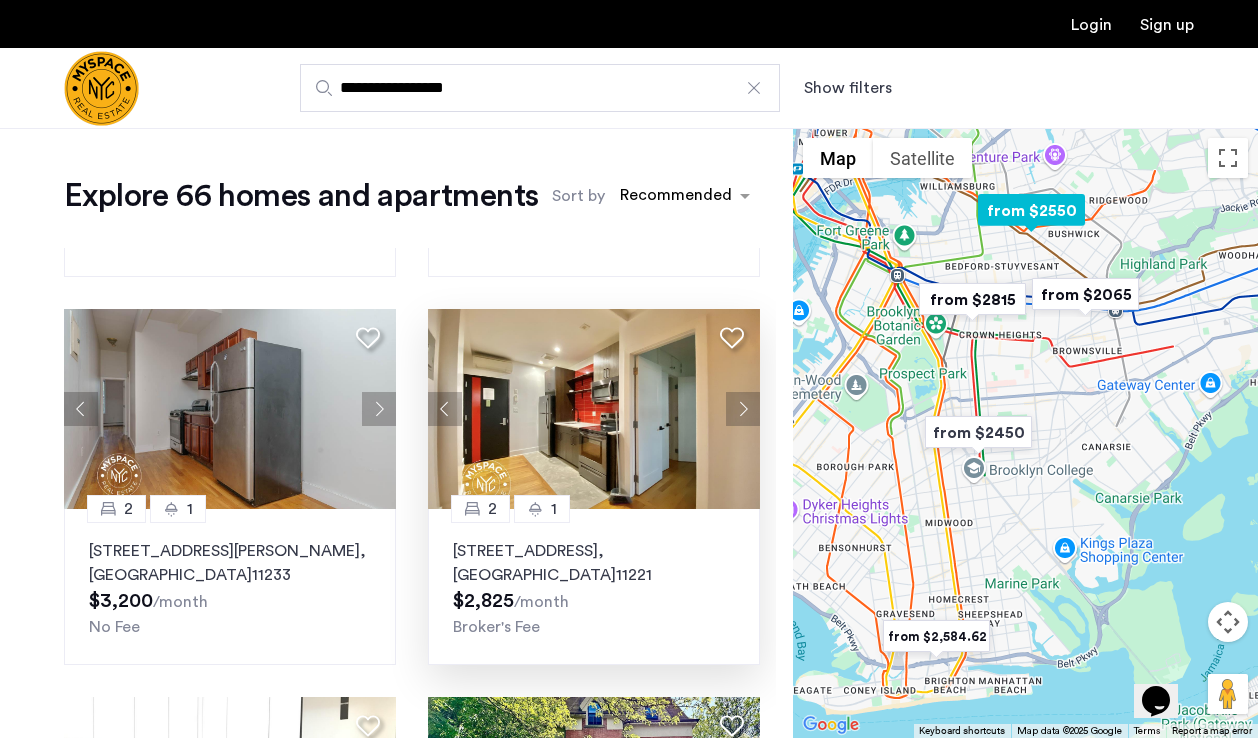 click 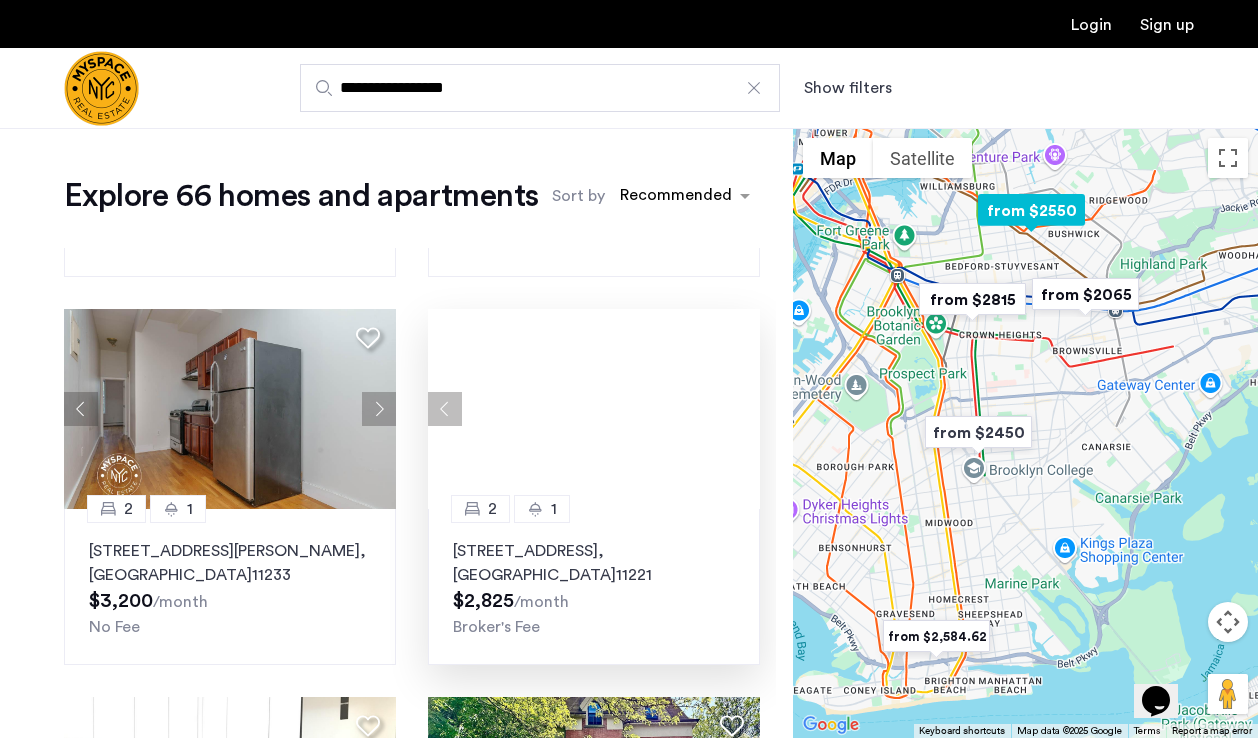 click 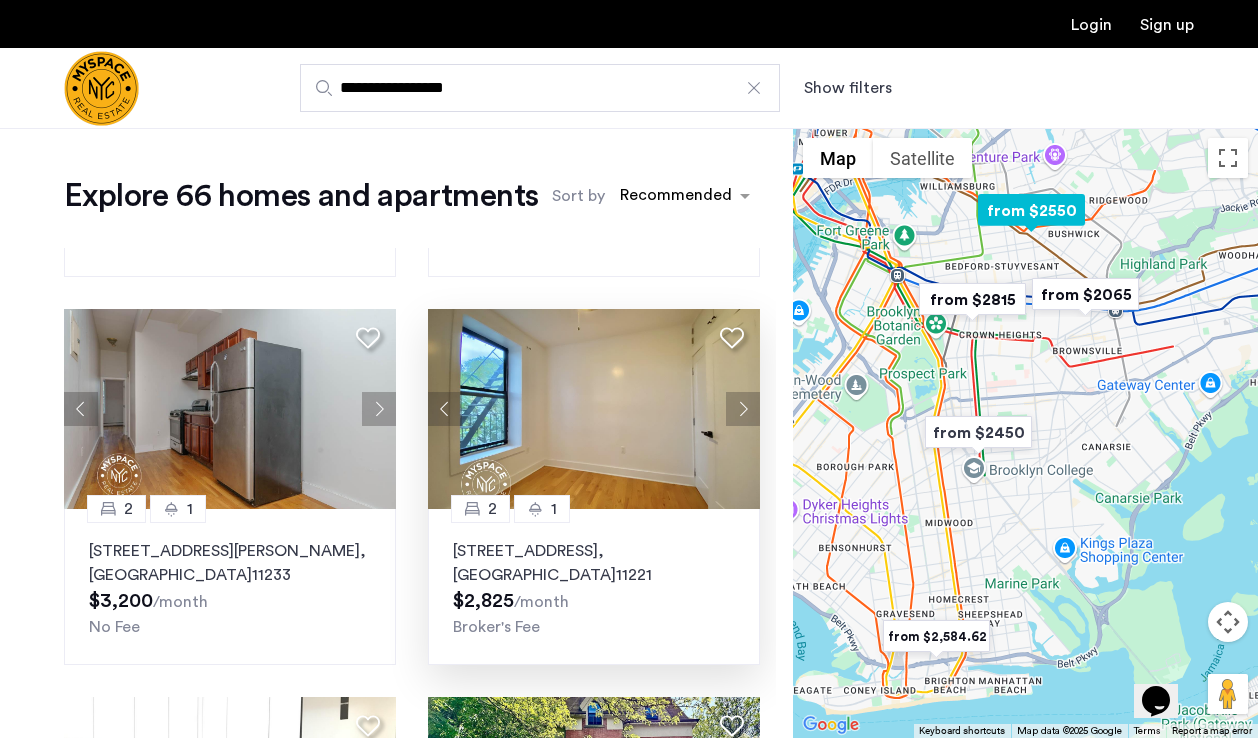 click 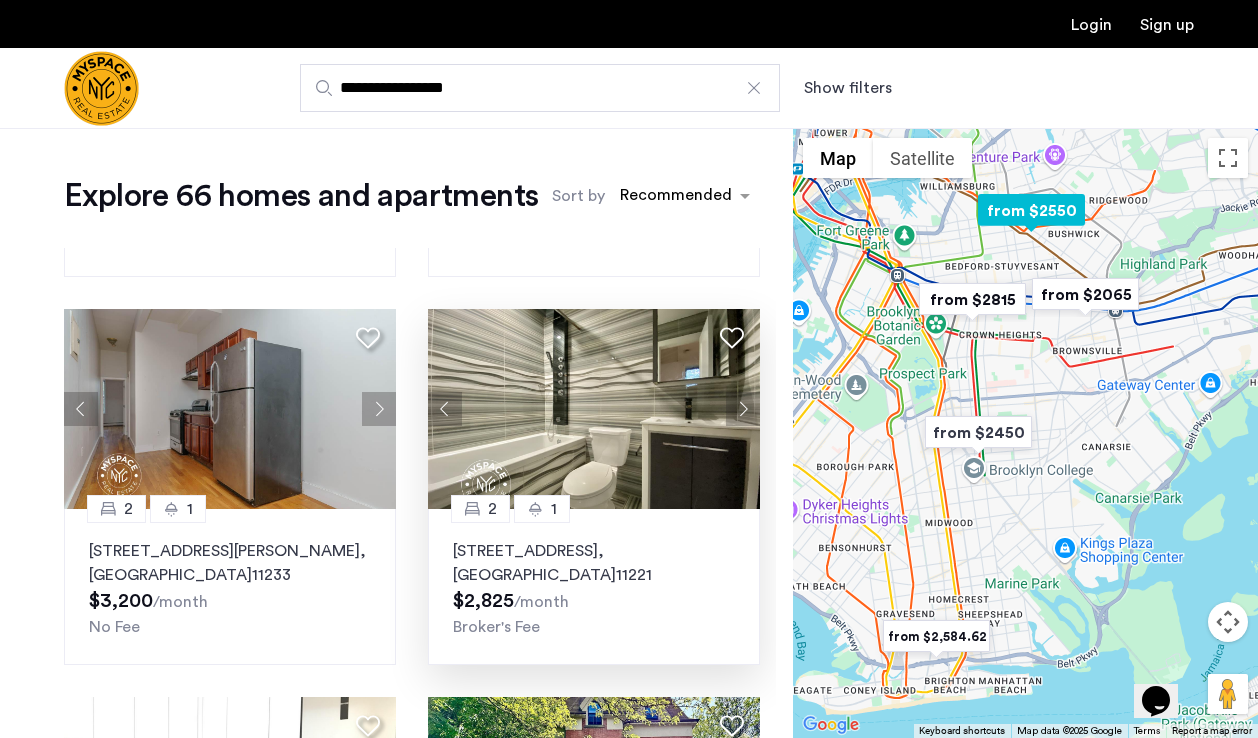 click 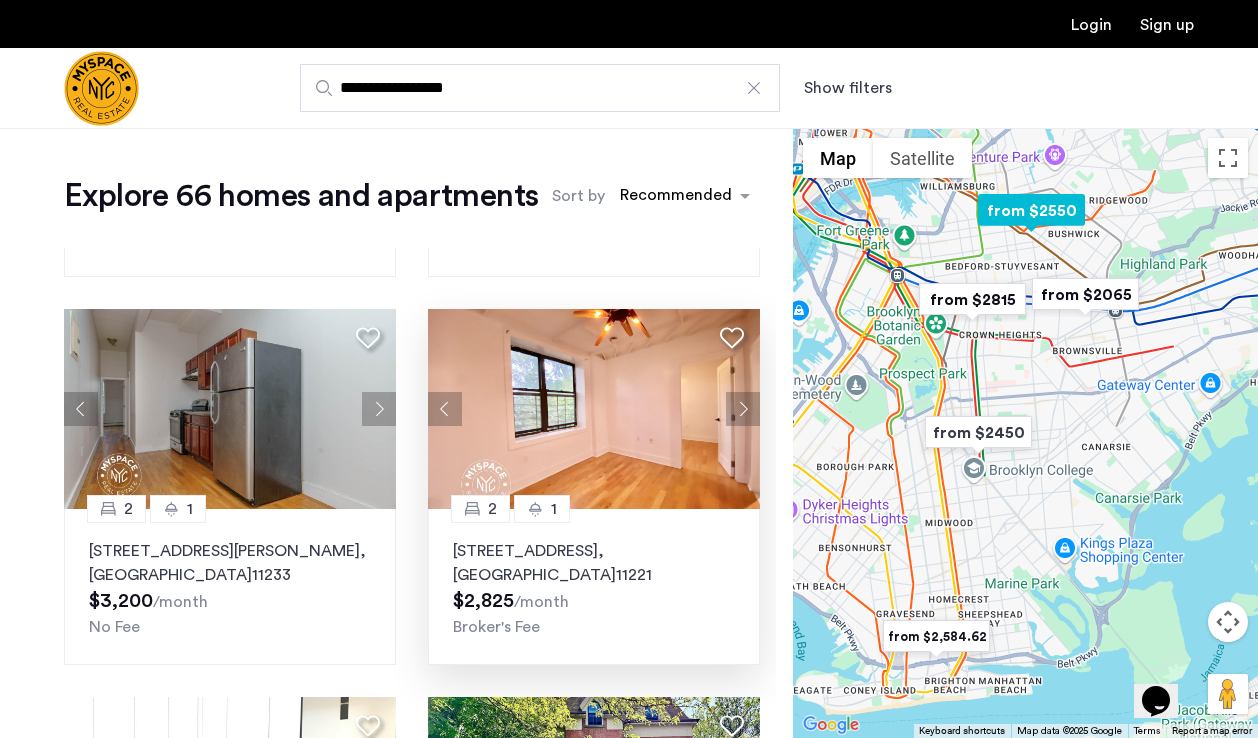 click 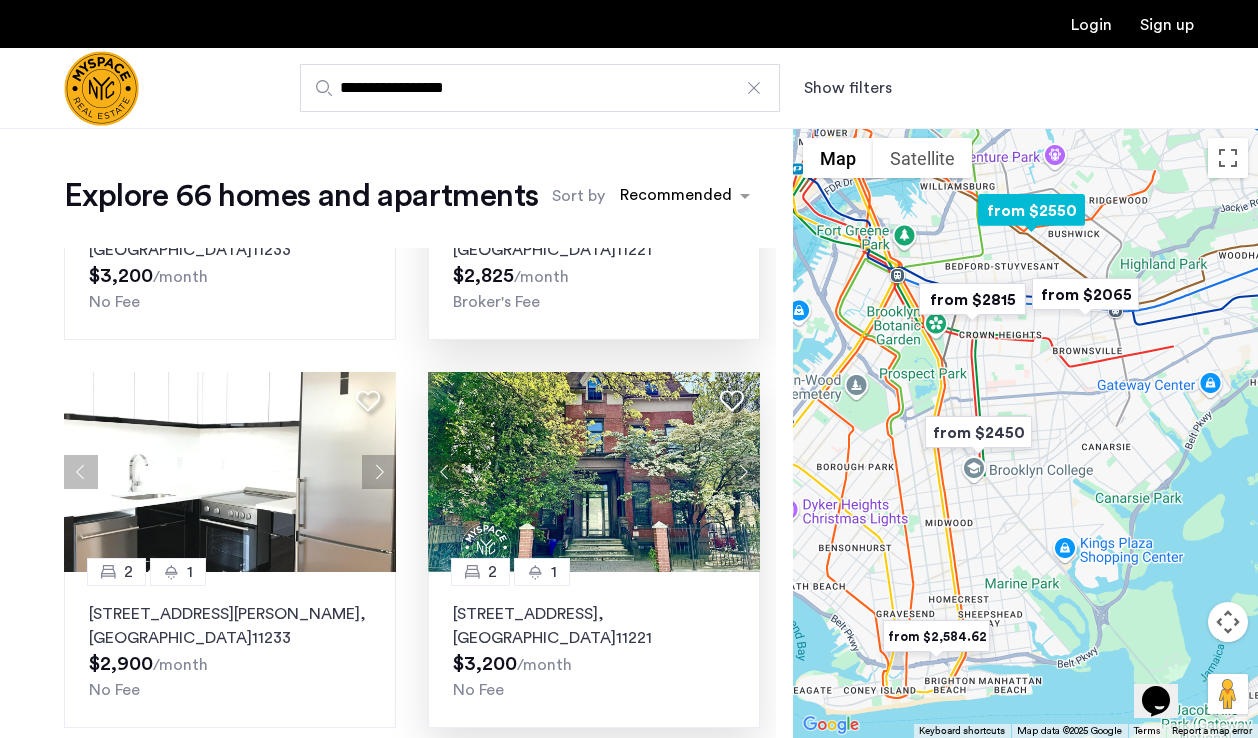 scroll, scrollTop: 651, scrollLeft: 0, axis: vertical 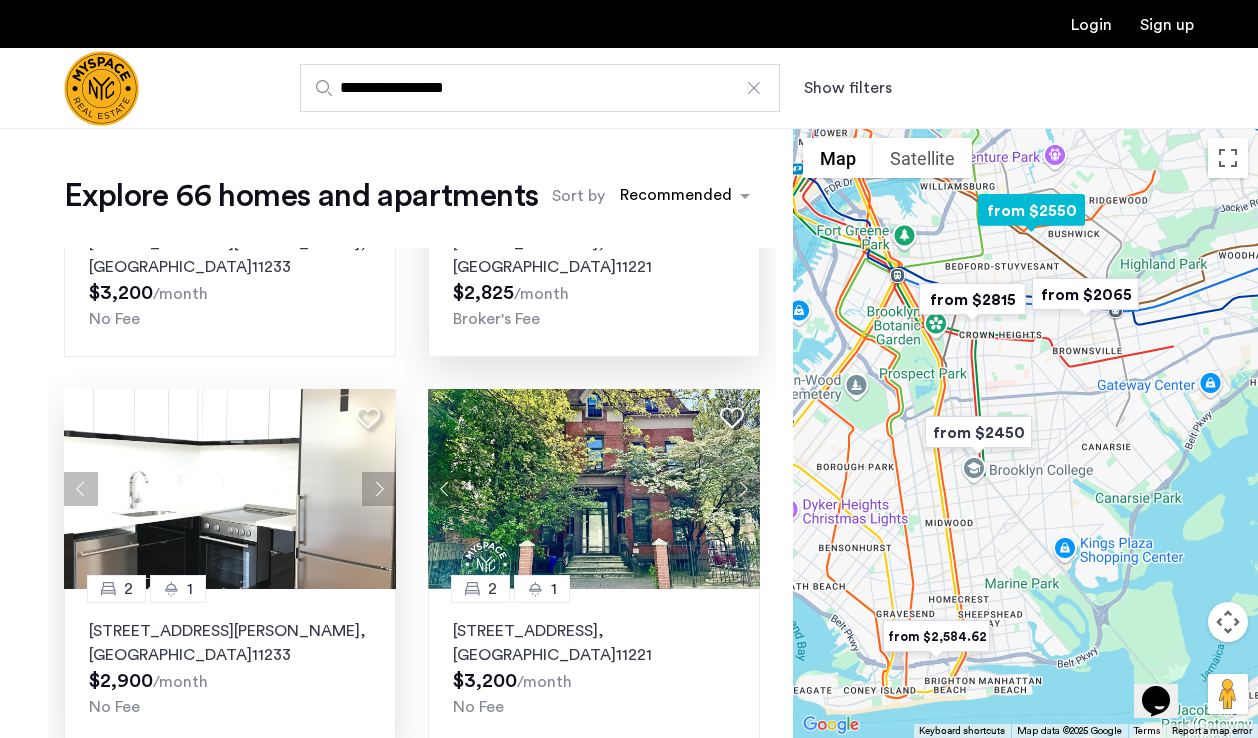 click 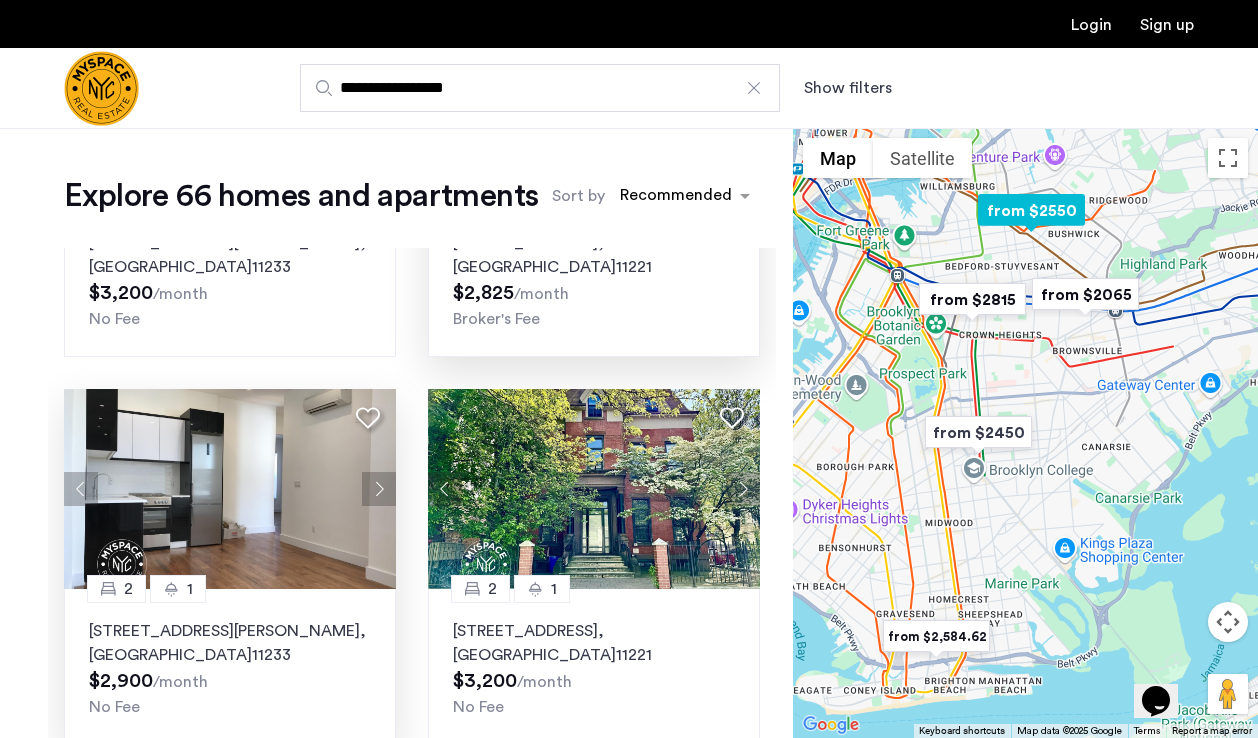 click 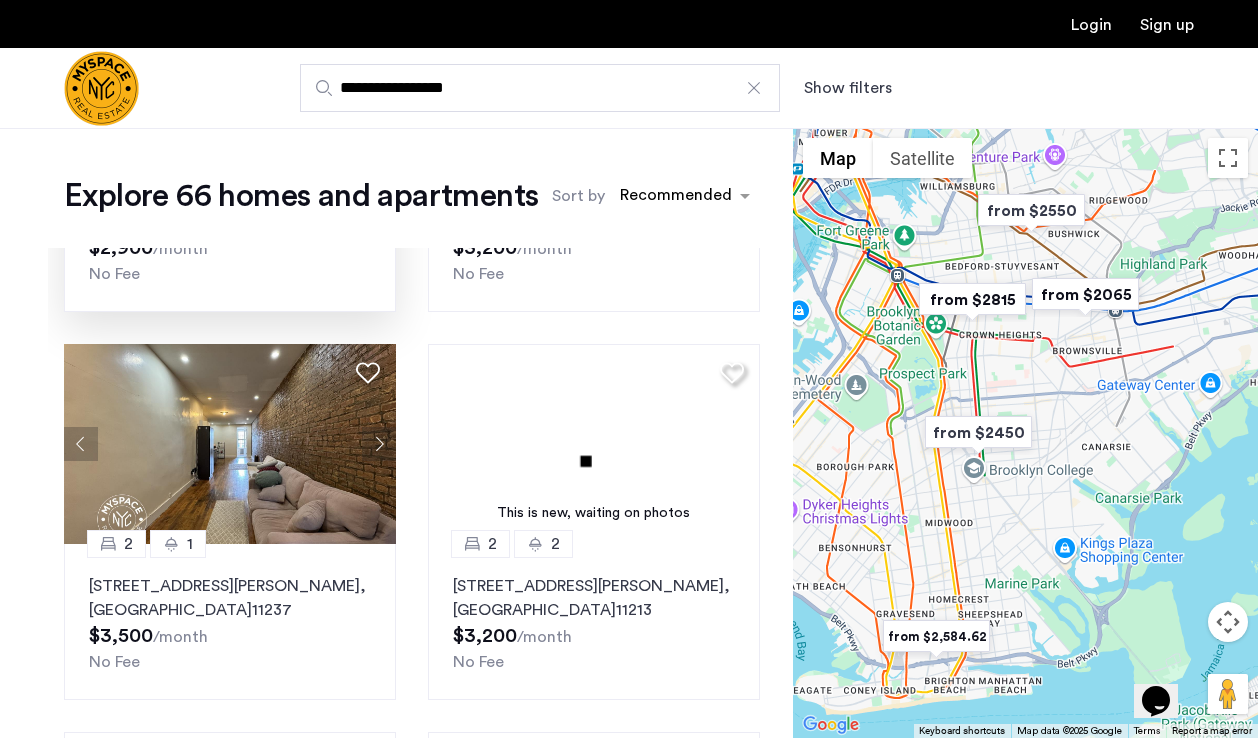 scroll, scrollTop: 1080, scrollLeft: 0, axis: vertical 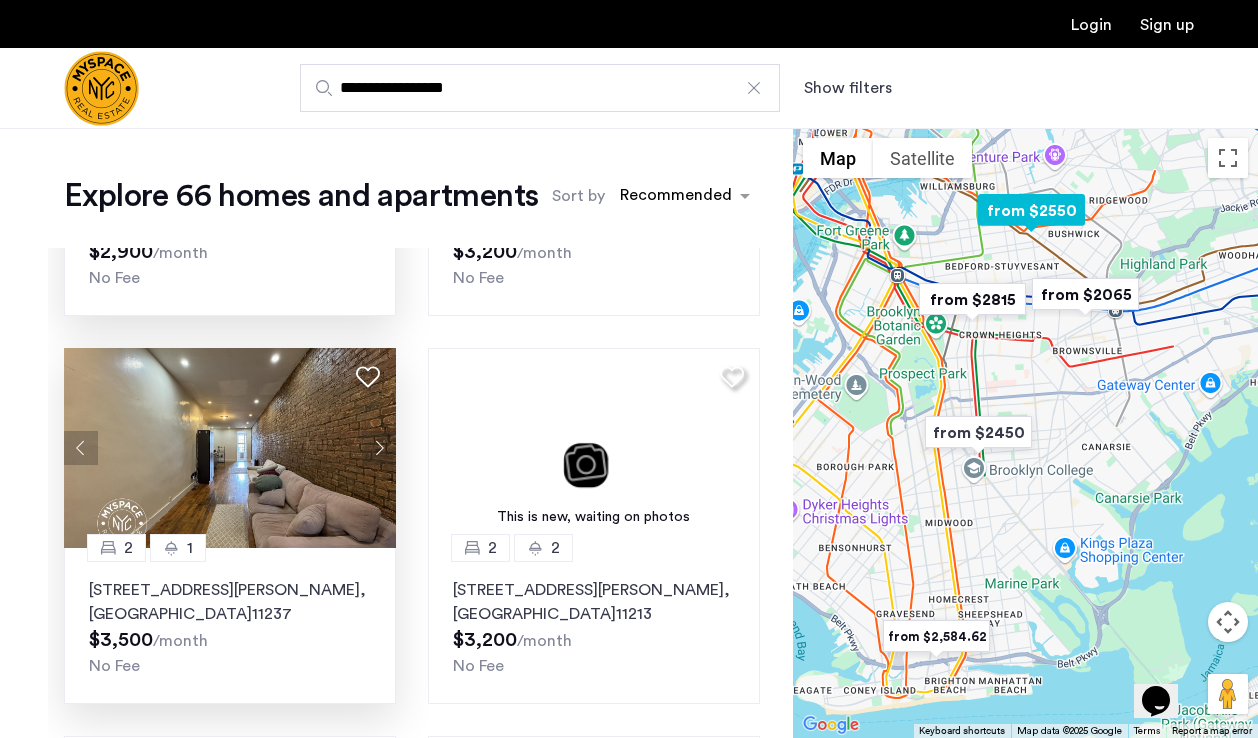 click 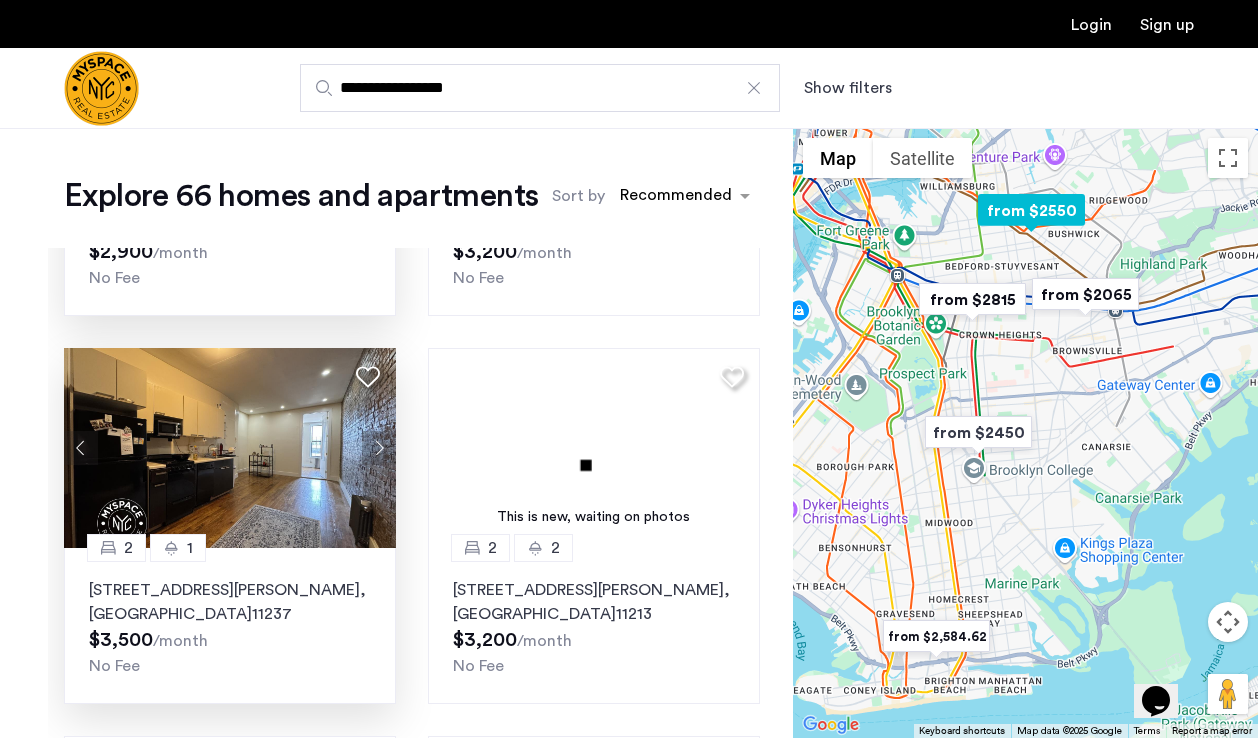 click 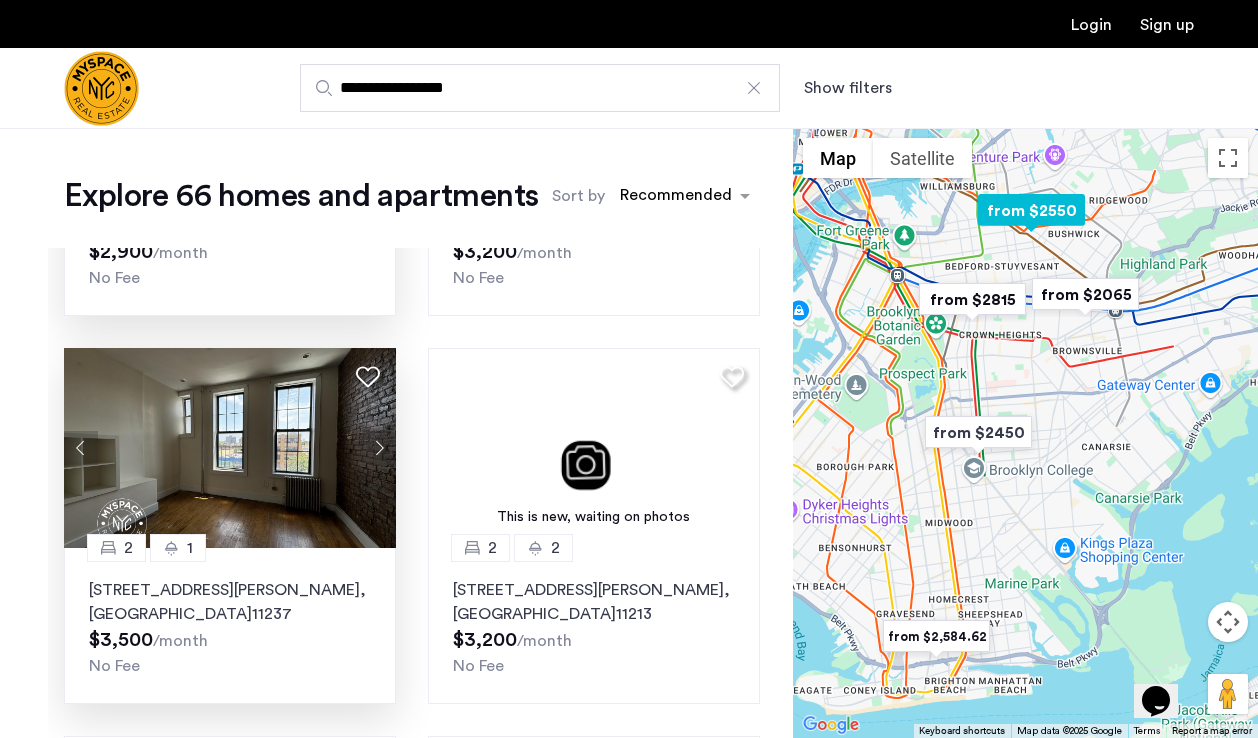 click 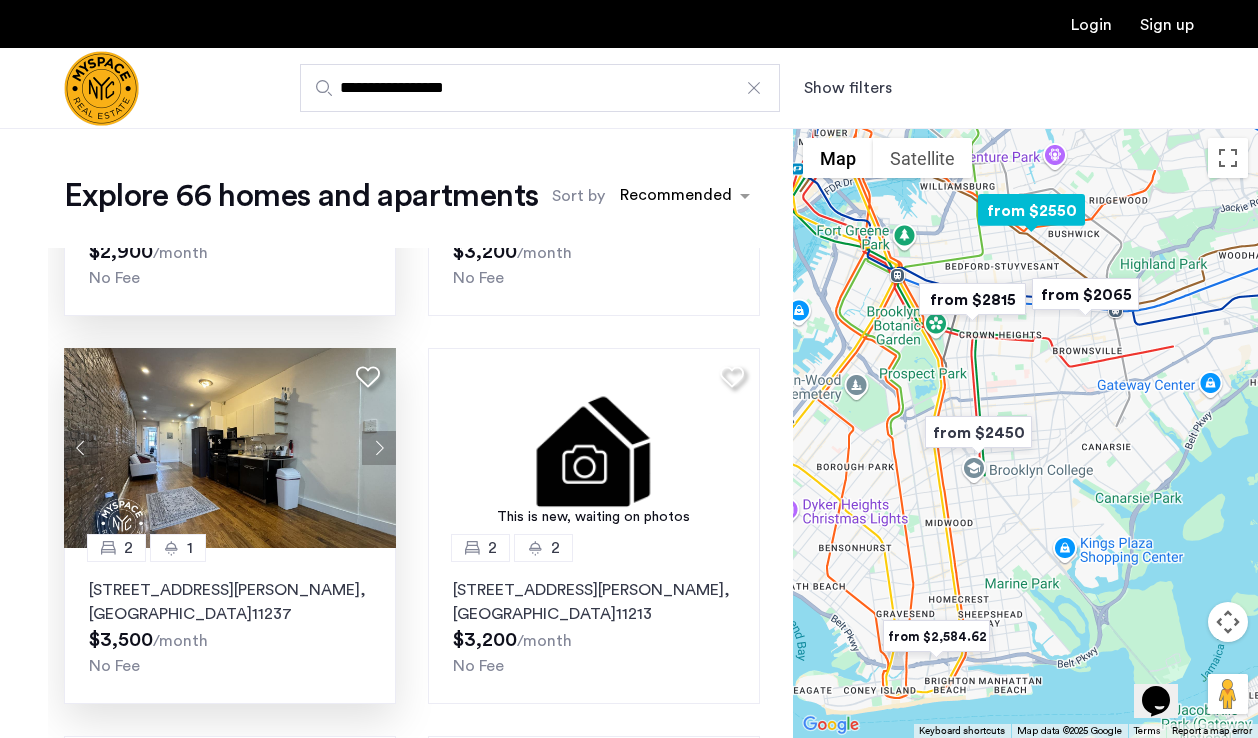 click 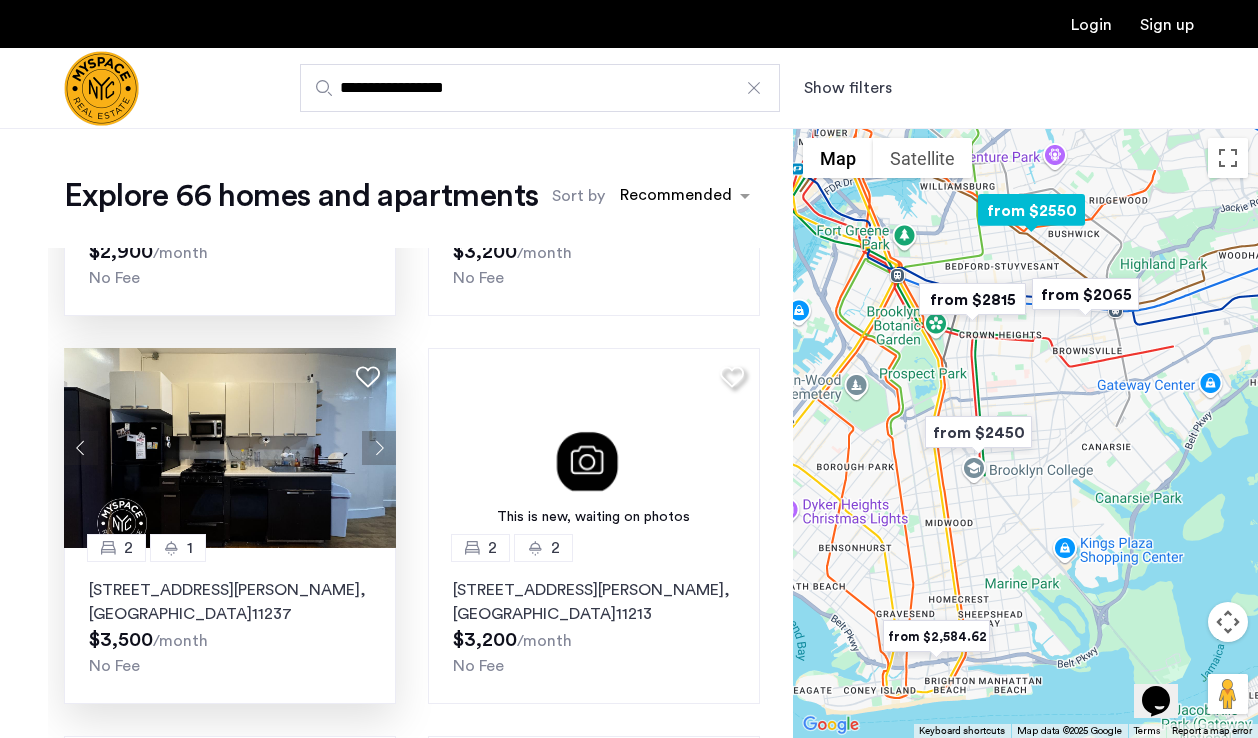 click 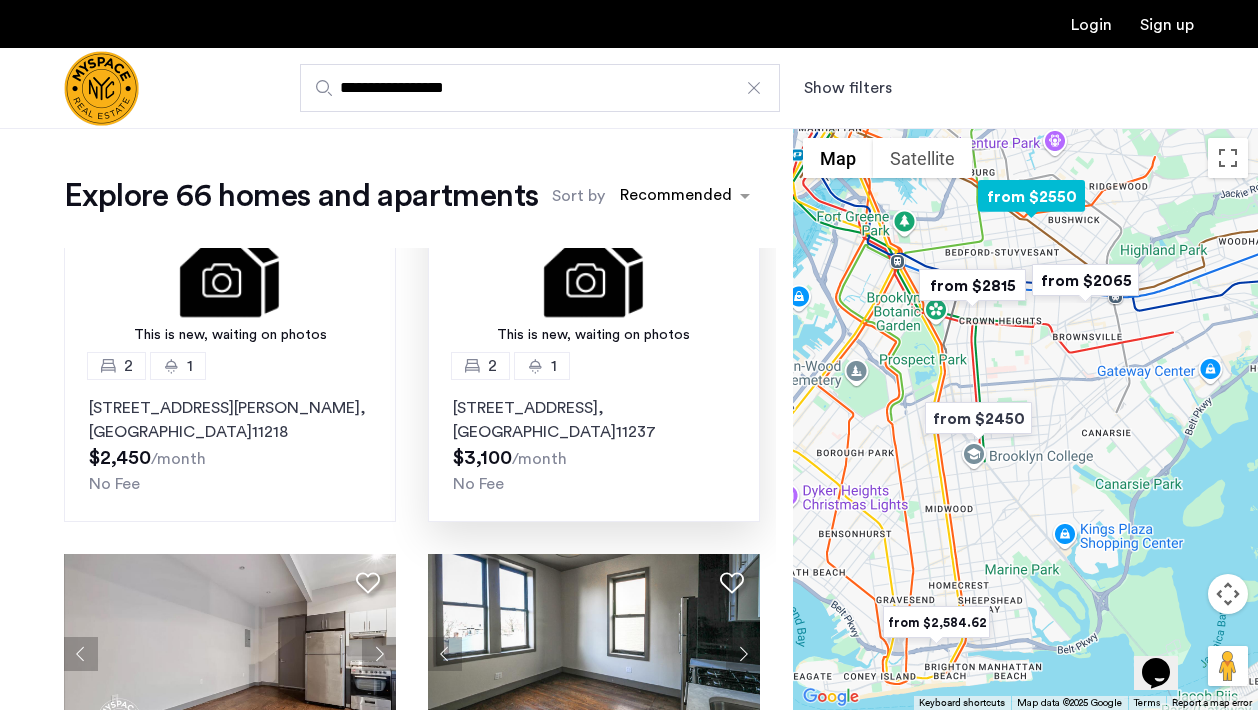 scroll, scrollTop: 1650, scrollLeft: 0, axis: vertical 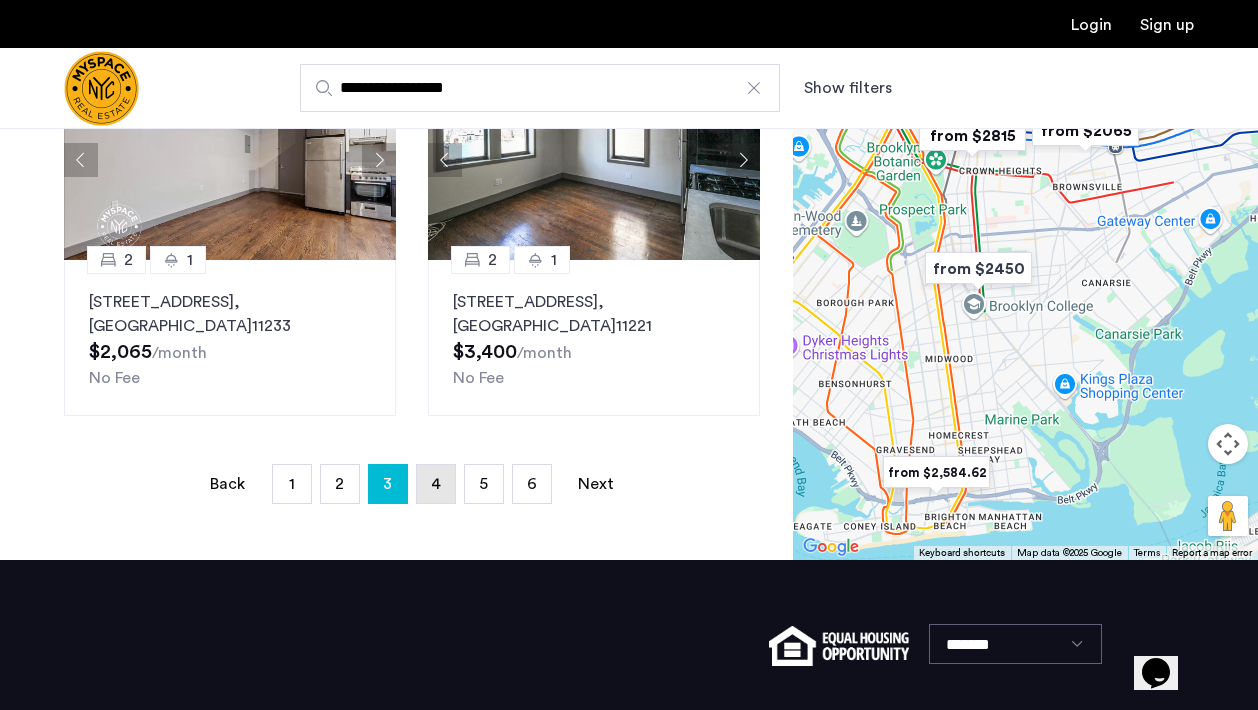 click on "page  4" at bounding box center (436, 484) 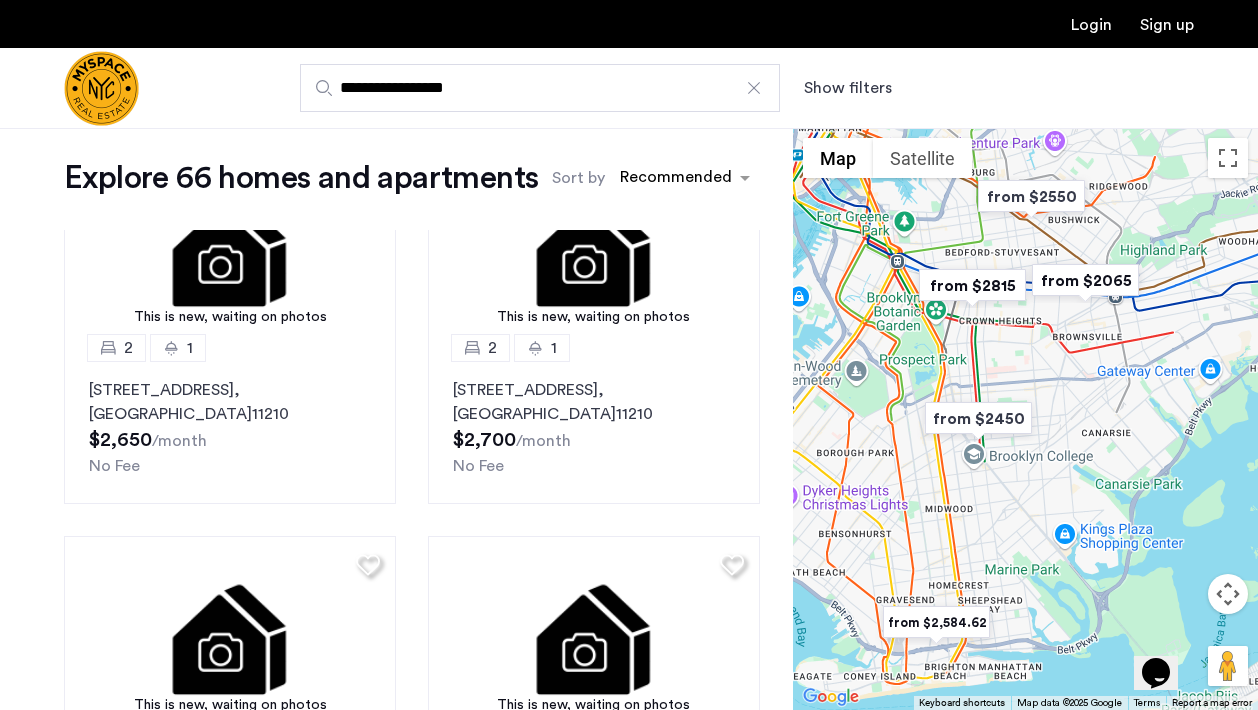 scroll, scrollTop: 24, scrollLeft: 0, axis: vertical 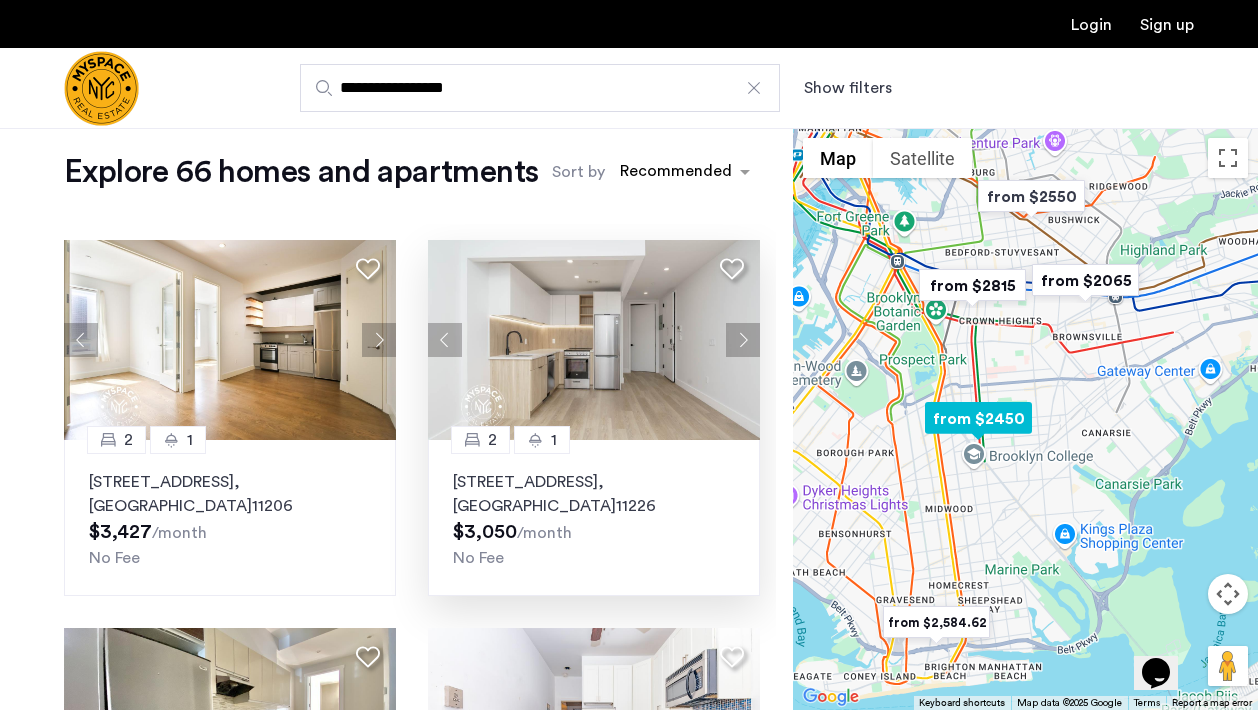 click 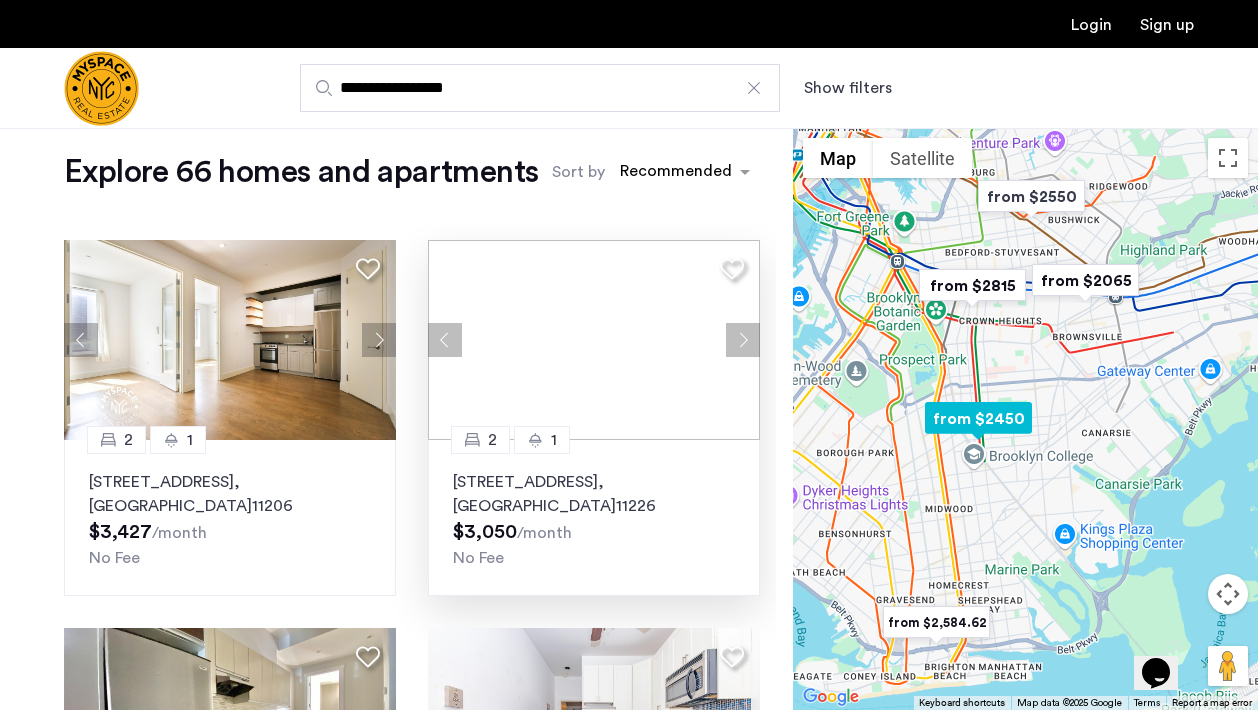 click 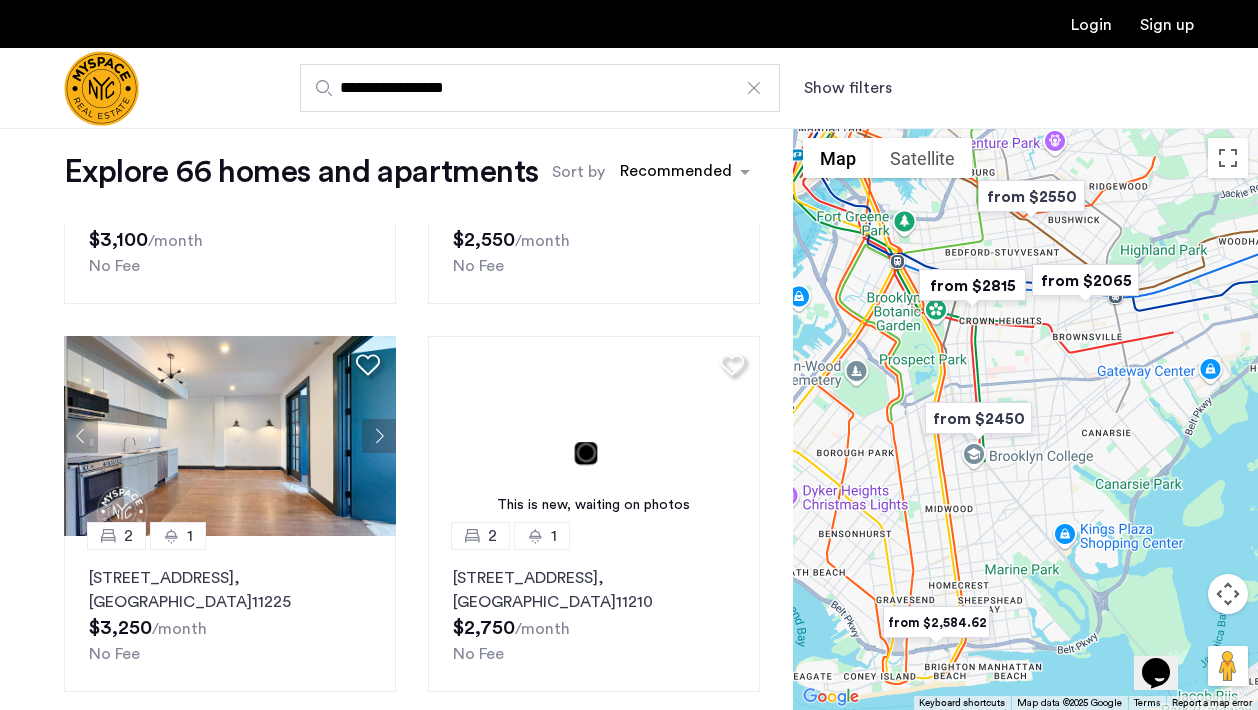 scroll, scrollTop: 682, scrollLeft: 0, axis: vertical 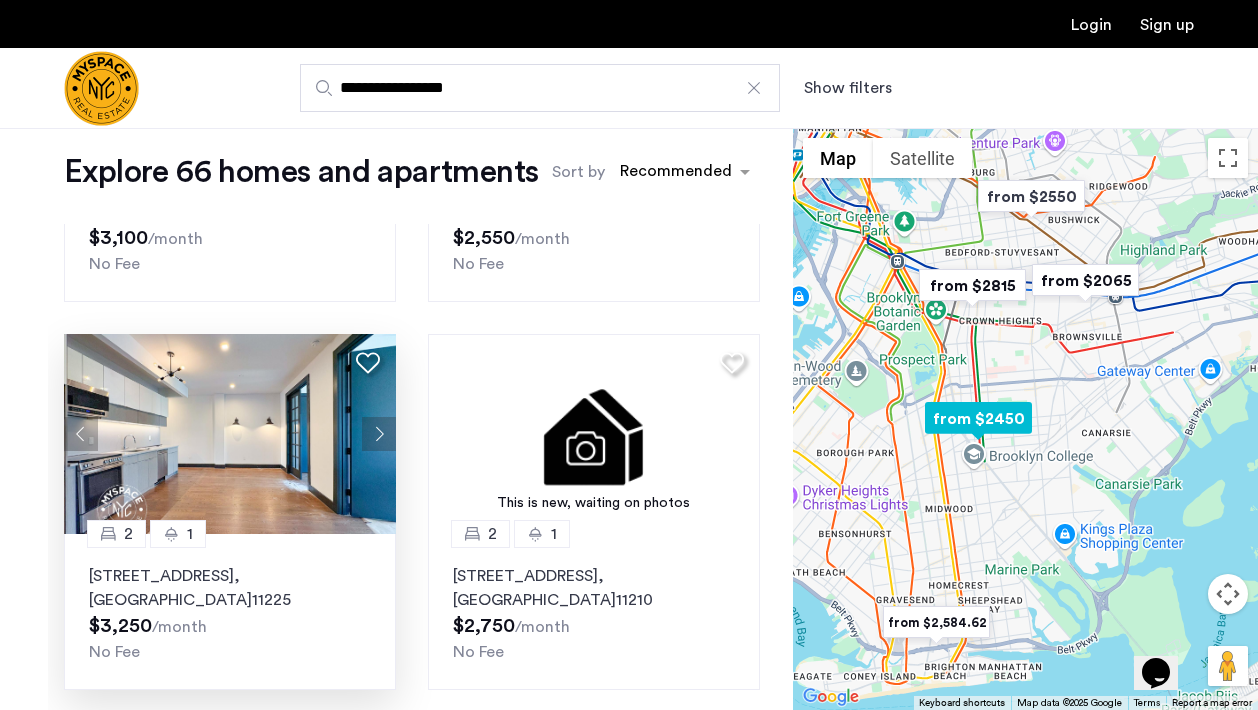 click 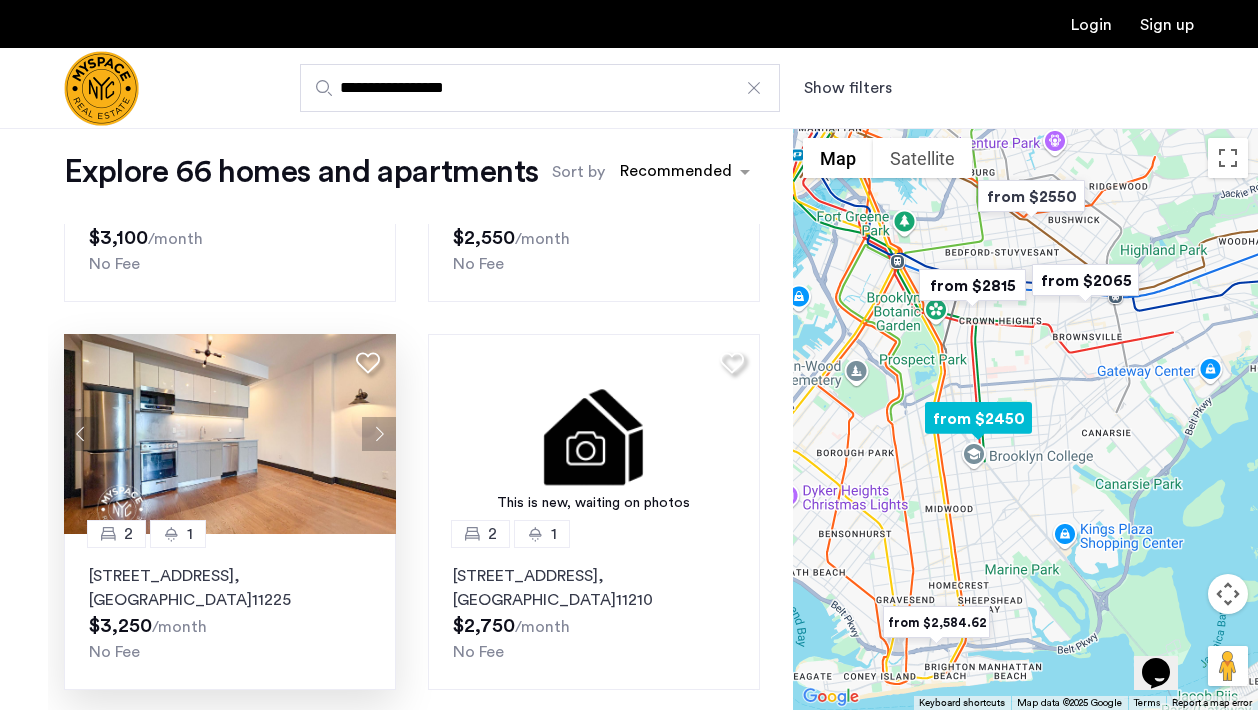 click 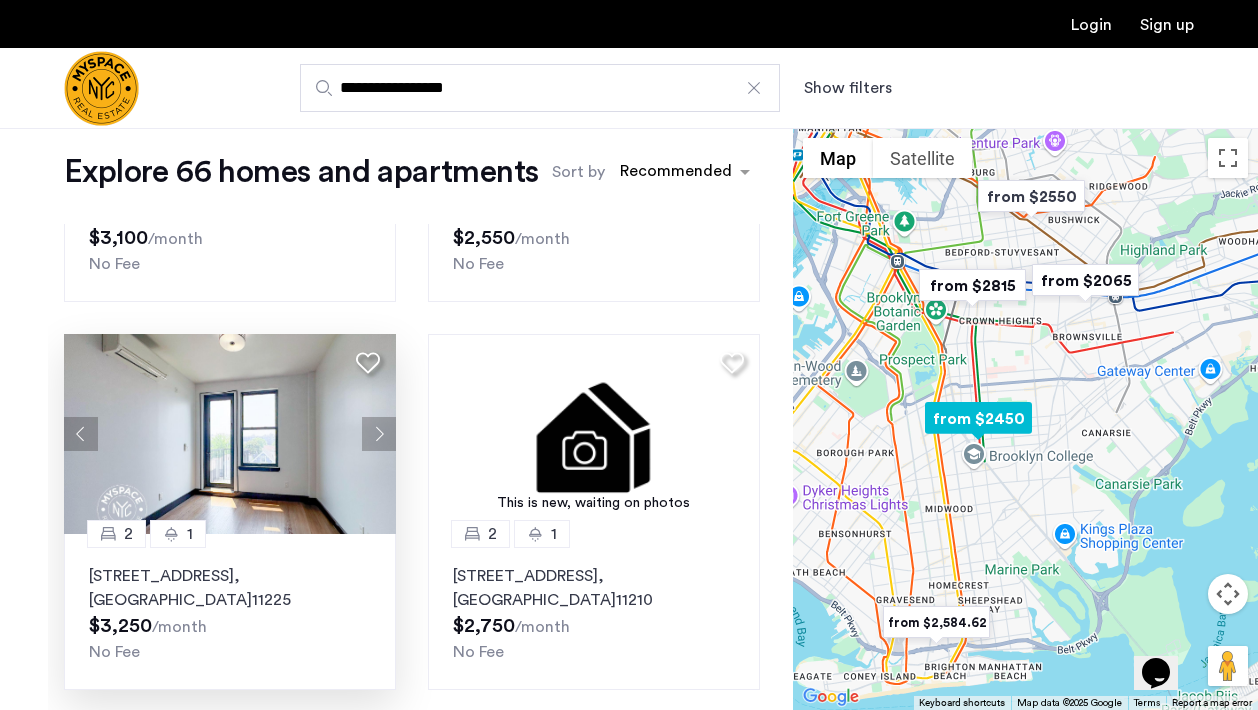 click 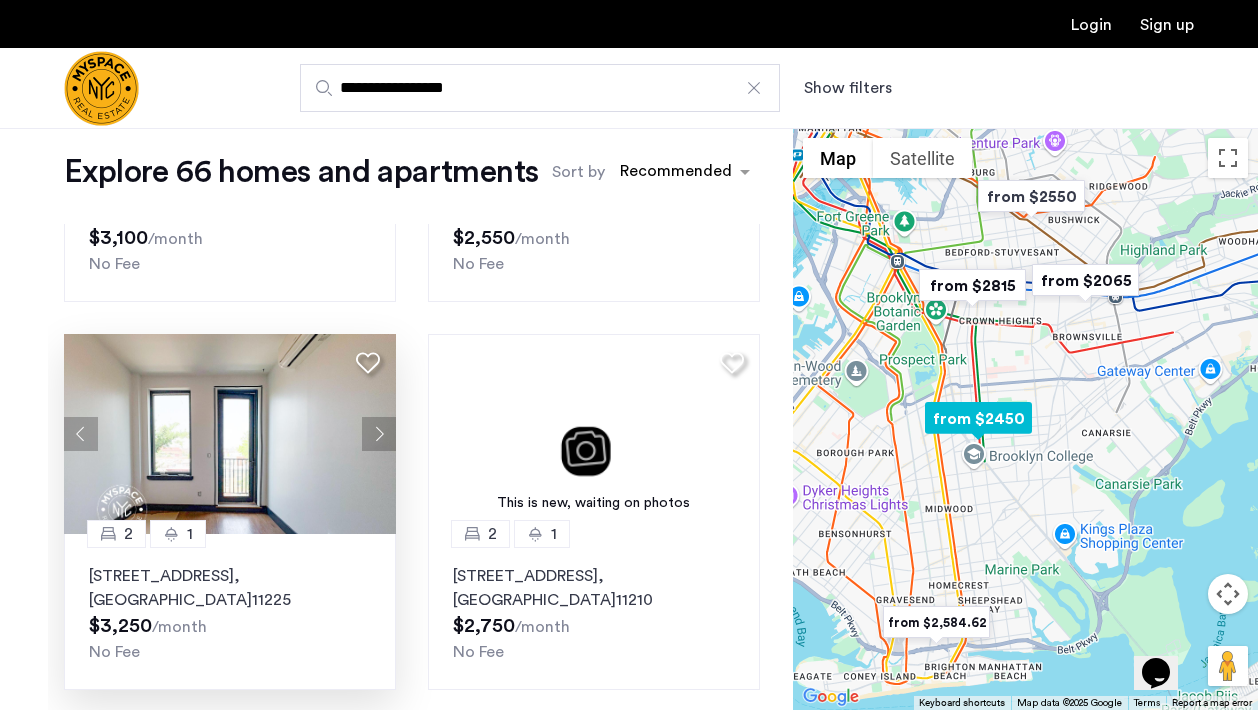 click 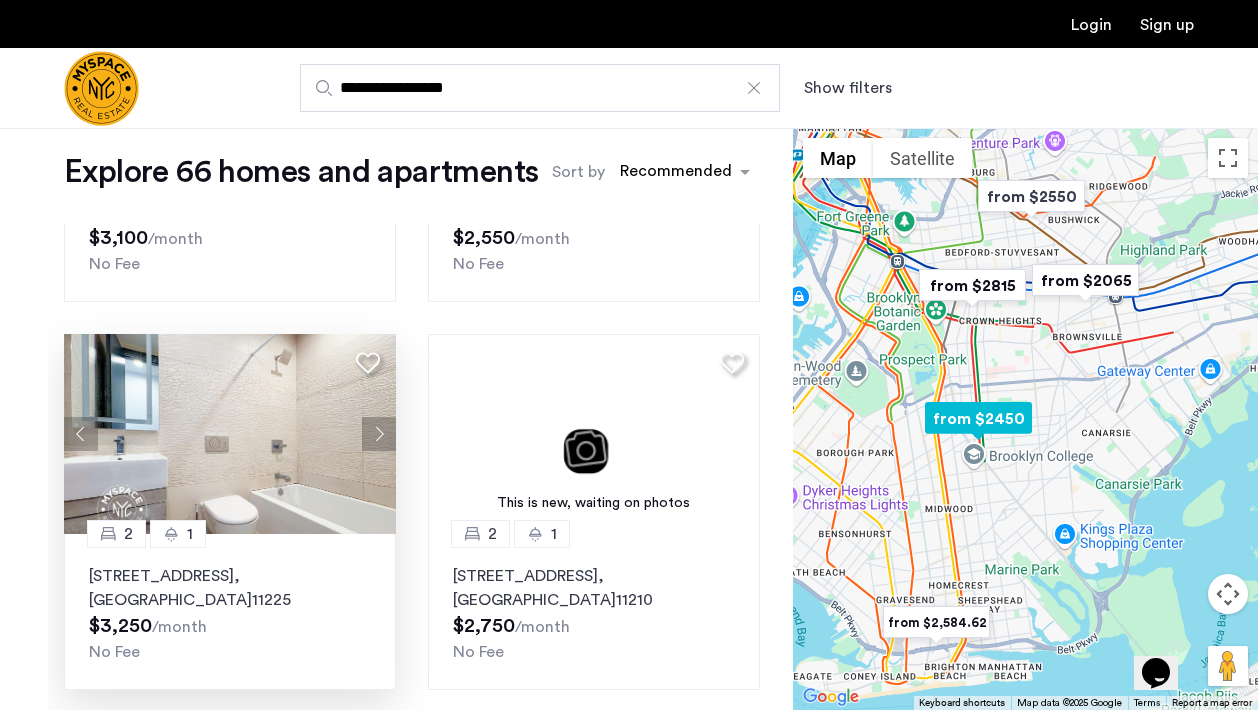 click 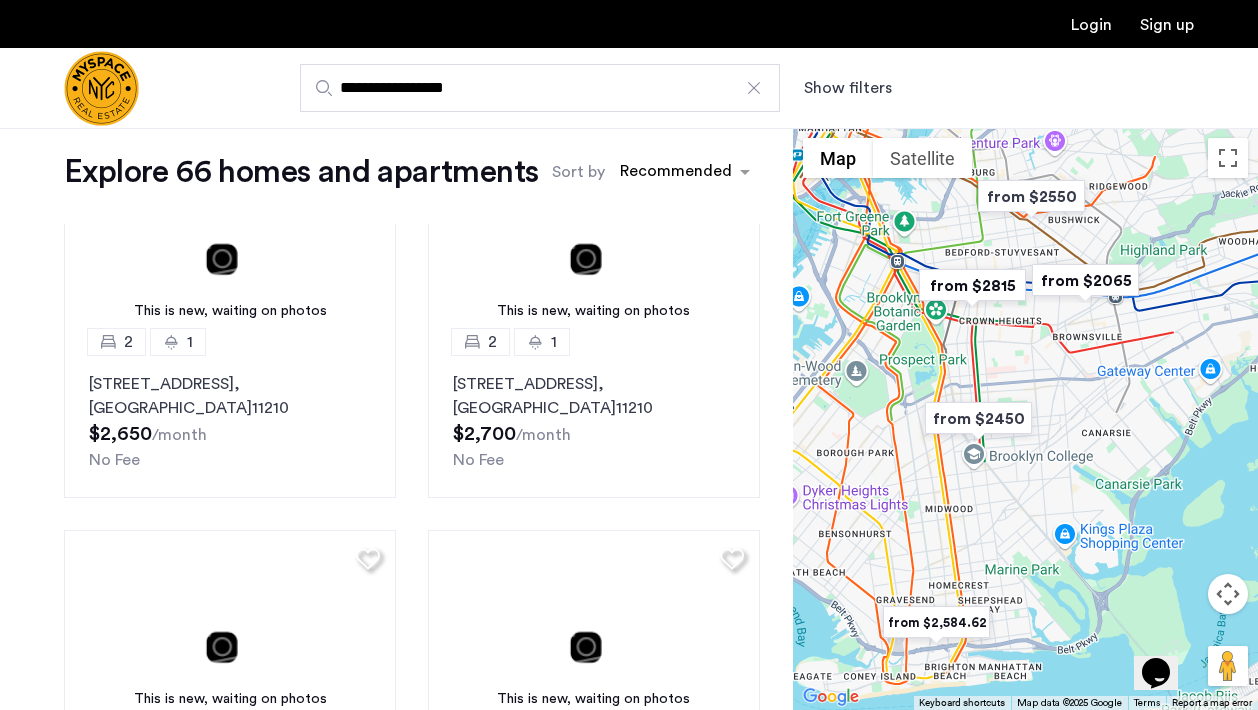 scroll, scrollTop: 1650, scrollLeft: 0, axis: vertical 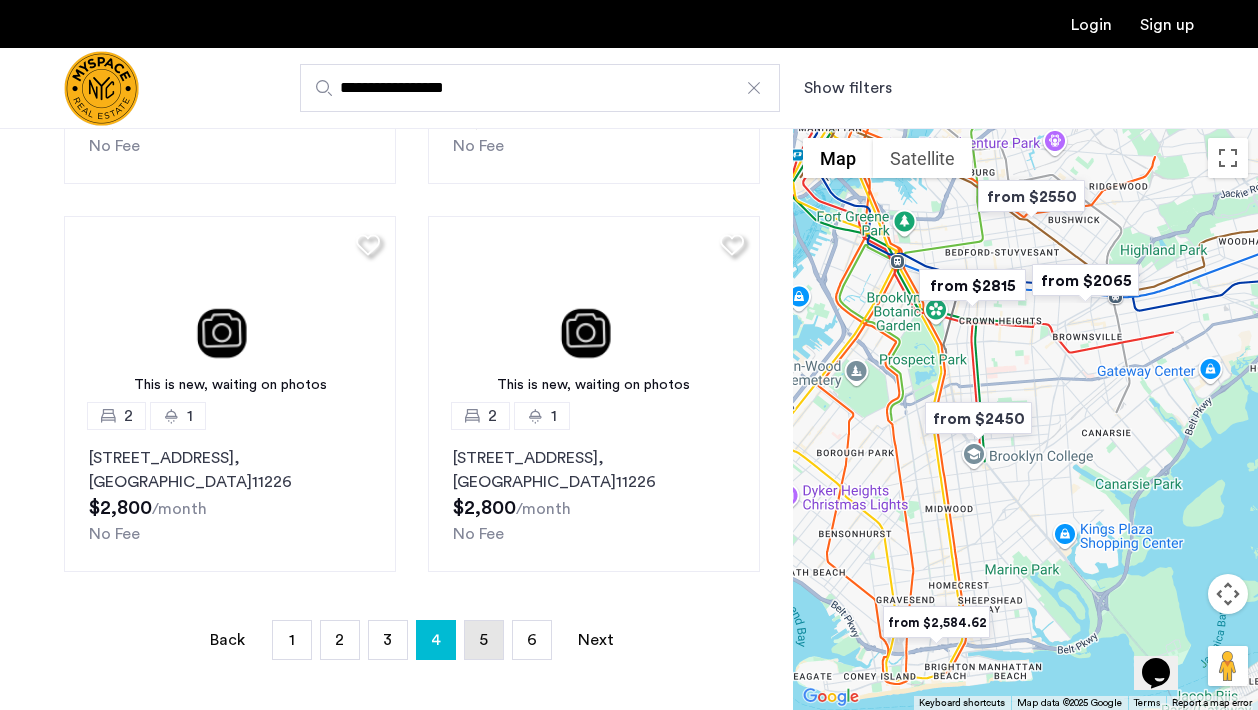 click on "page  5" at bounding box center (484, 640) 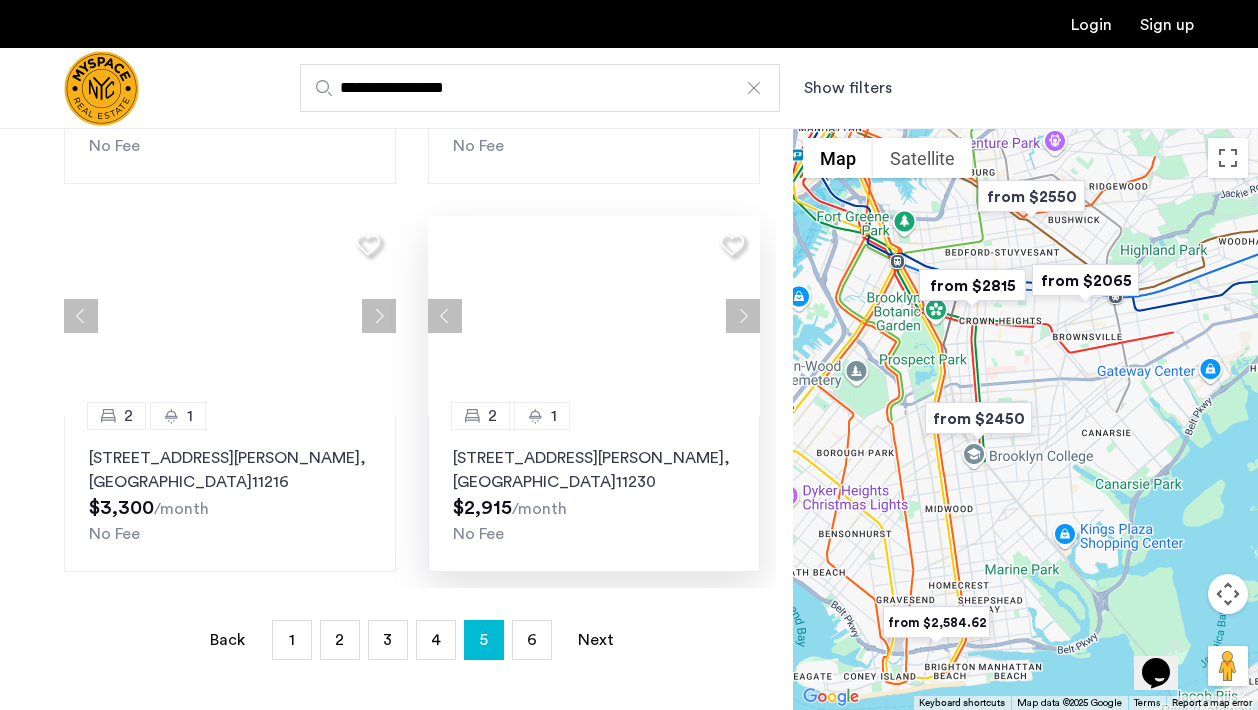 scroll, scrollTop: 0, scrollLeft: 0, axis: both 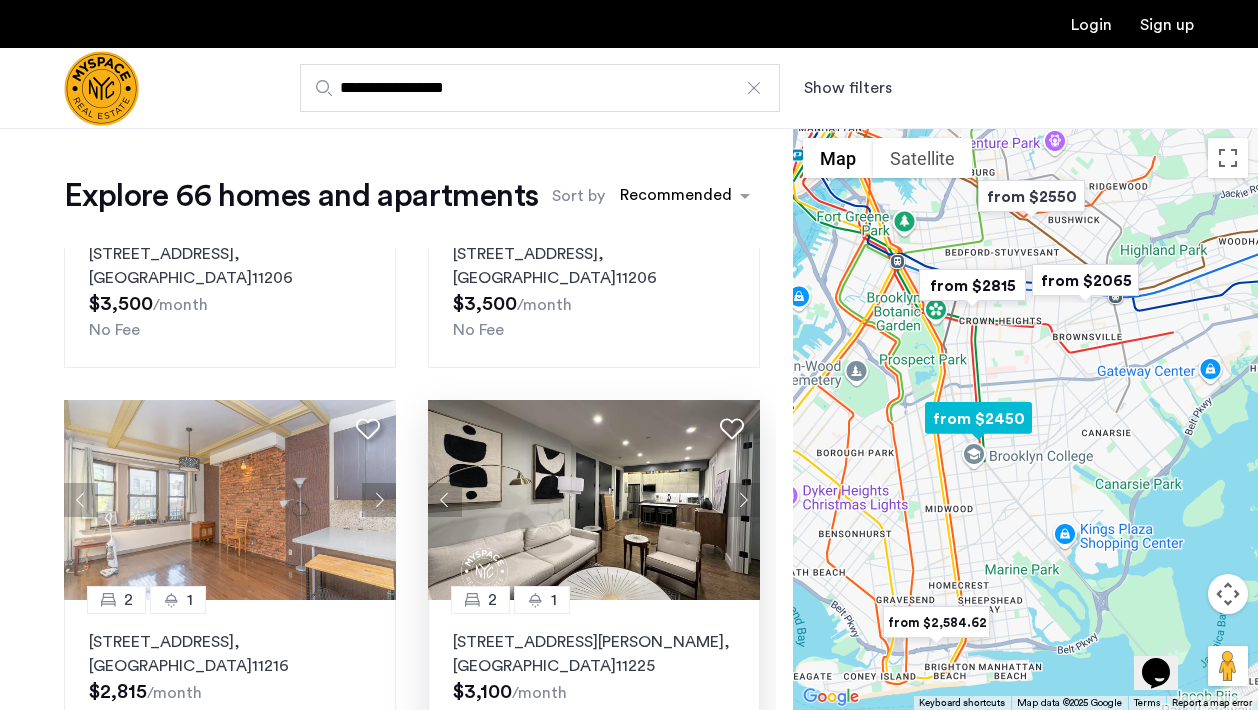 click 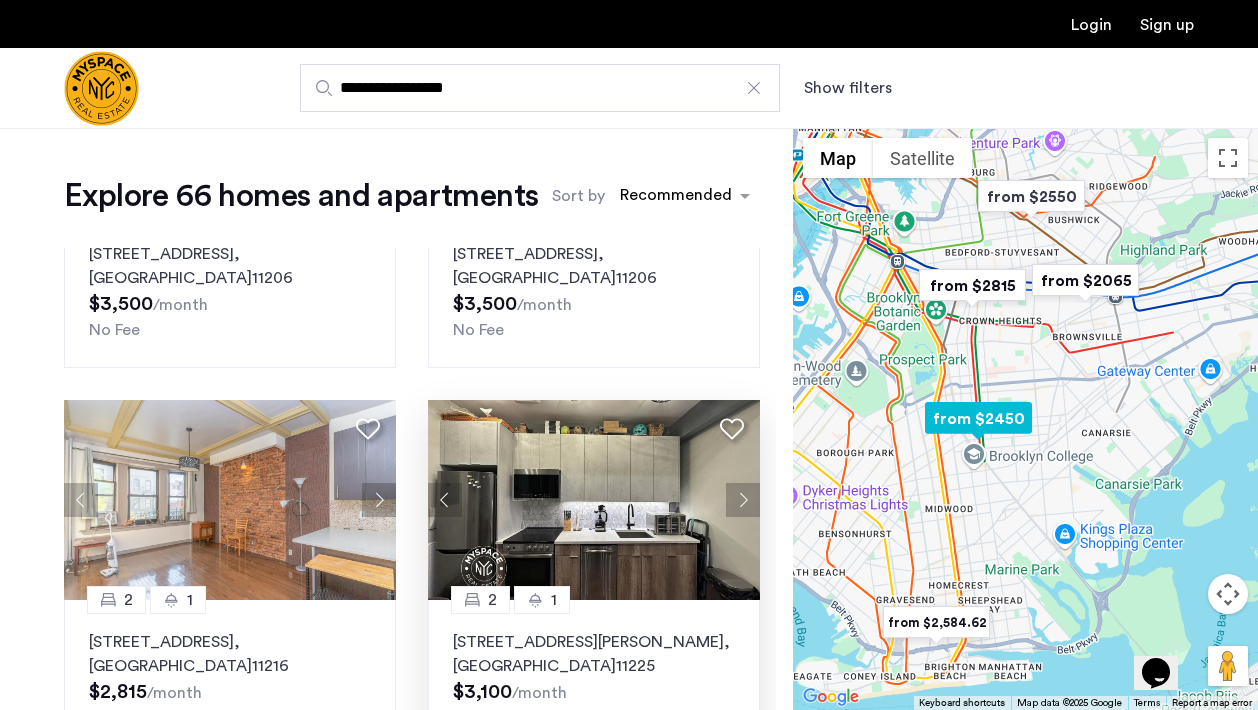 click 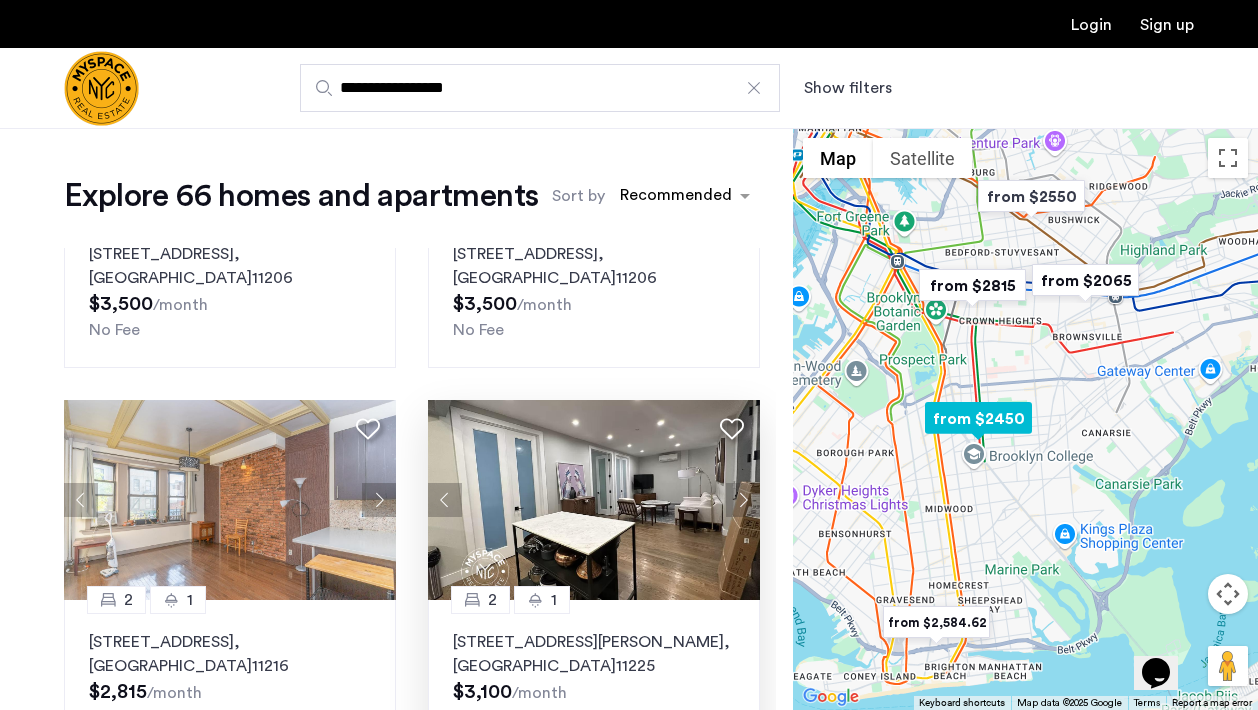 click 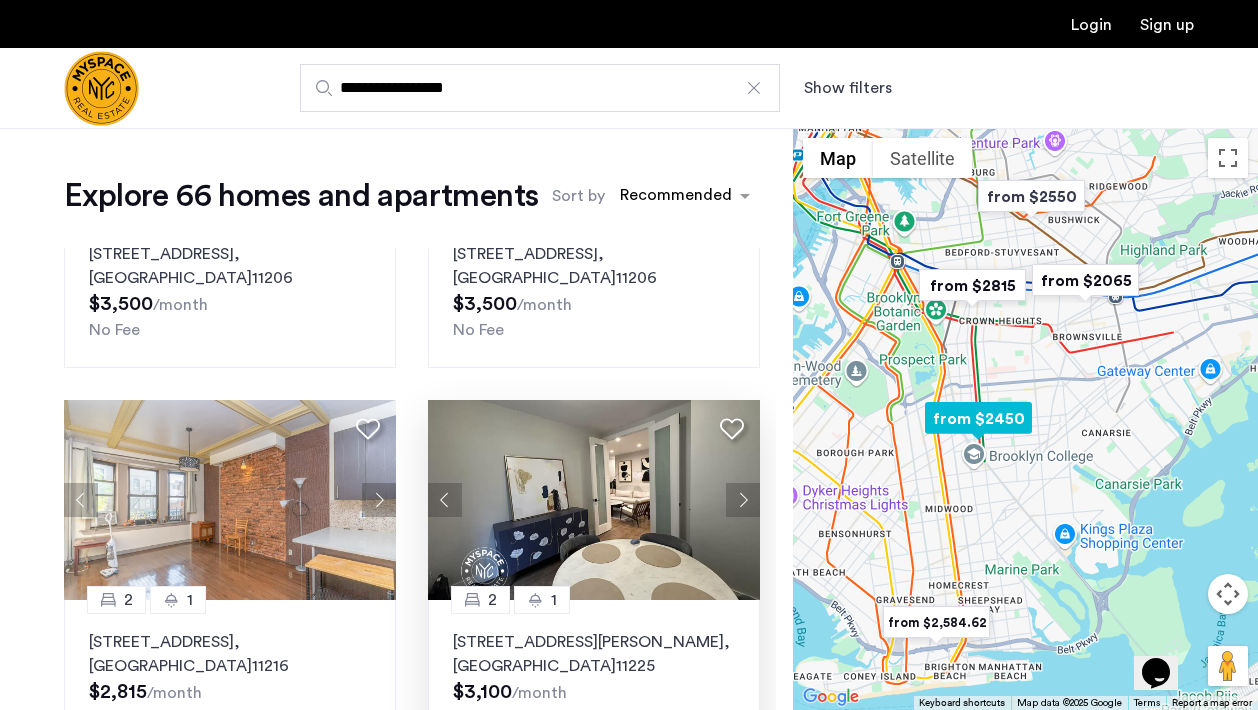 click 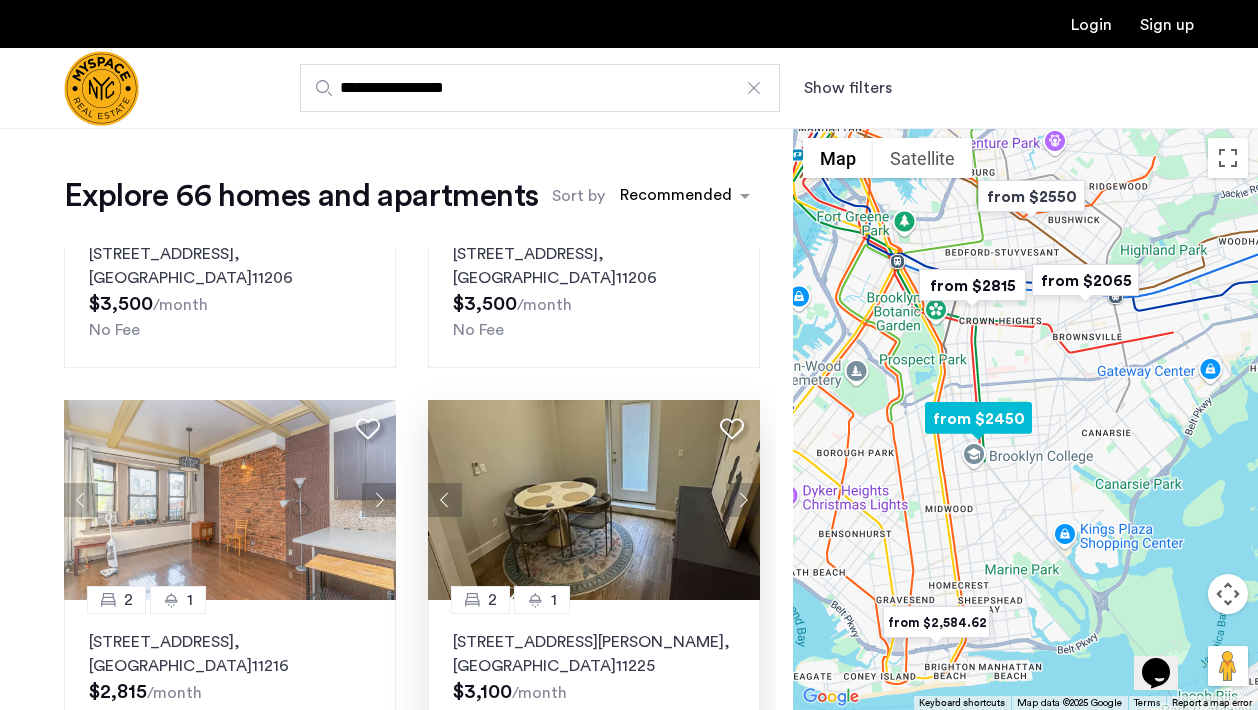 click 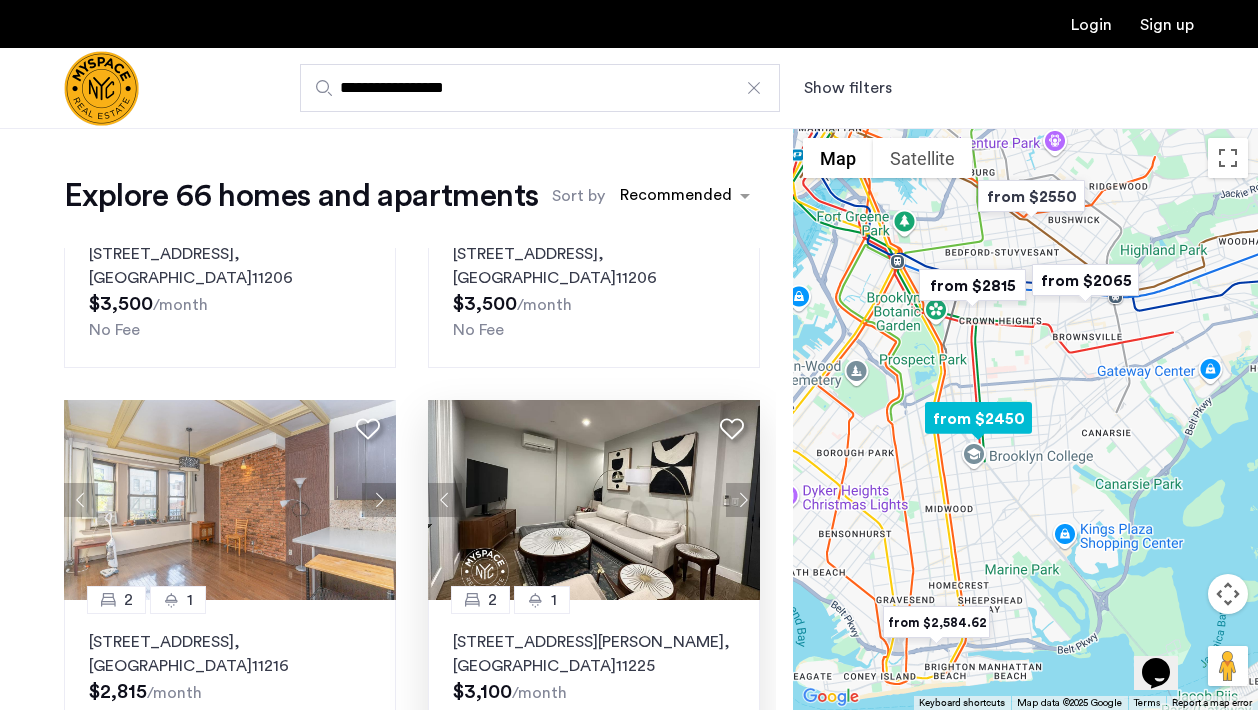 click 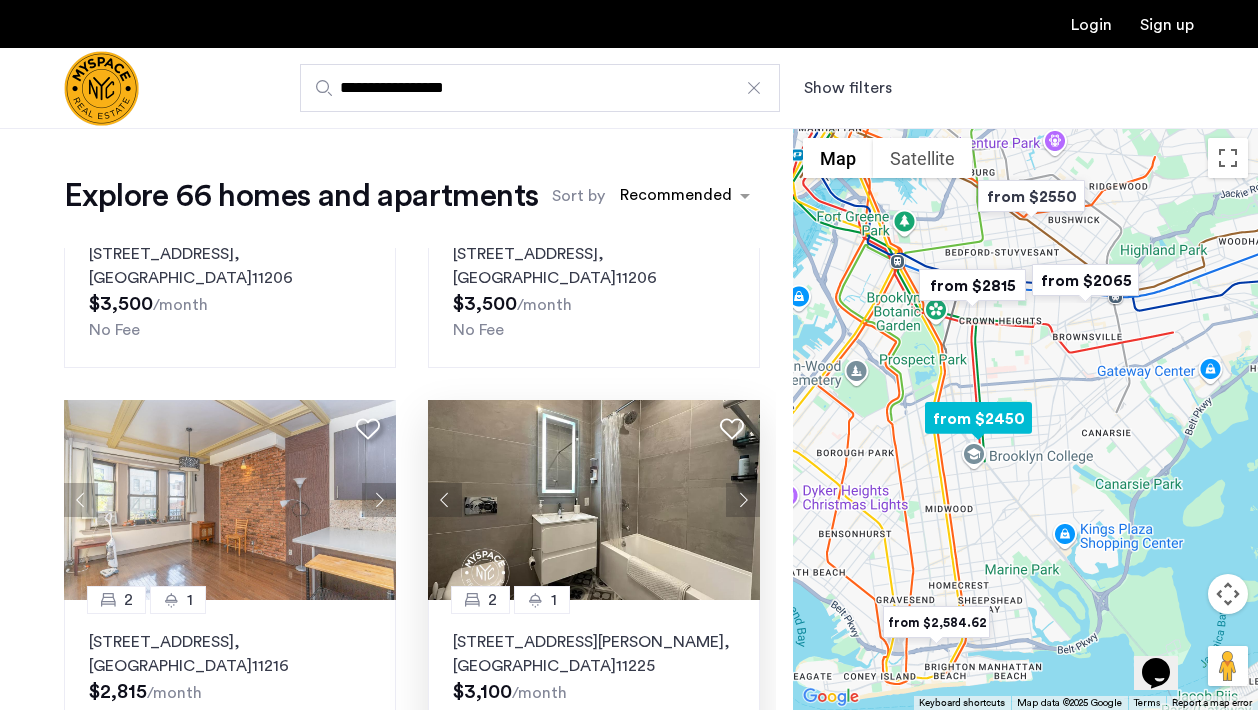 click 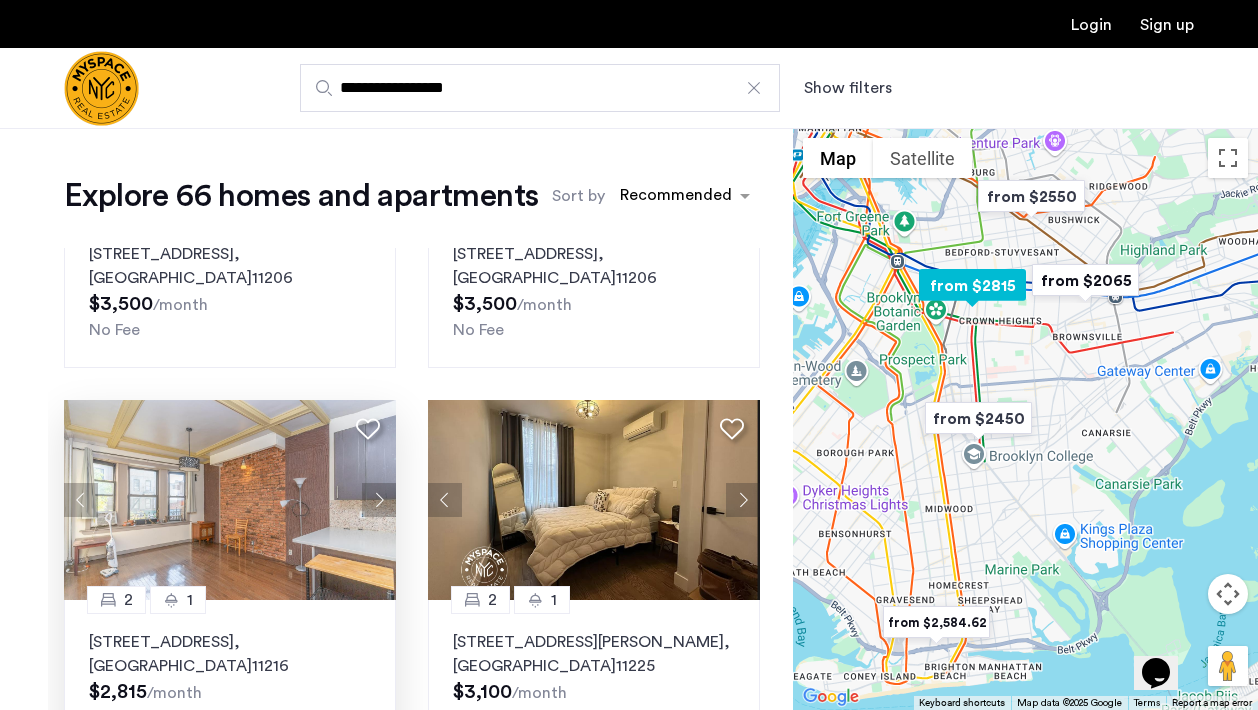 click 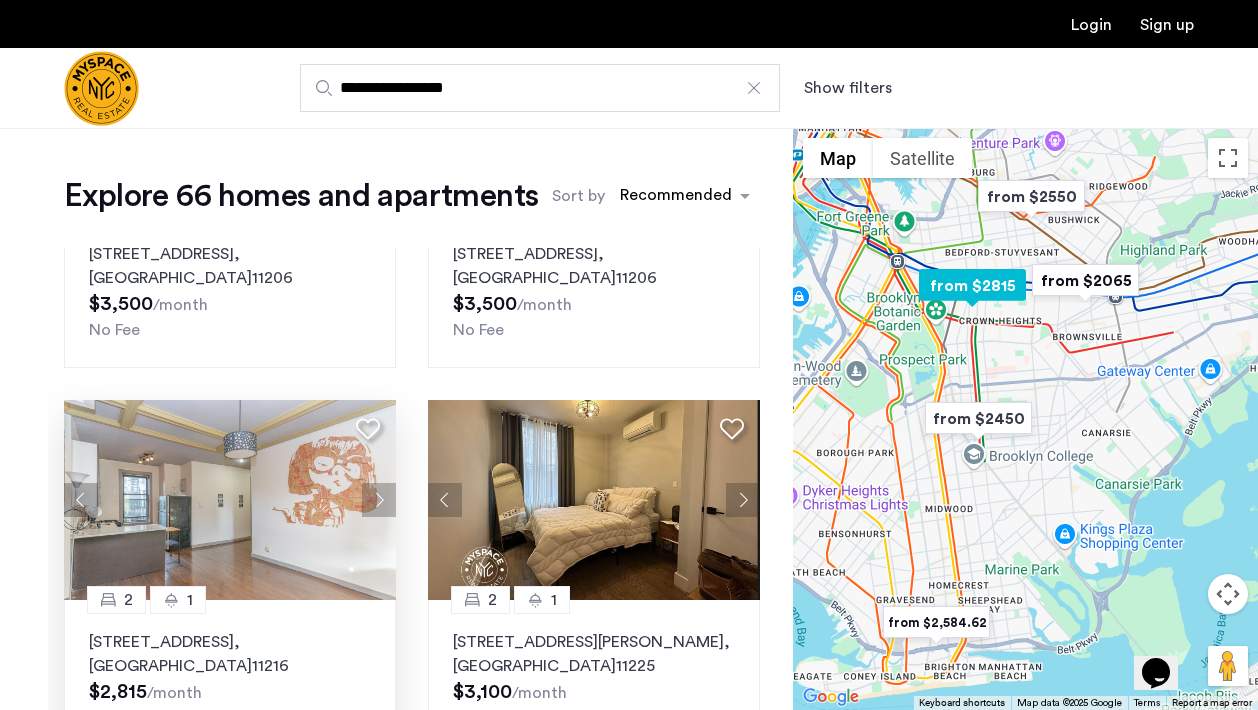 click 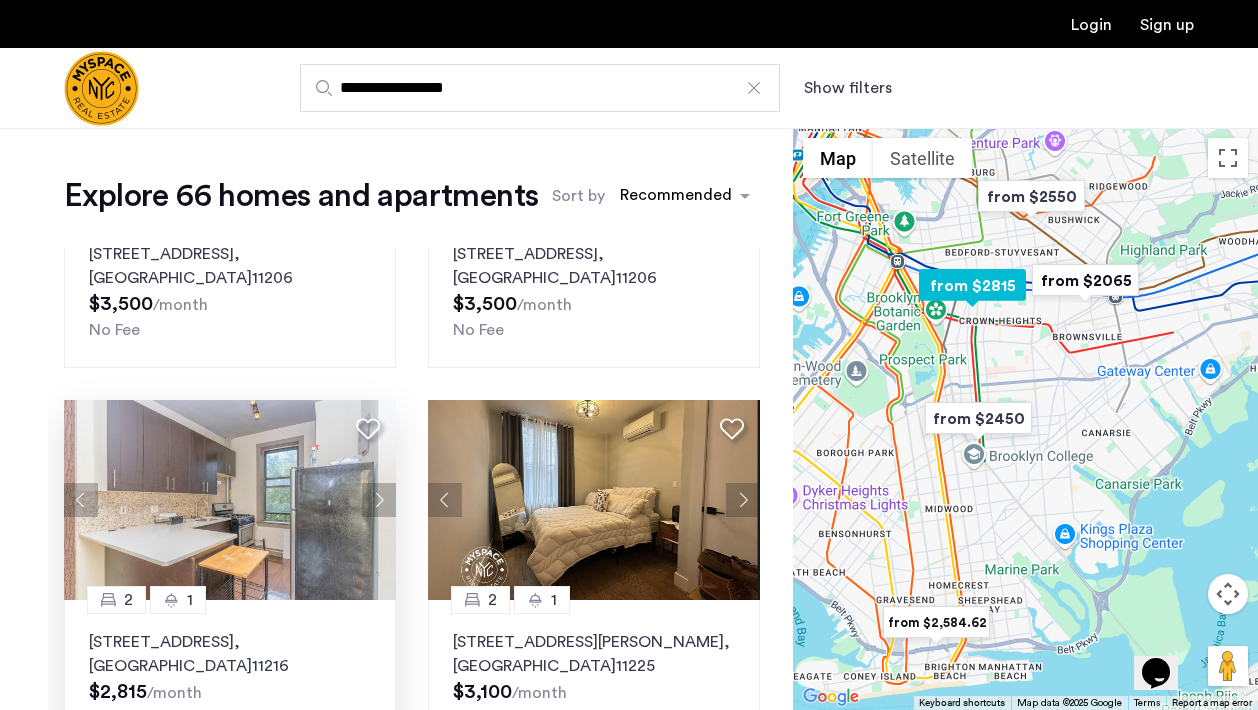 click 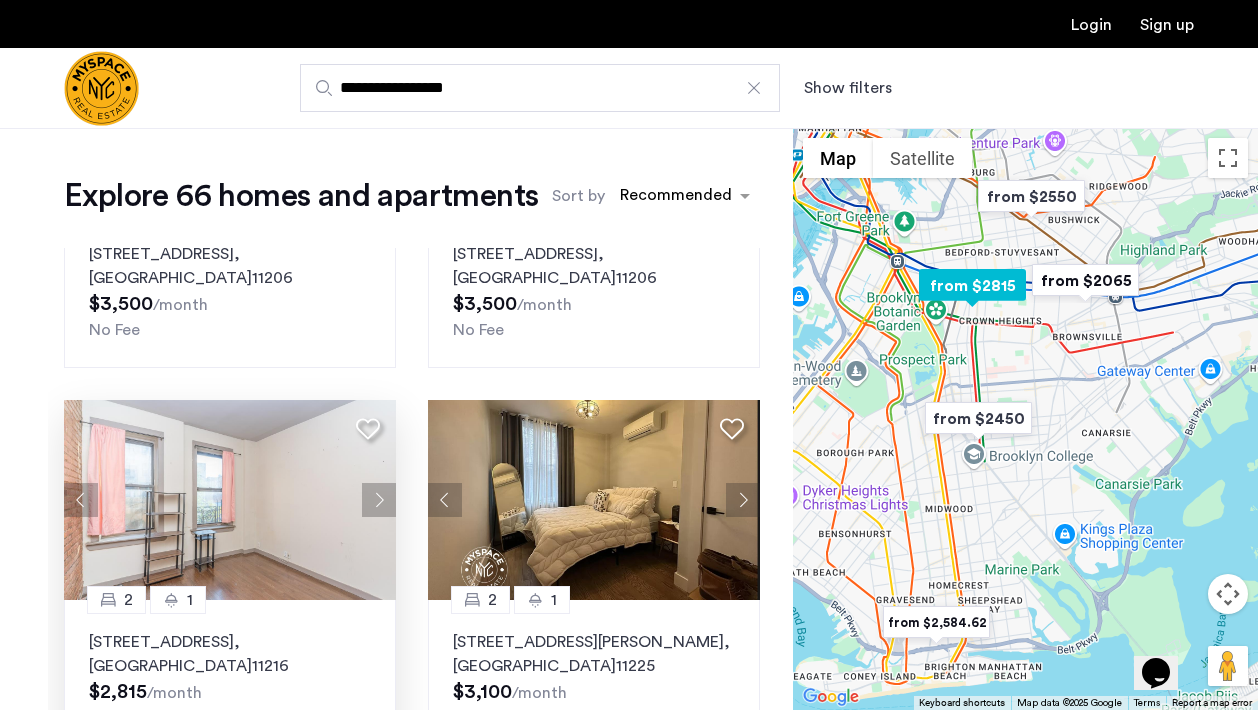 click 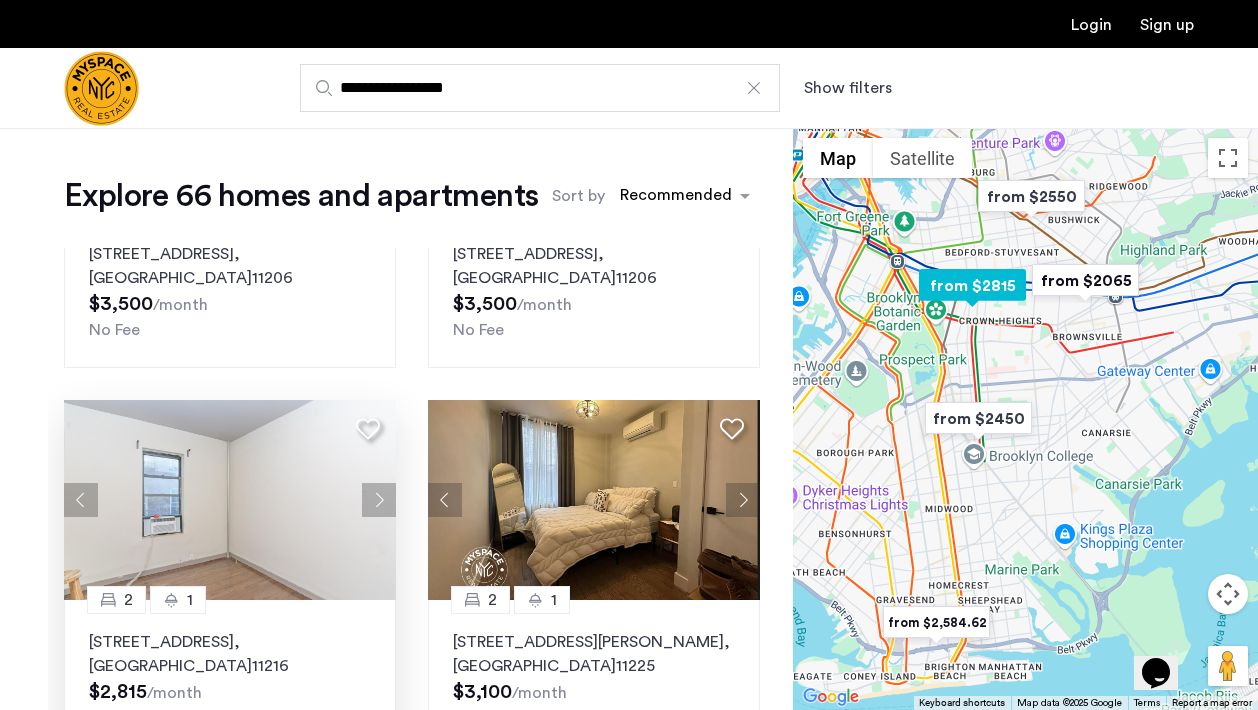 click 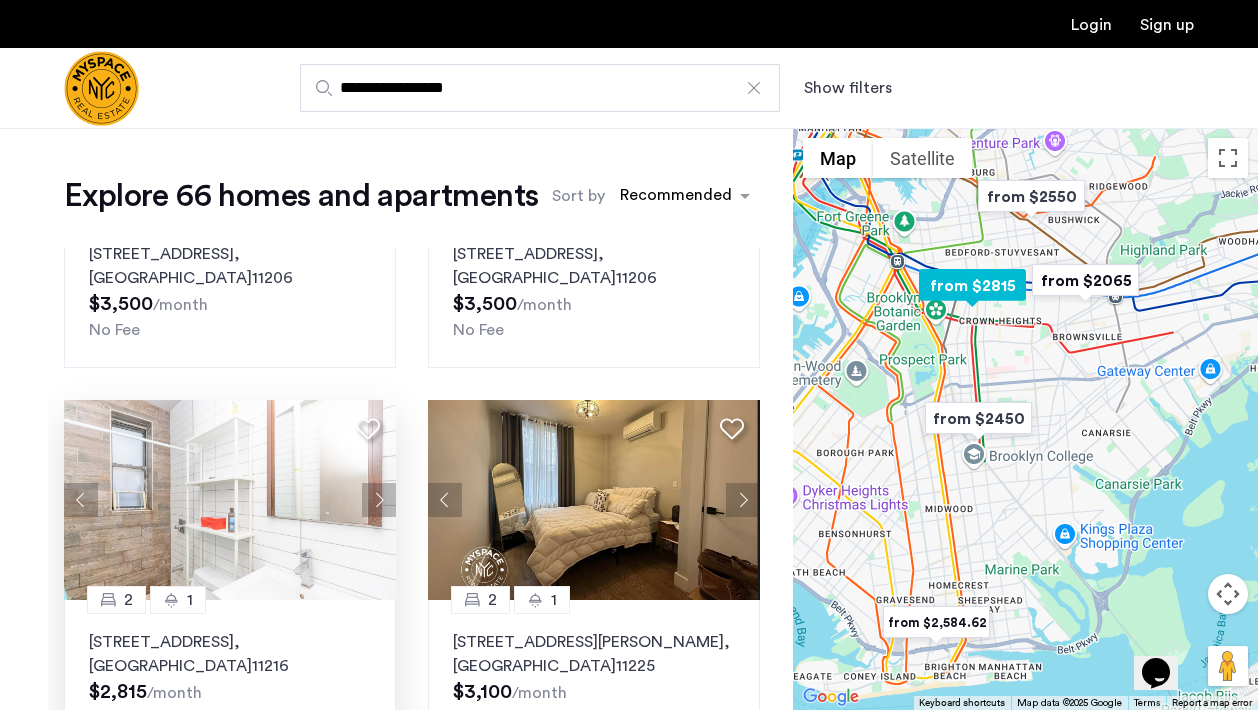 click 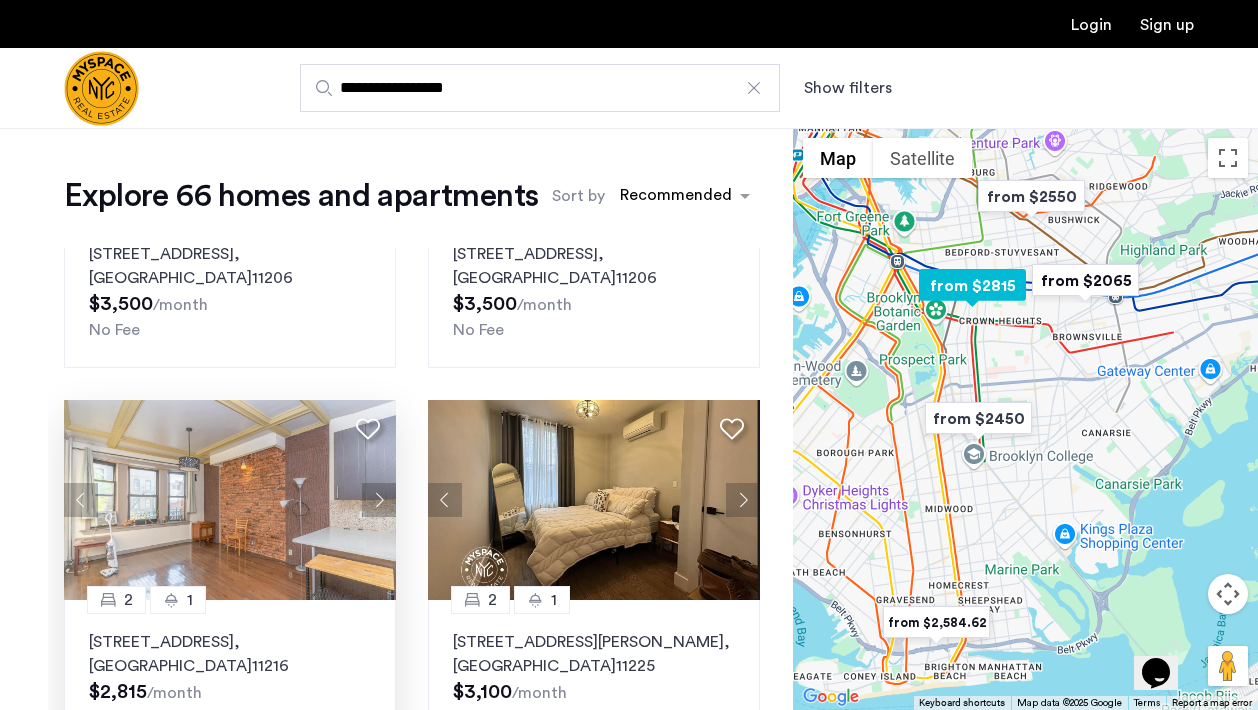 click 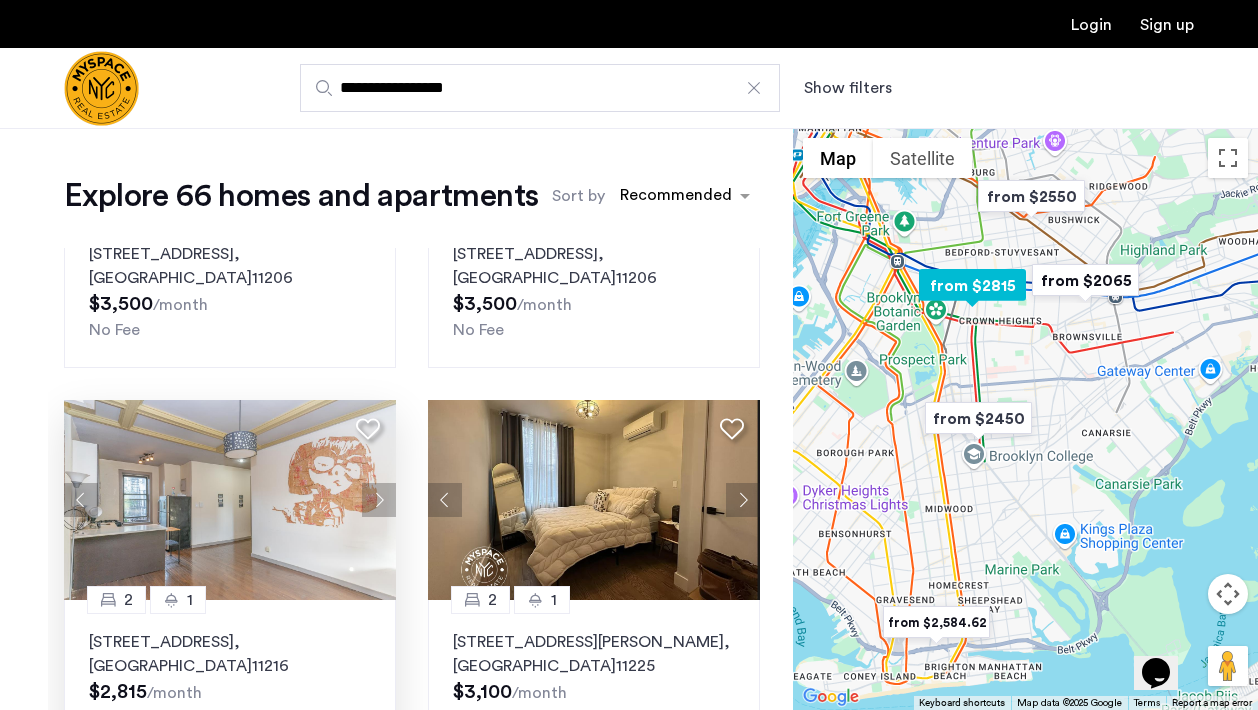 click 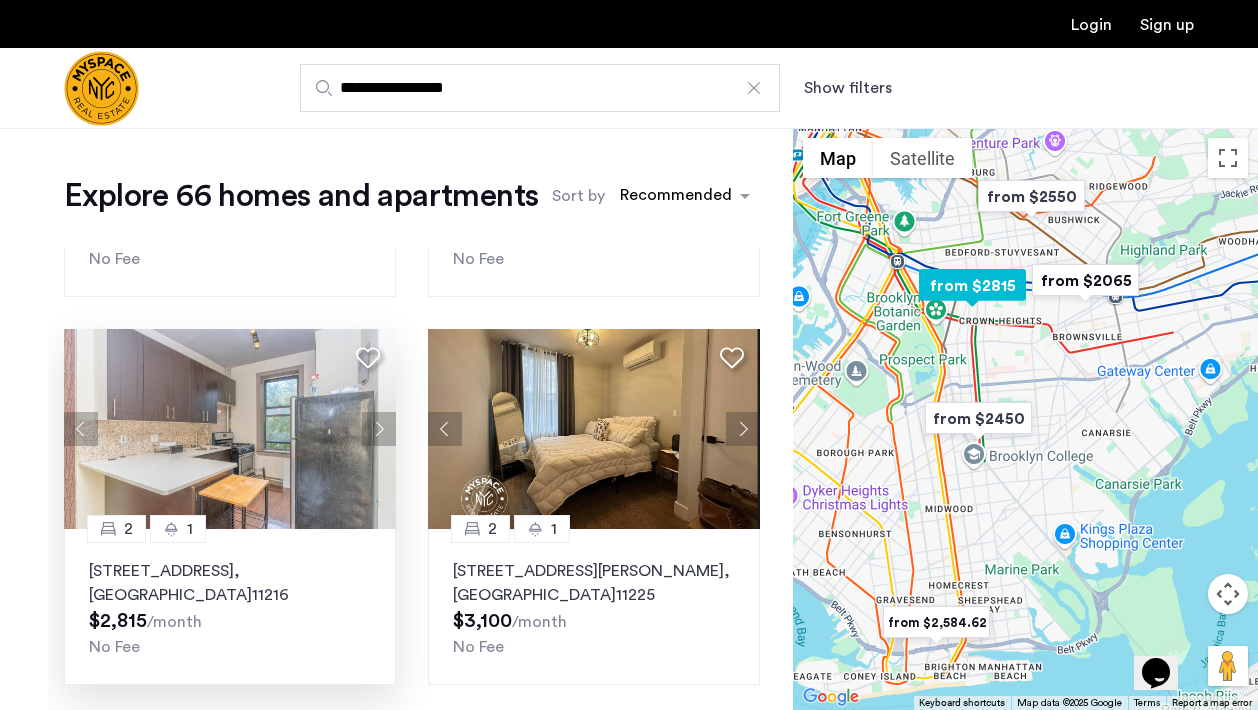 scroll, scrollTop: 1498, scrollLeft: 0, axis: vertical 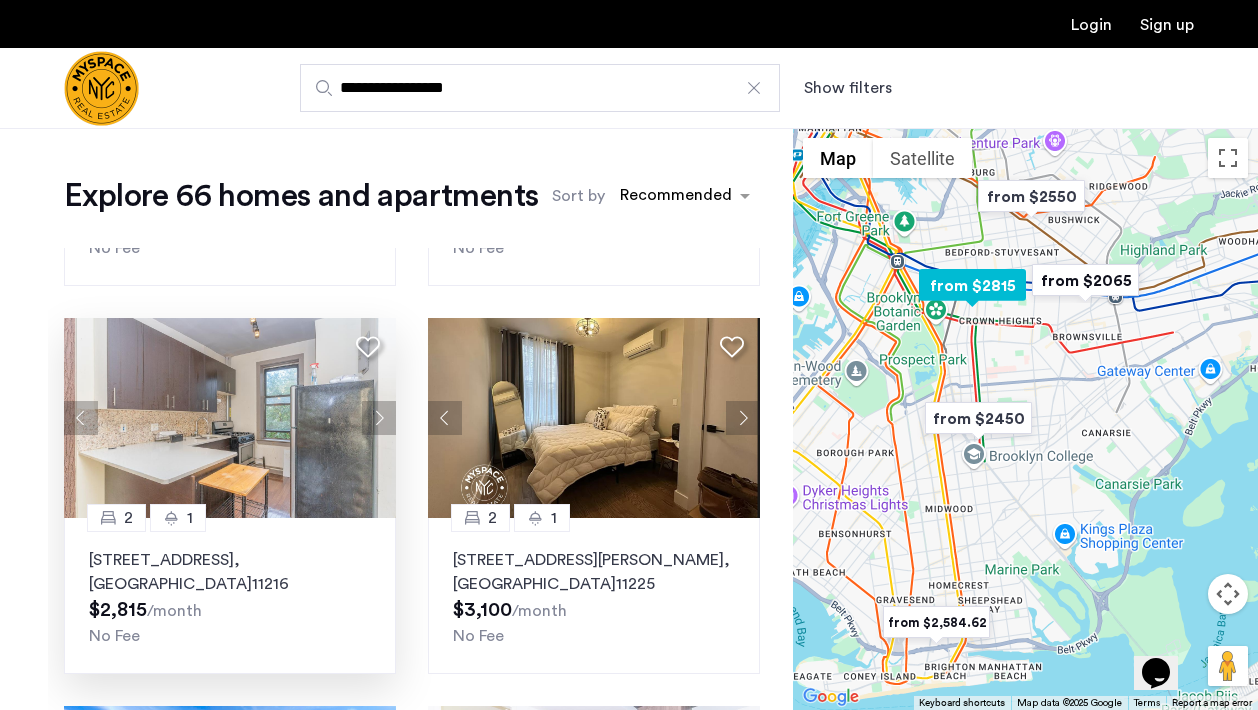 click on "[STREET_ADDRESS]" 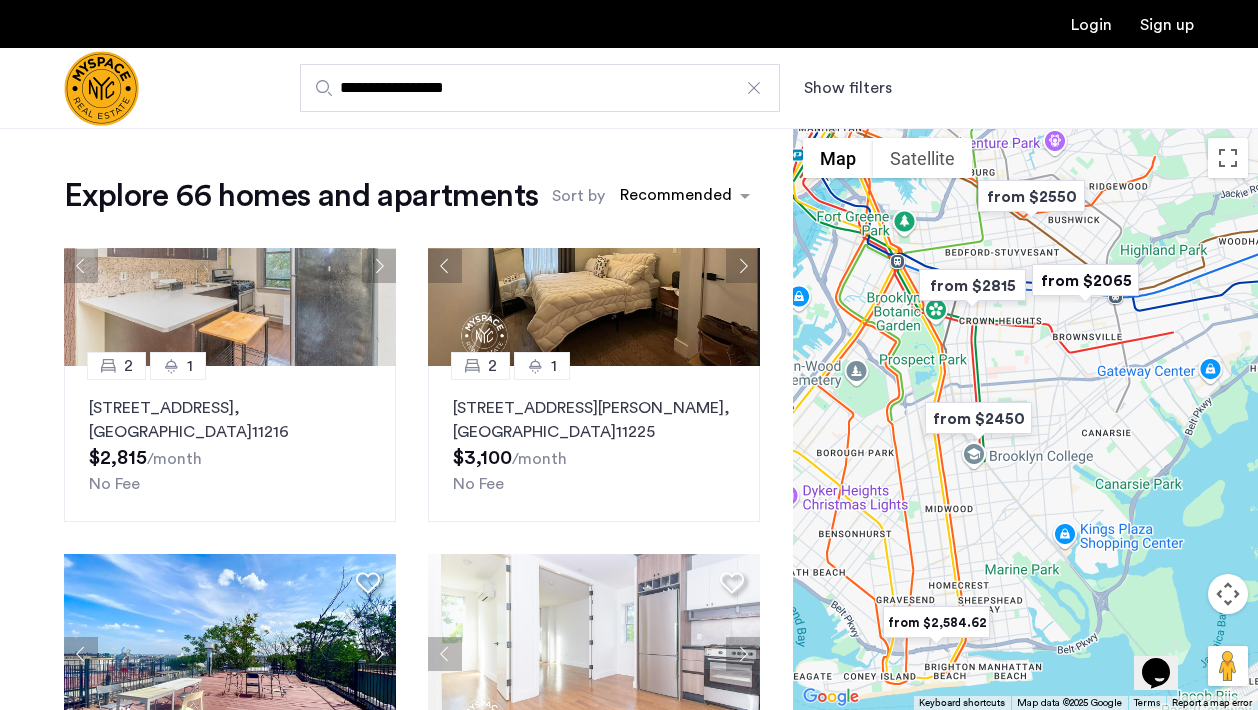 scroll, scrollTop: 1651, scrollLeft: 0, axis: vertical 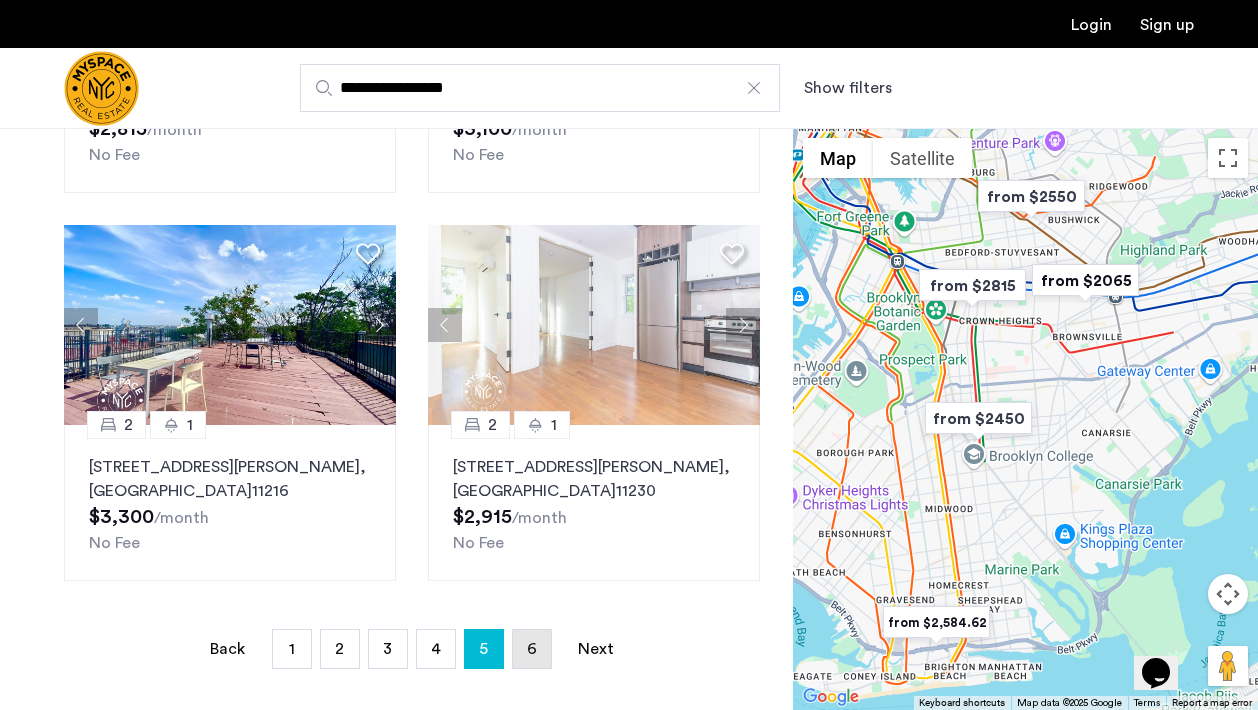 click on "page  6" at bounding box center (532, 649) 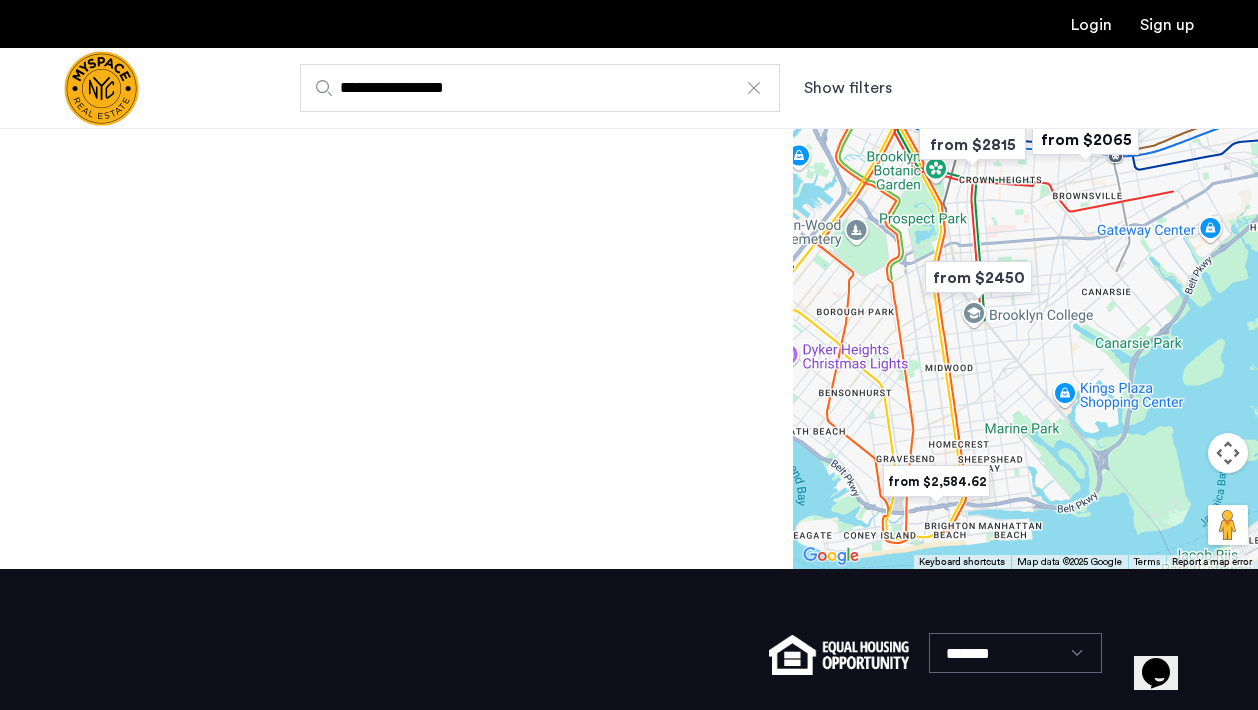 scroll, scrollTop: 0, scrollLeft: 0, axis: both 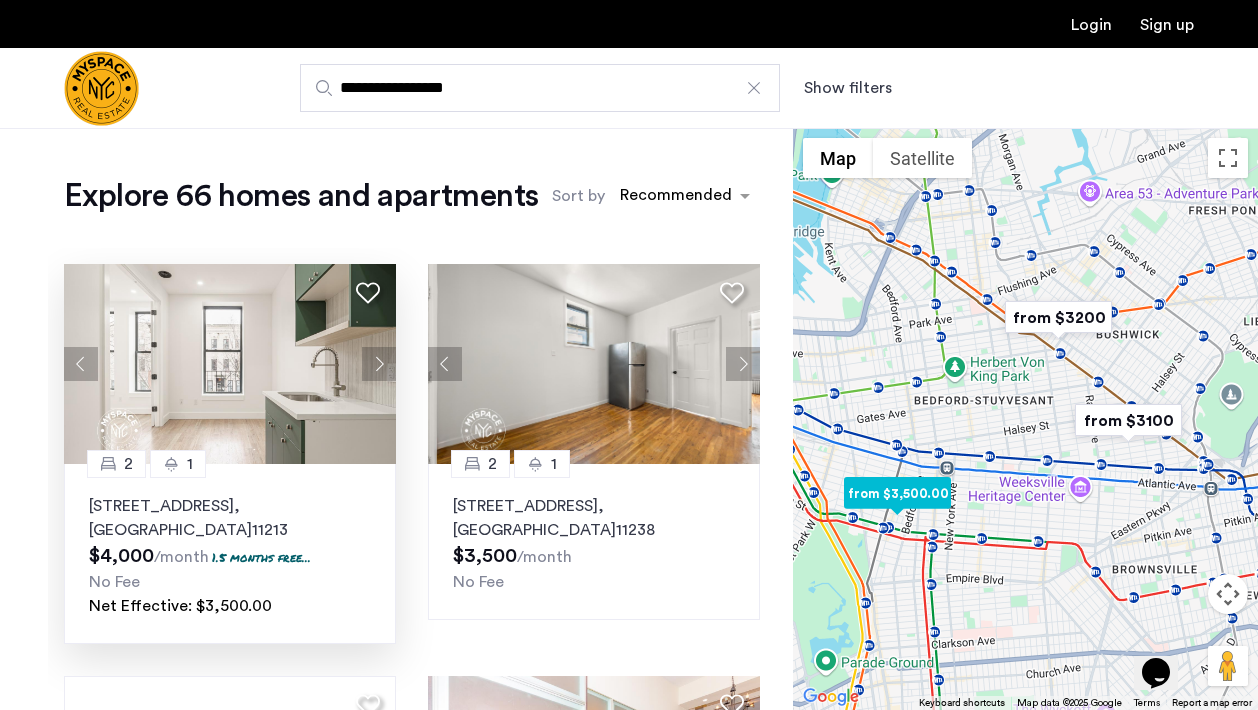 click 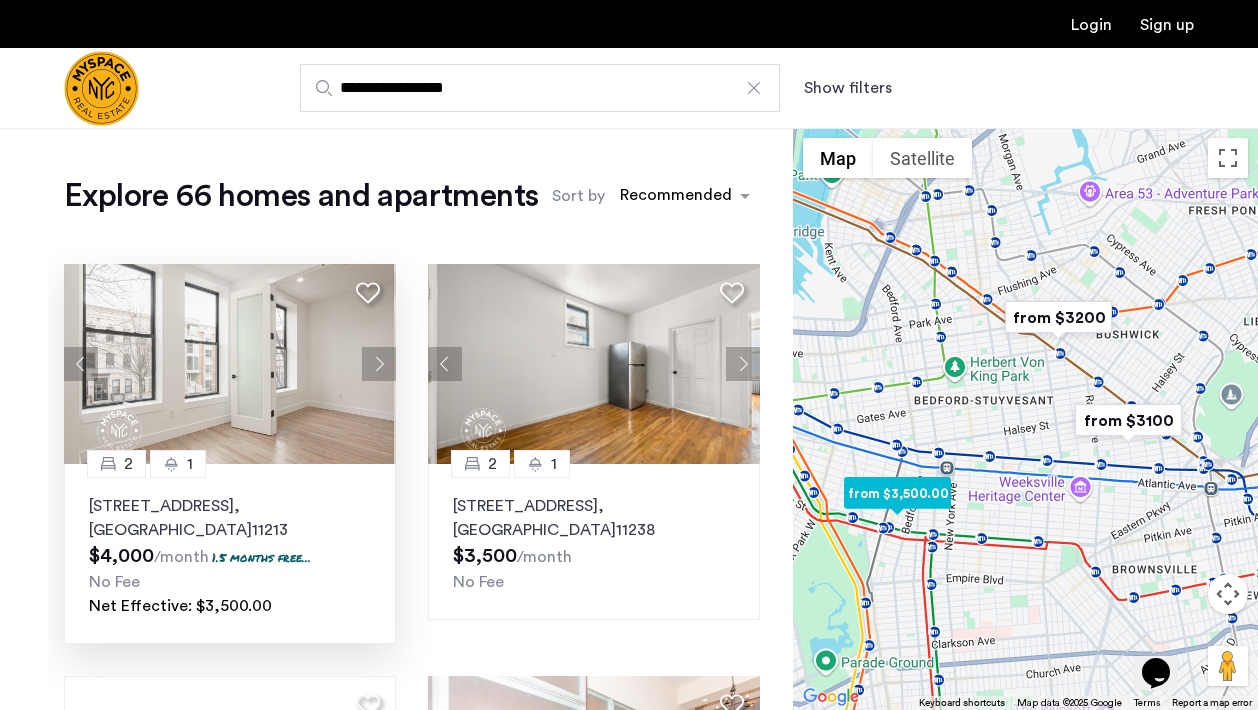 click 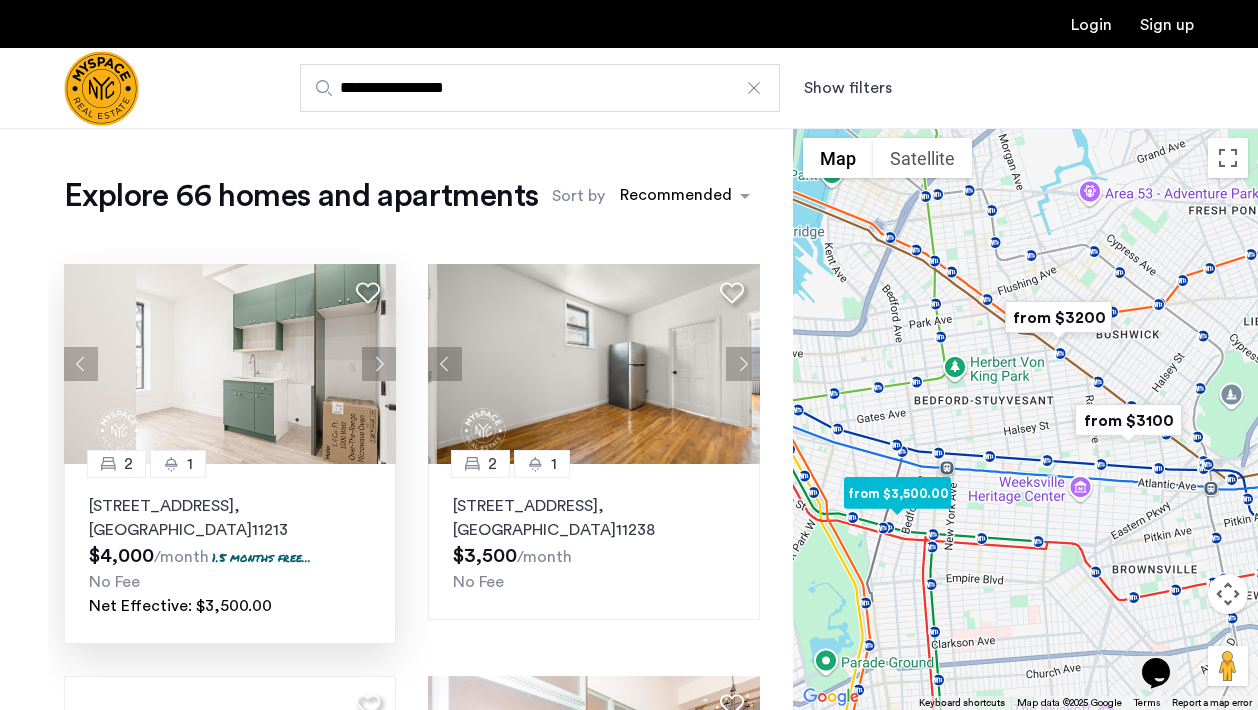 click 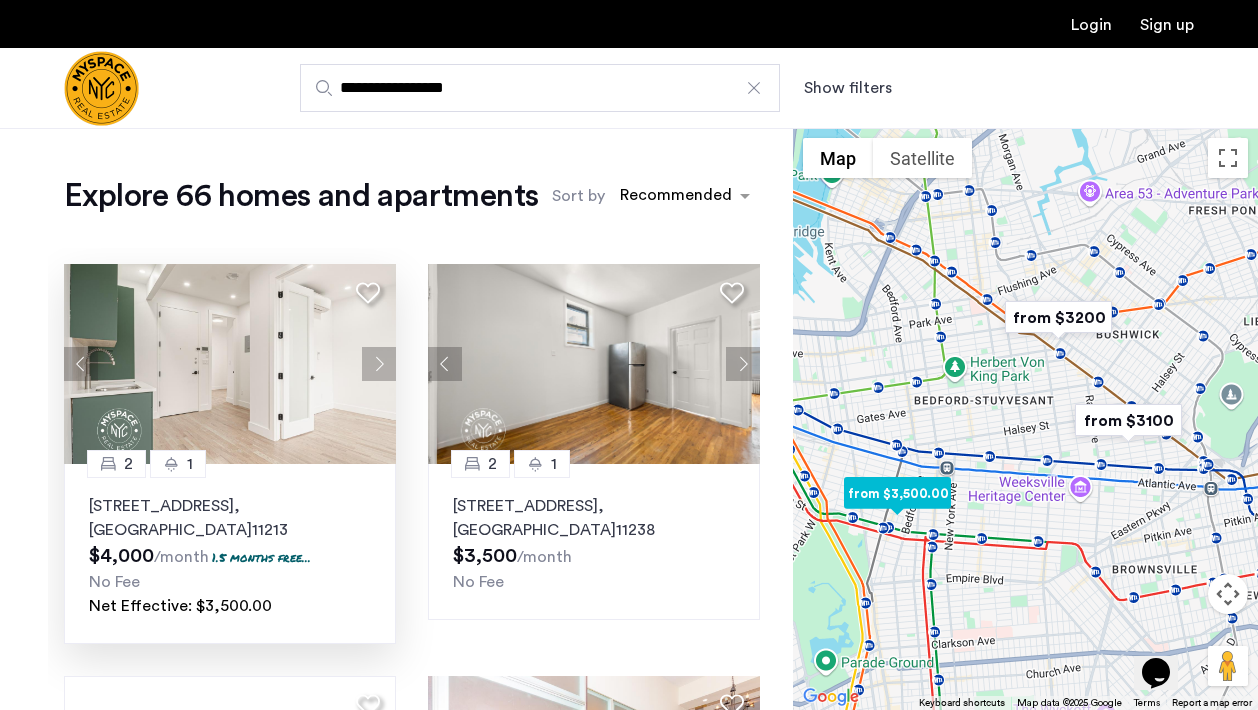 click 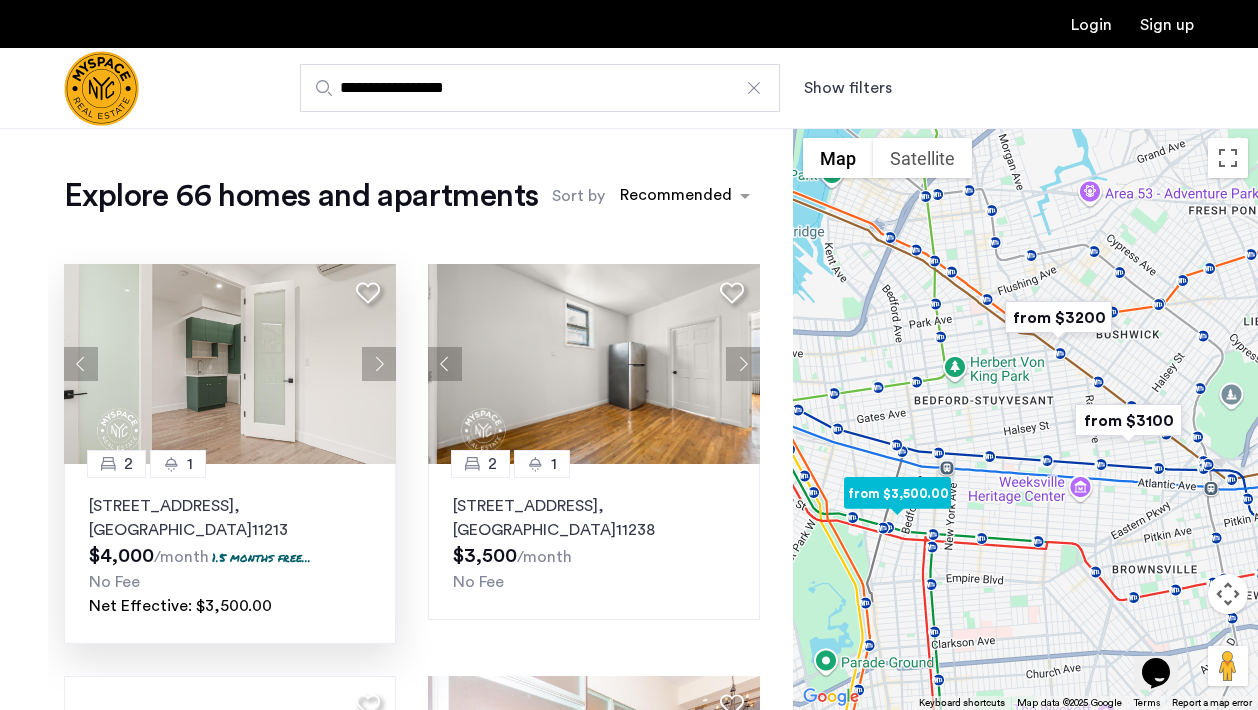 click 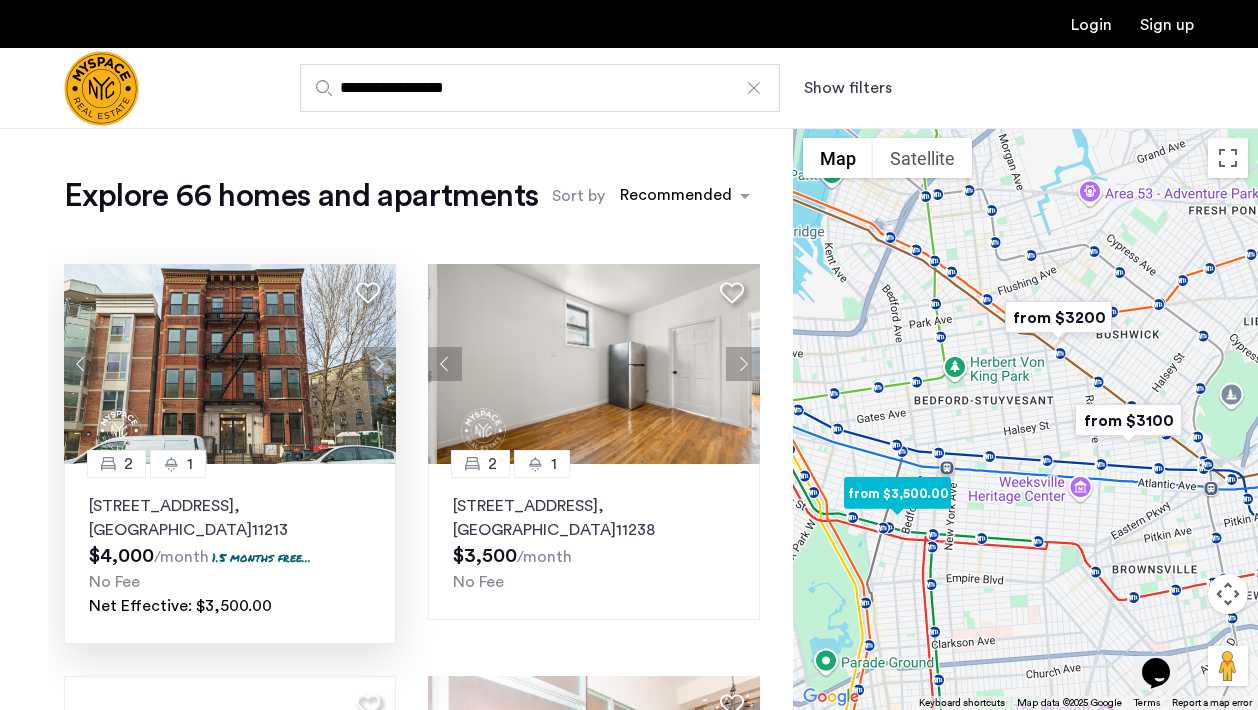click 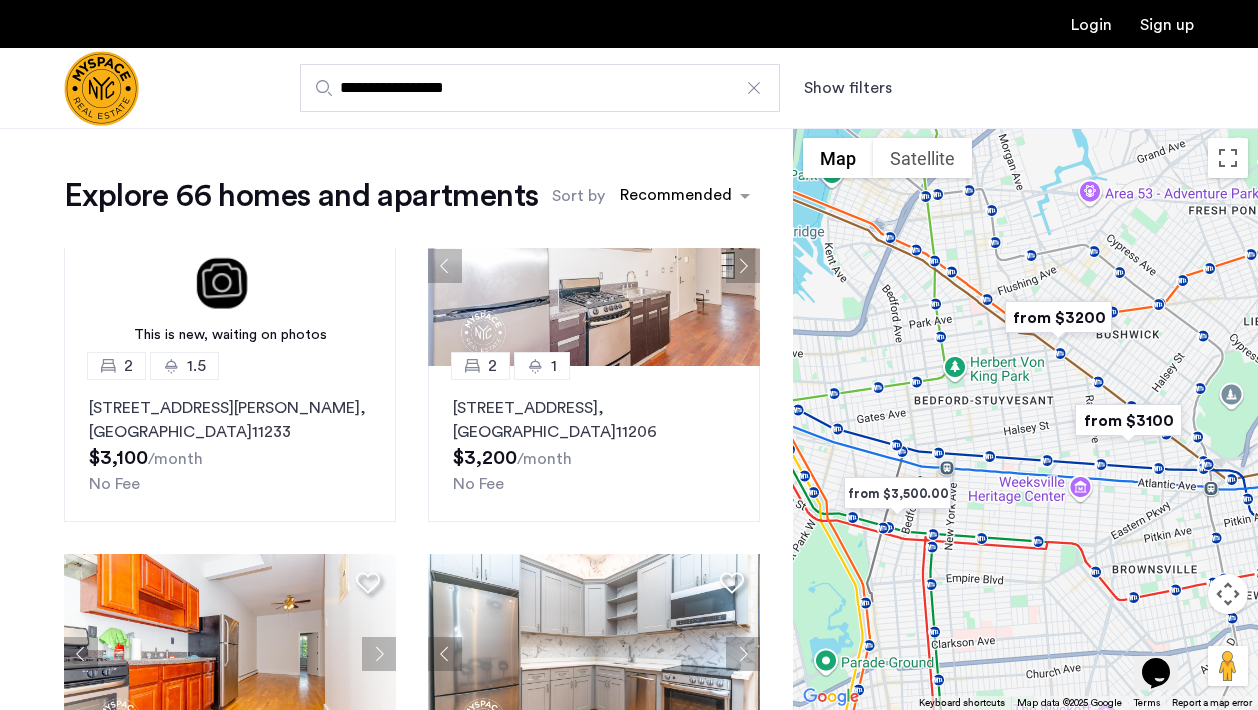 scroll, scrollTop: 511, scrollLeft: 0, axis: vertical 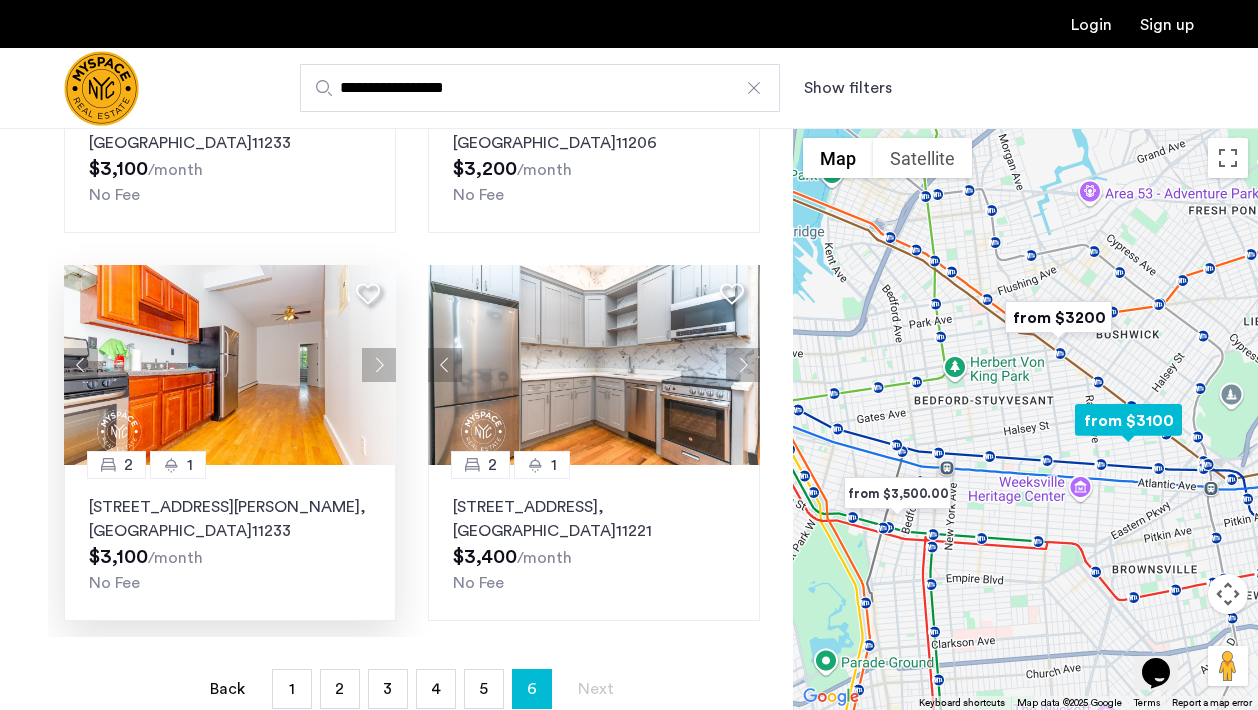 click 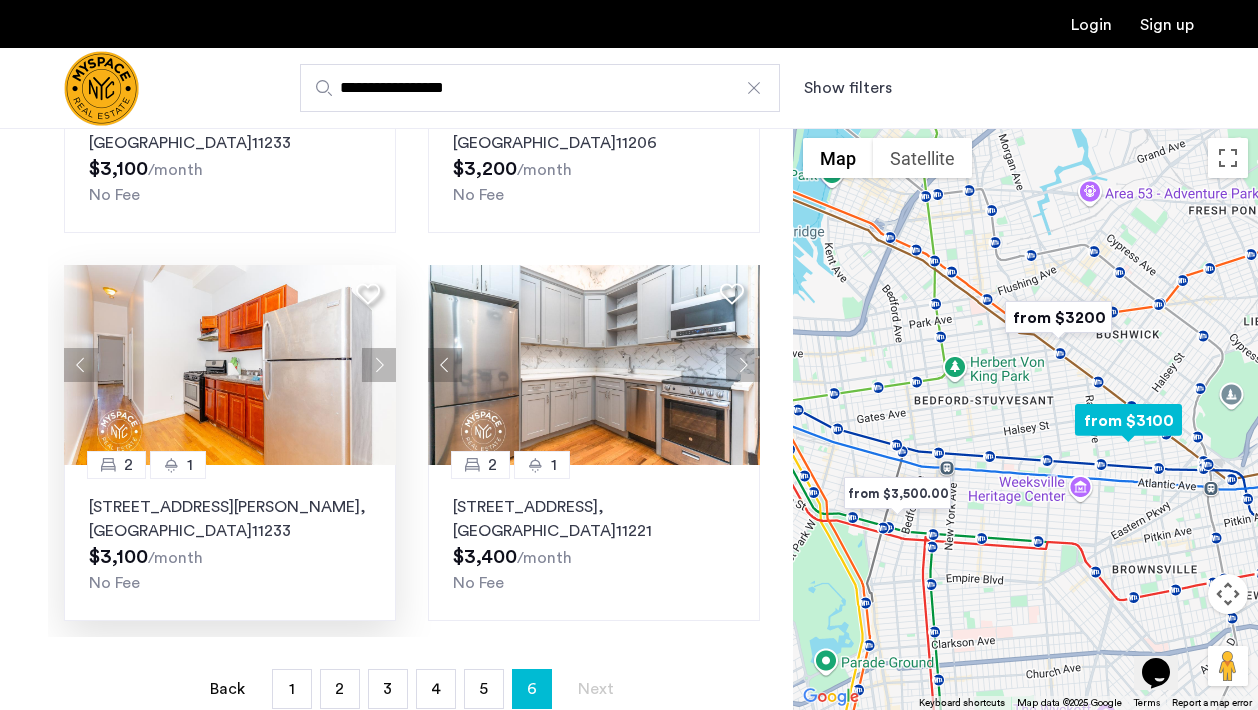 click 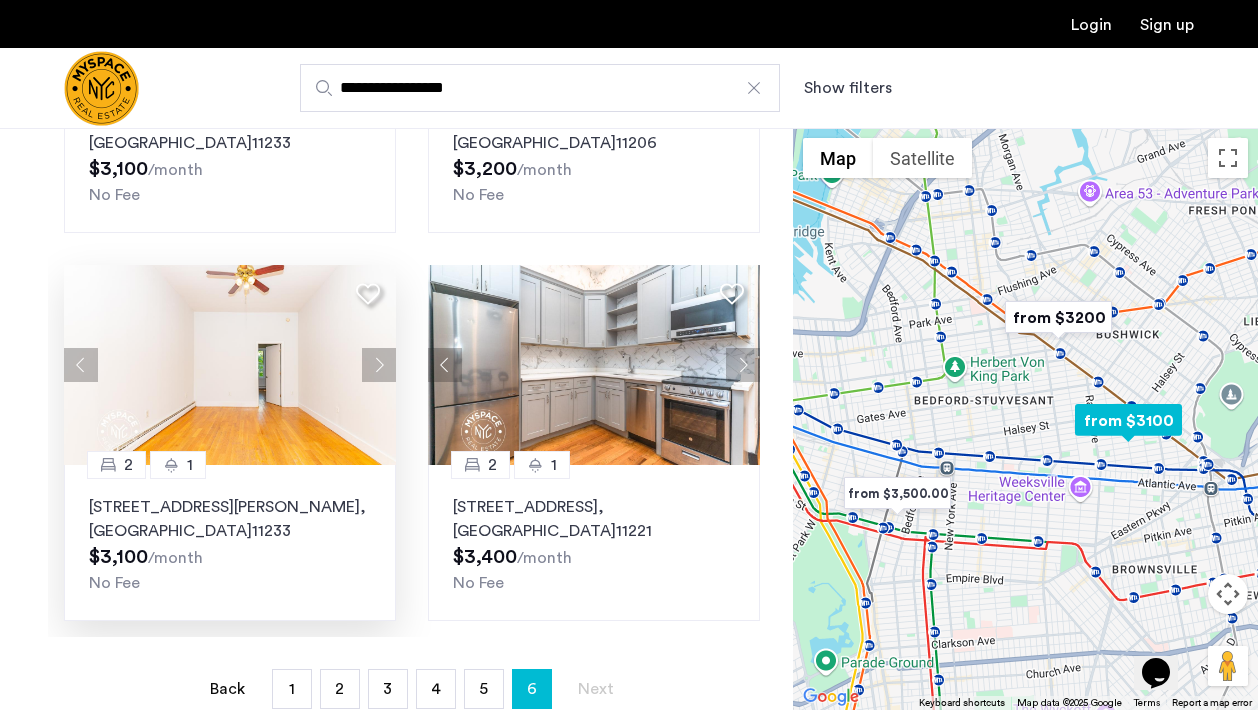 click 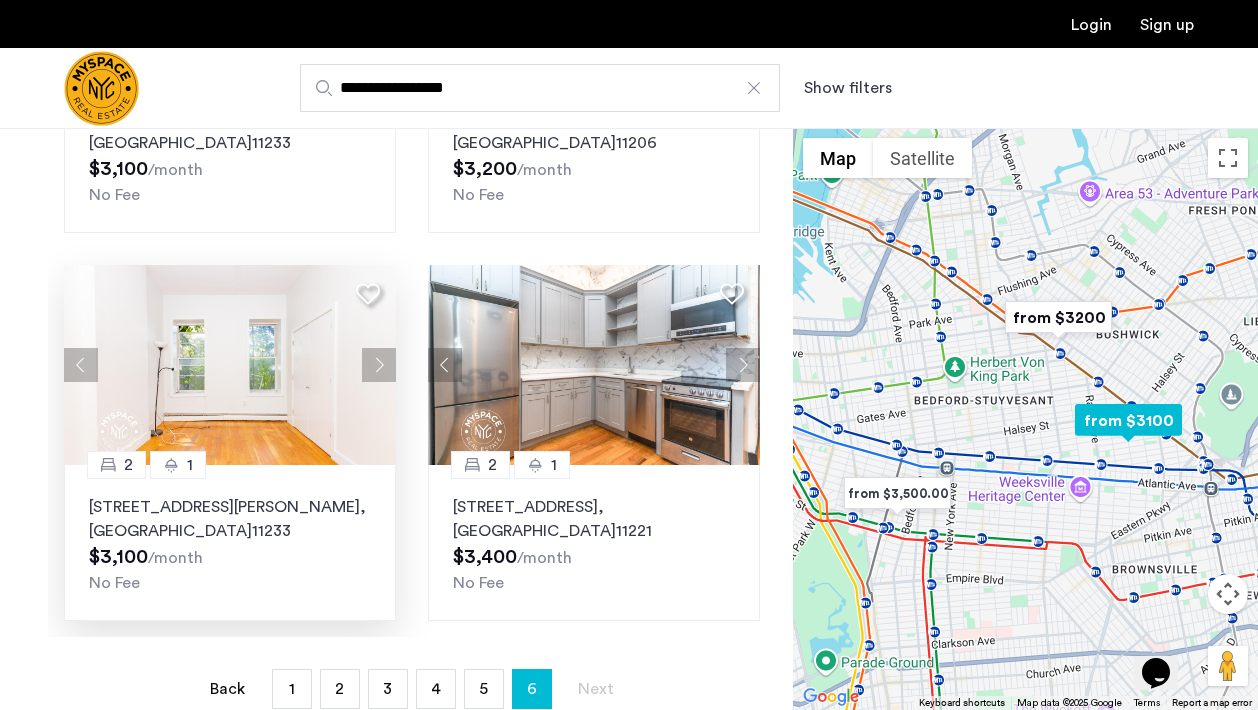 click 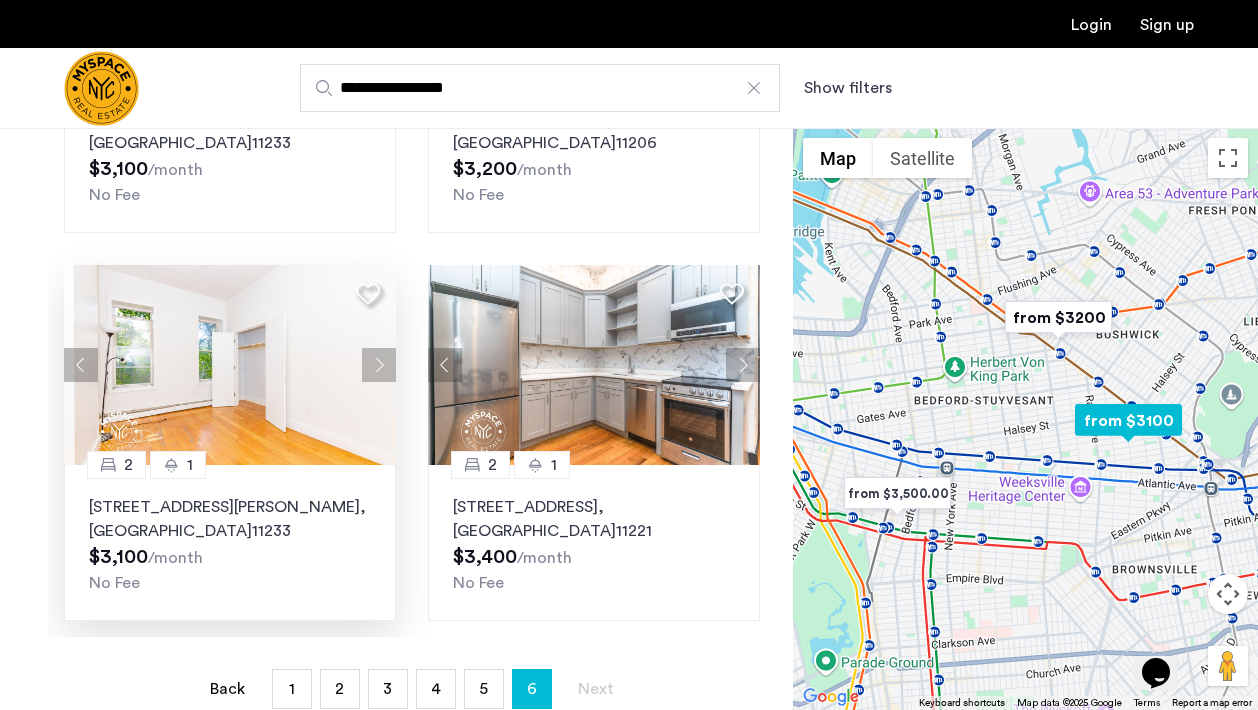 click 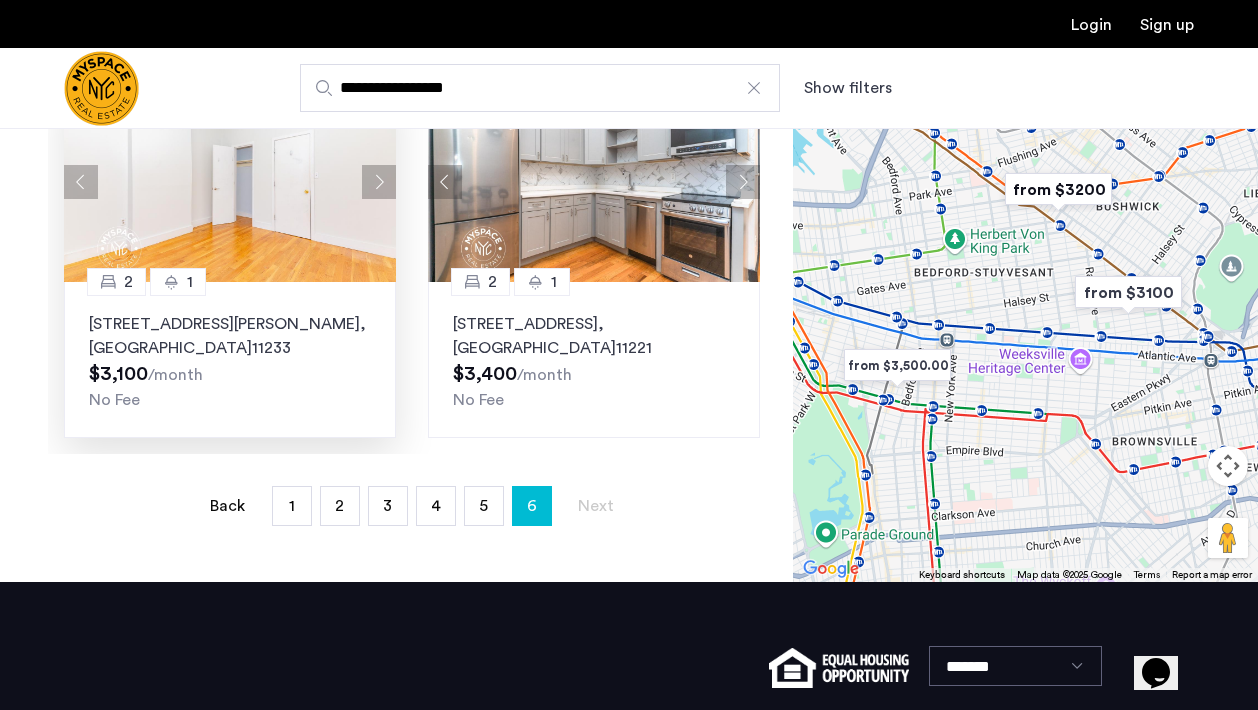 scroll, scrollTop: 383, scrollLeft: 0, axis: vertical 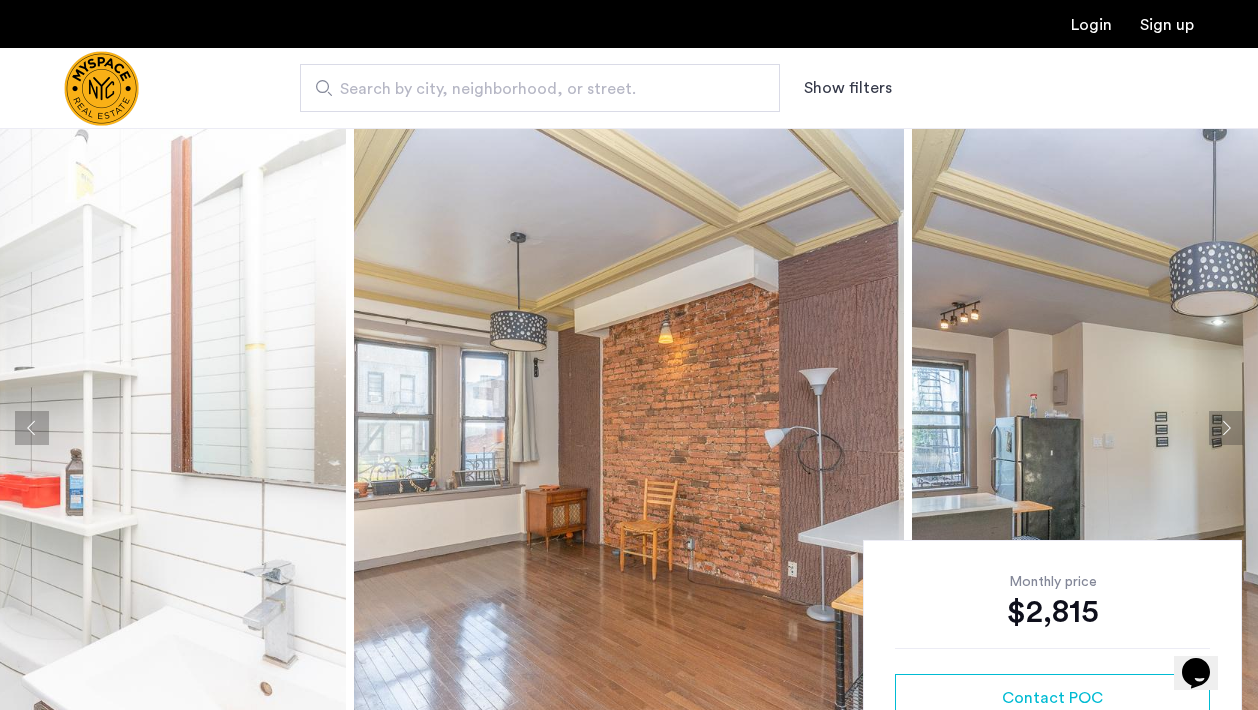click 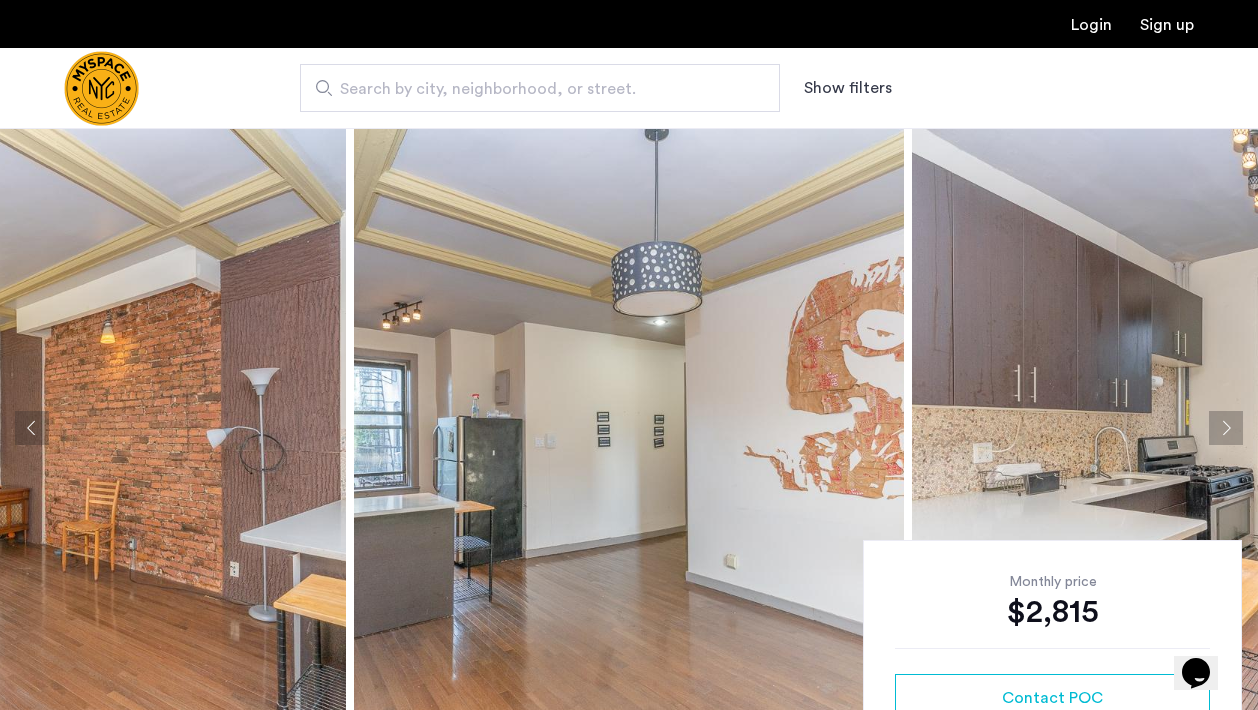 click 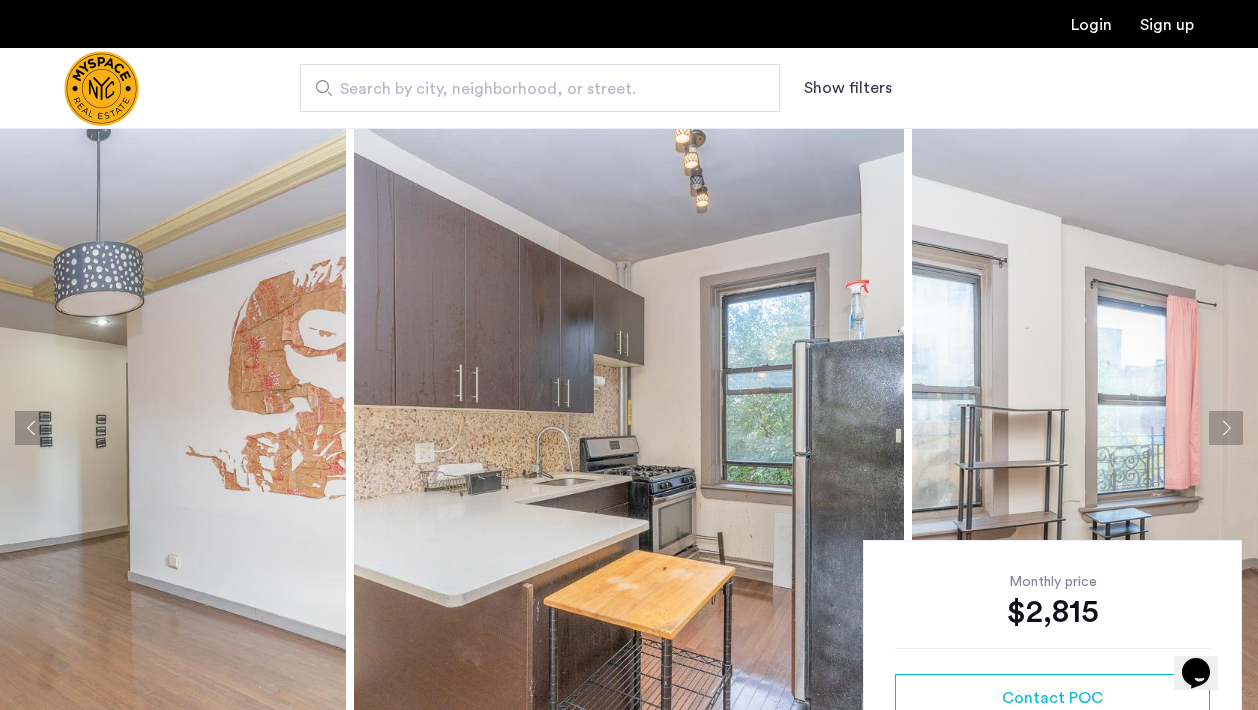 click 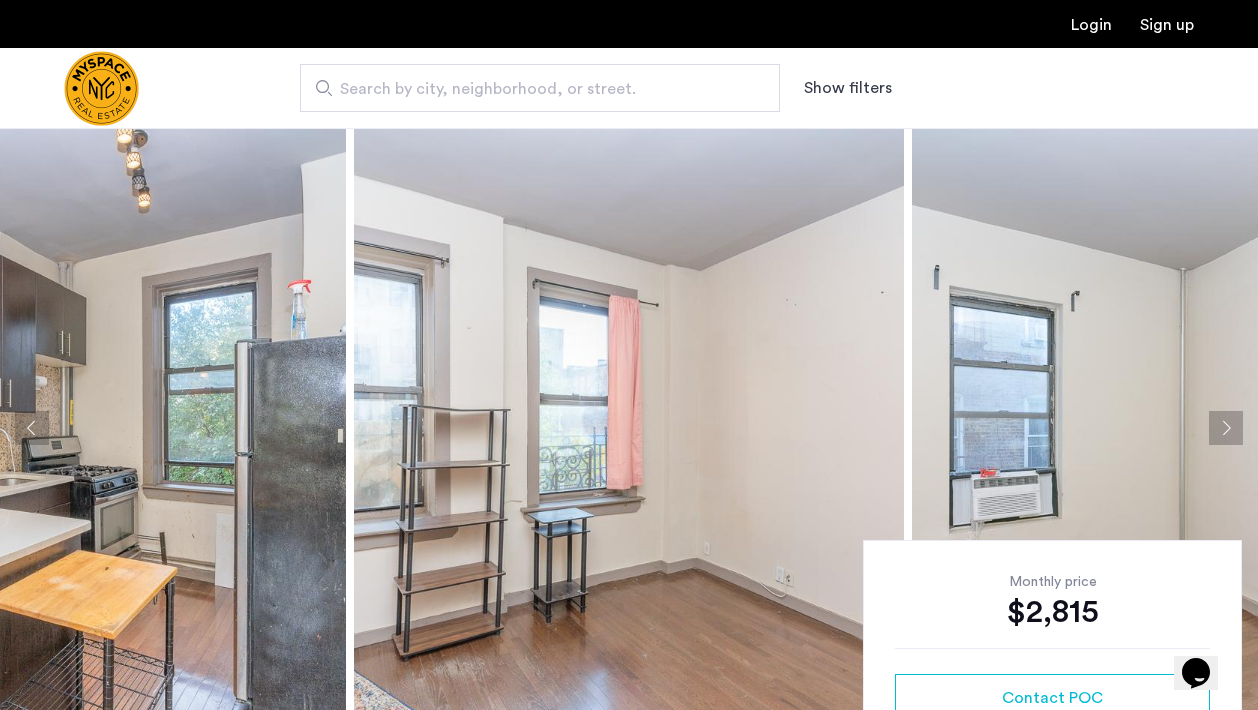 click 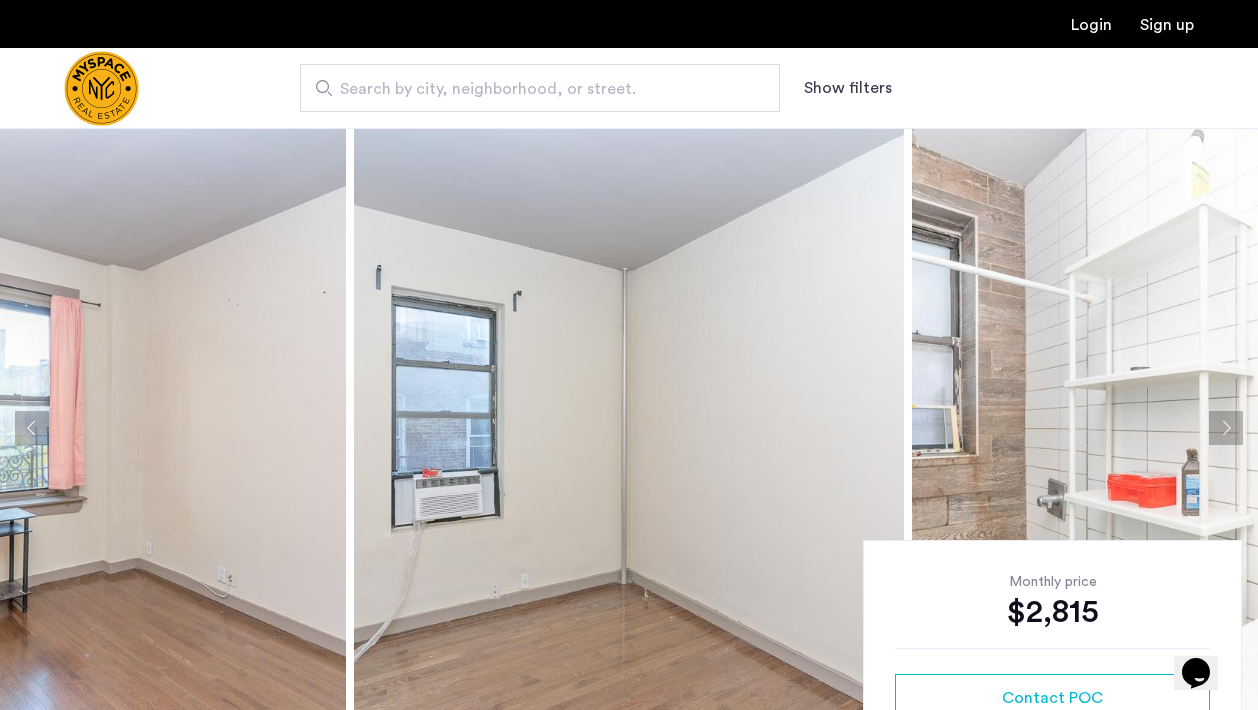 click 